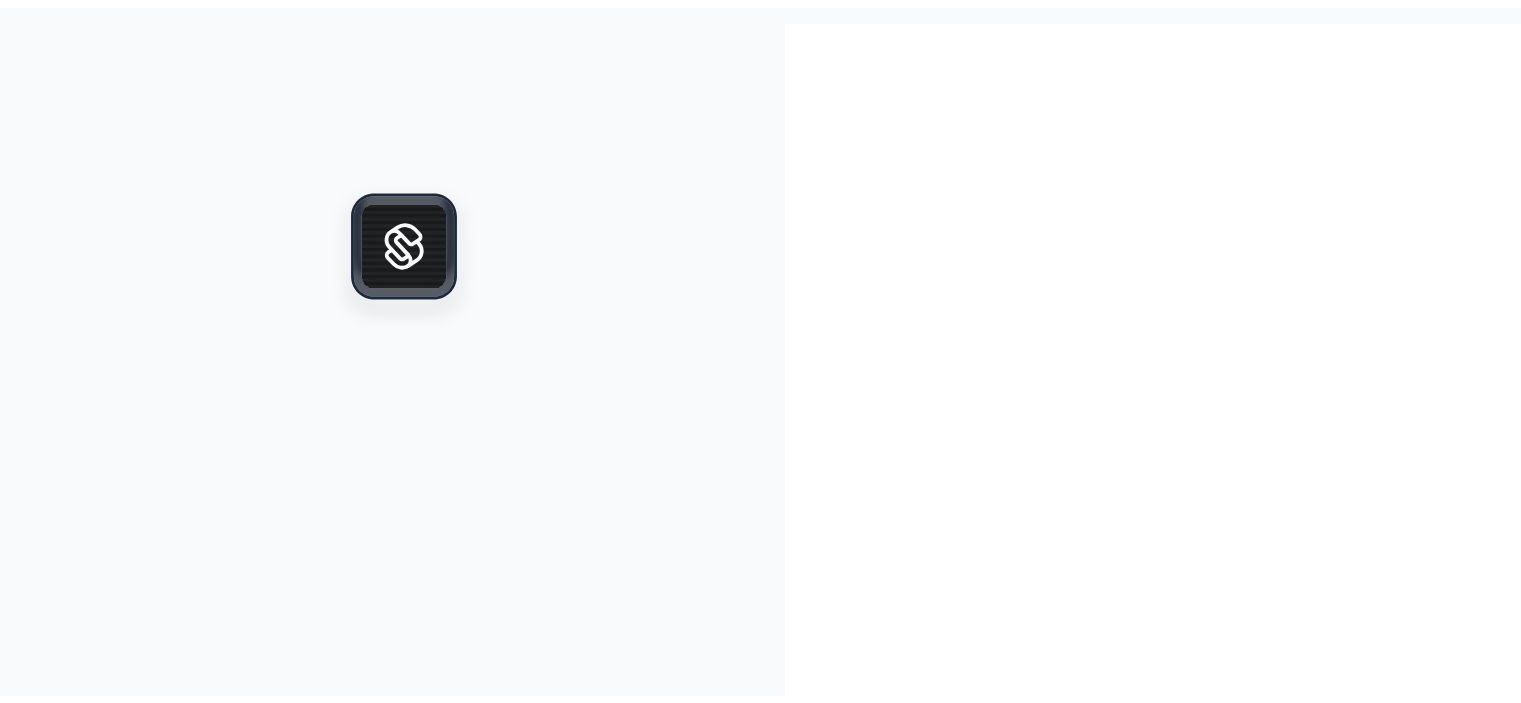 scroll, scrollTop: 0, scrollLeft: 0, axis: both 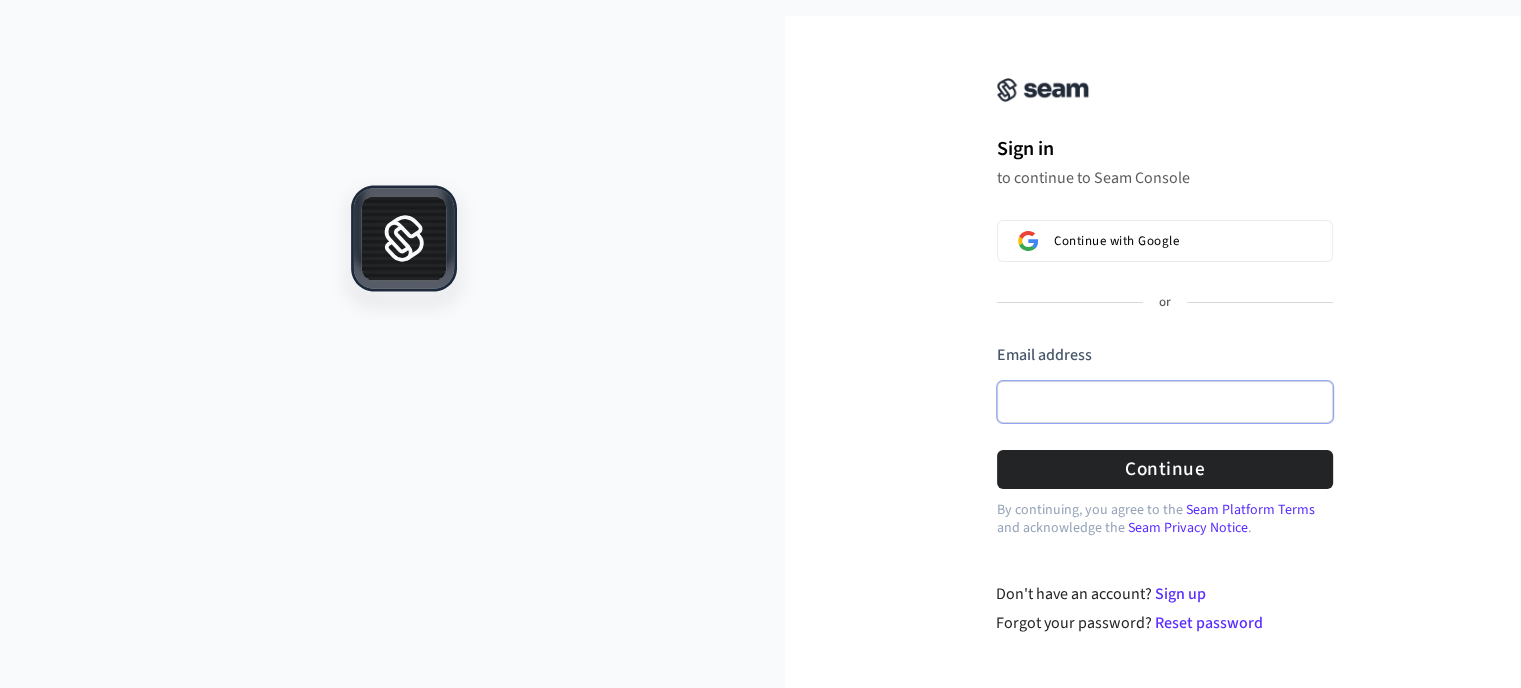 click on "Email address" at bounding box center (1165, 402) 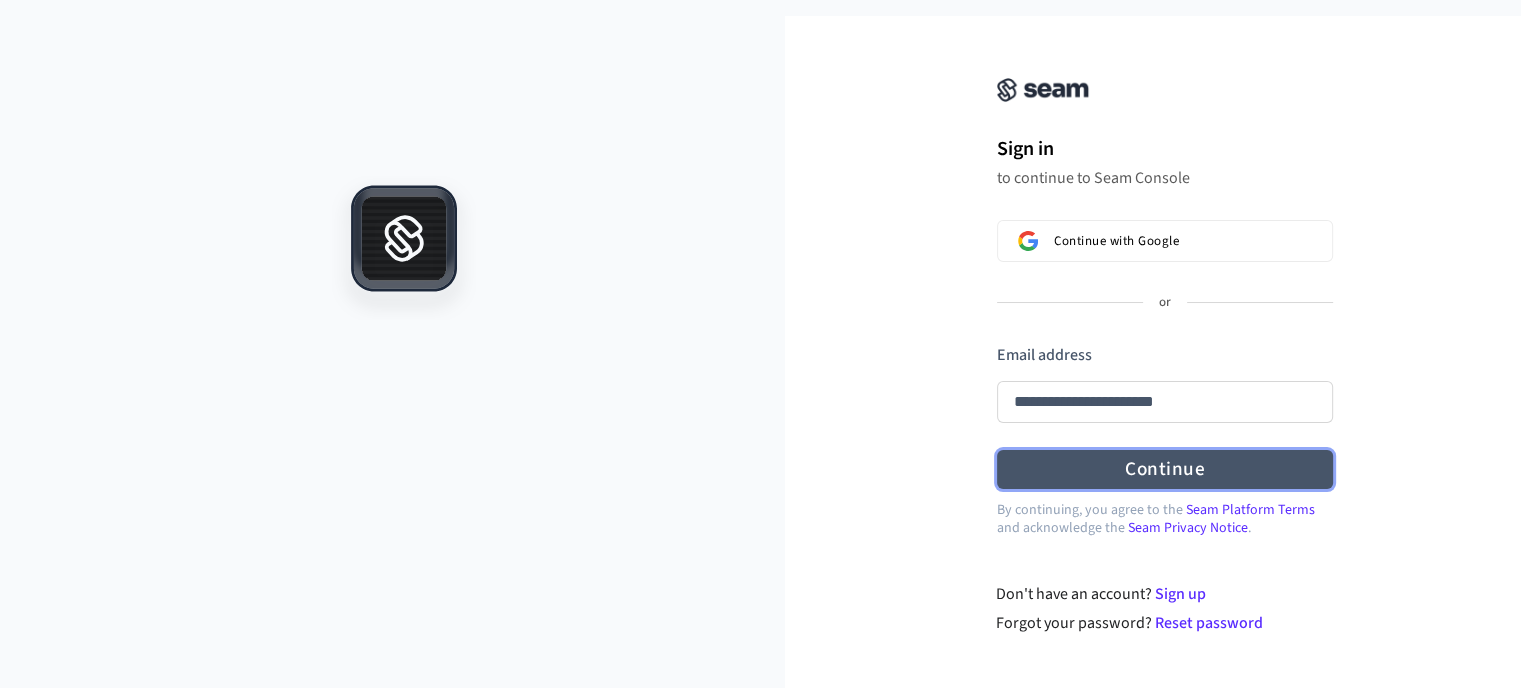 click on "Continue" at bounding box center (1165, 469) 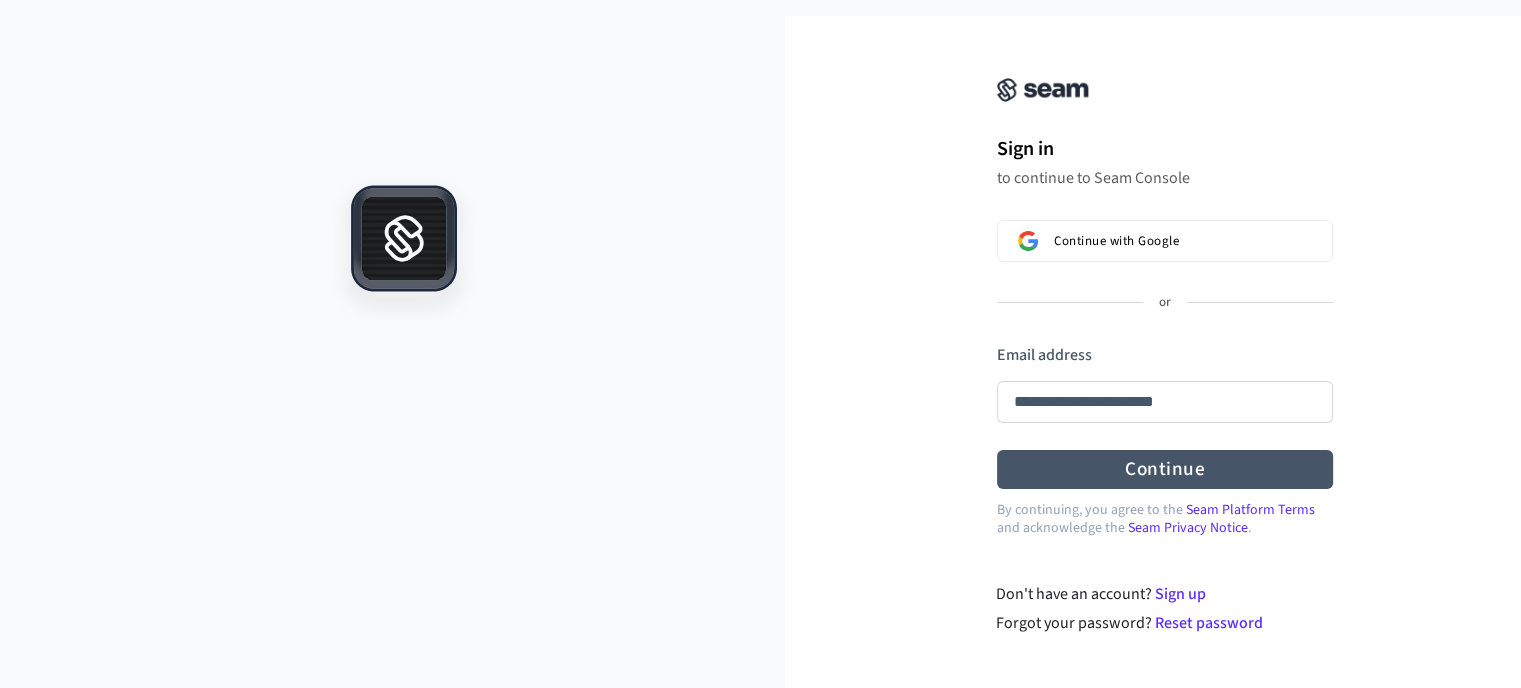 type on "**********" 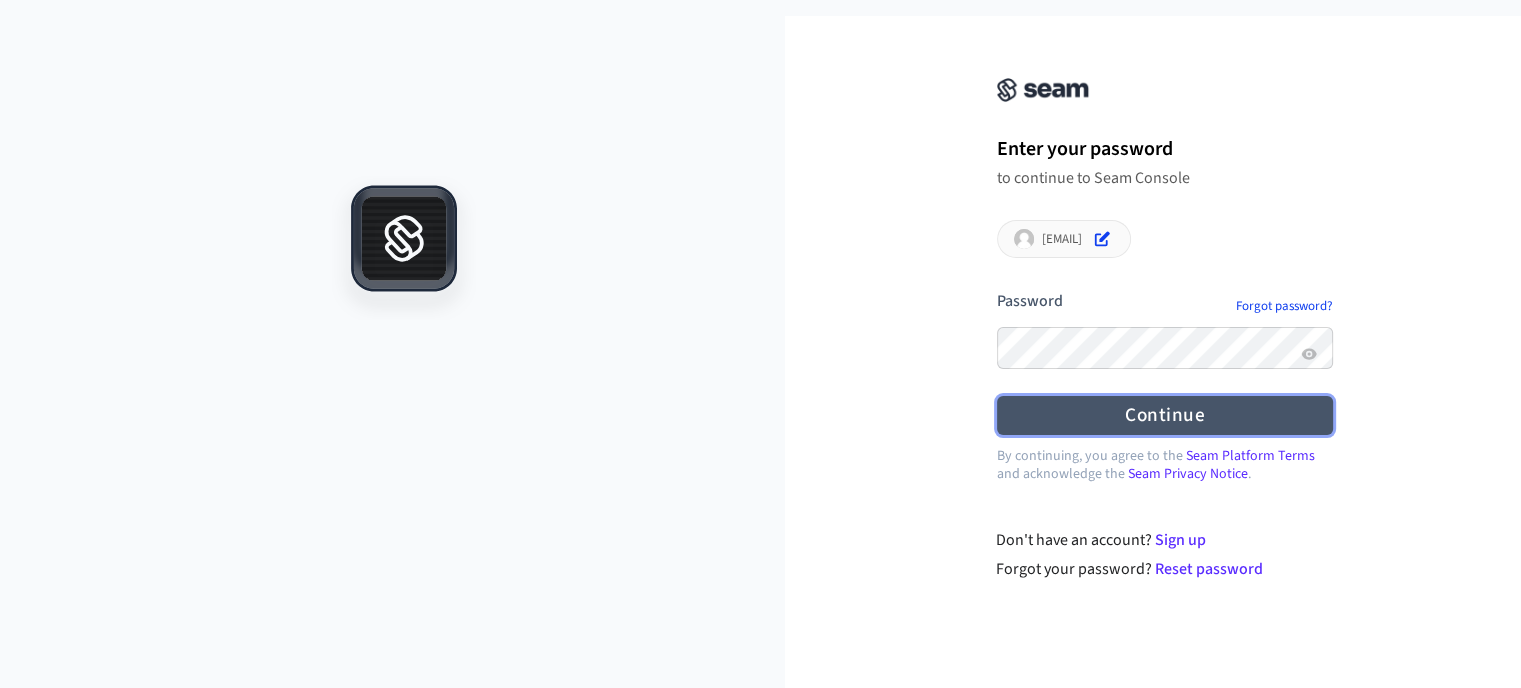 click on "Continue" at bounding box center (1165, 415) 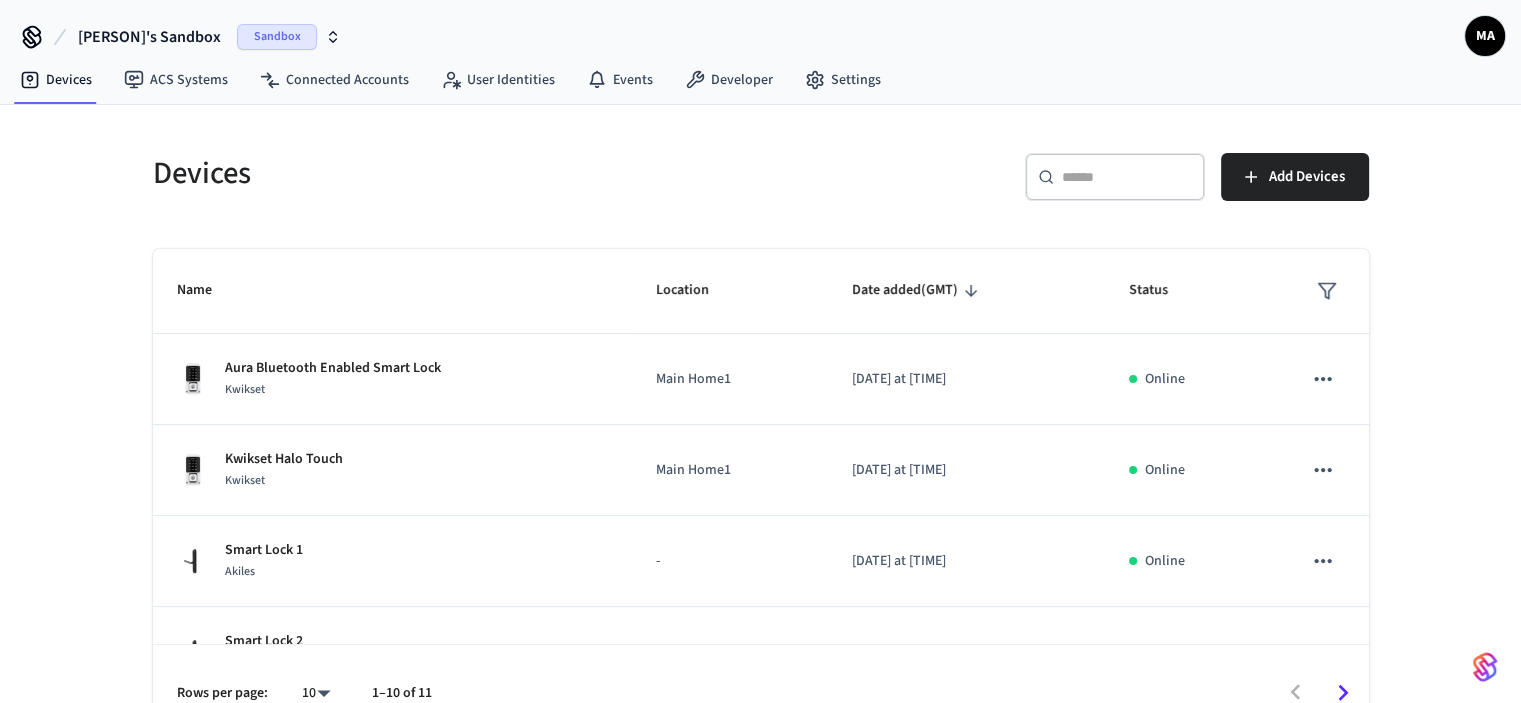 scroll, scrollTop: 37, scrollLeft: 0, axis: vertical 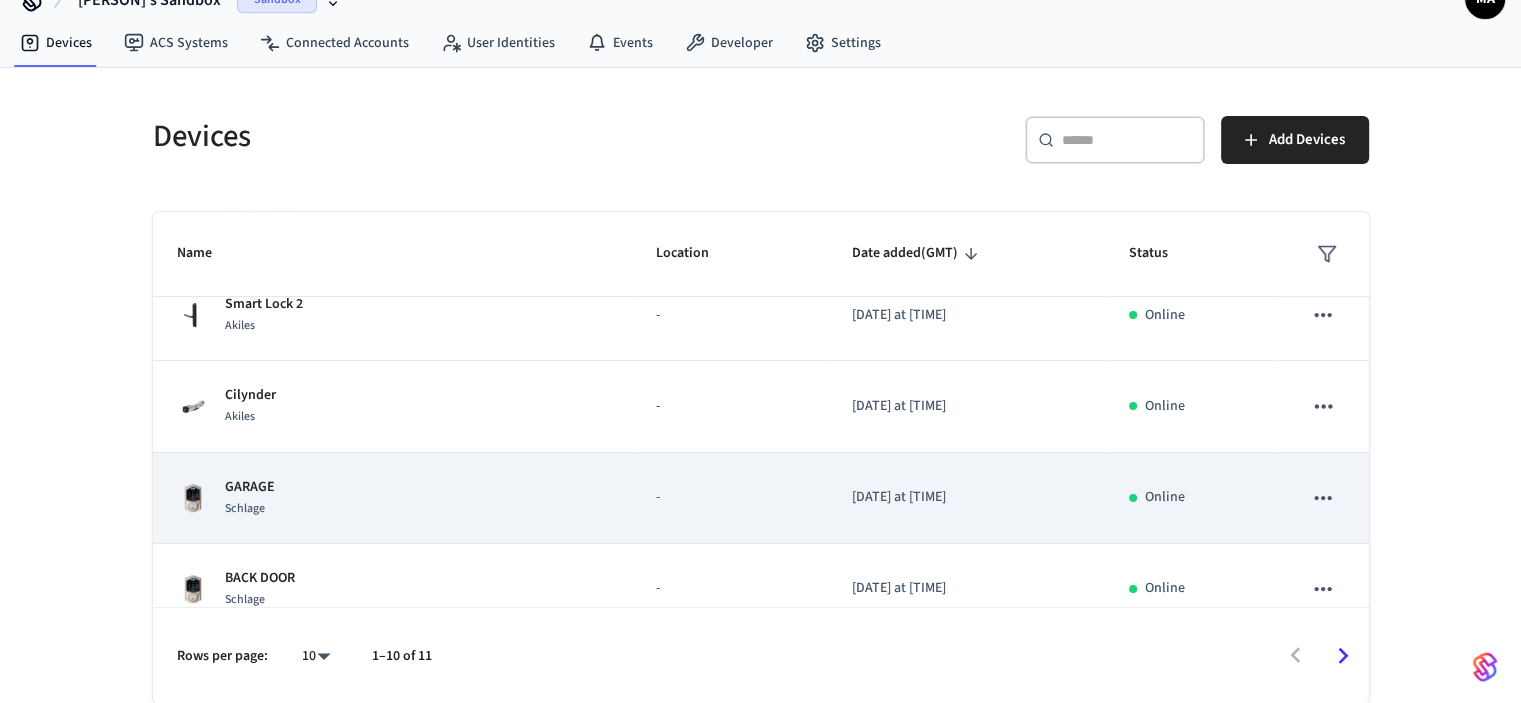 click on "GARAGE Schlage" at bounding box center (393, 498) 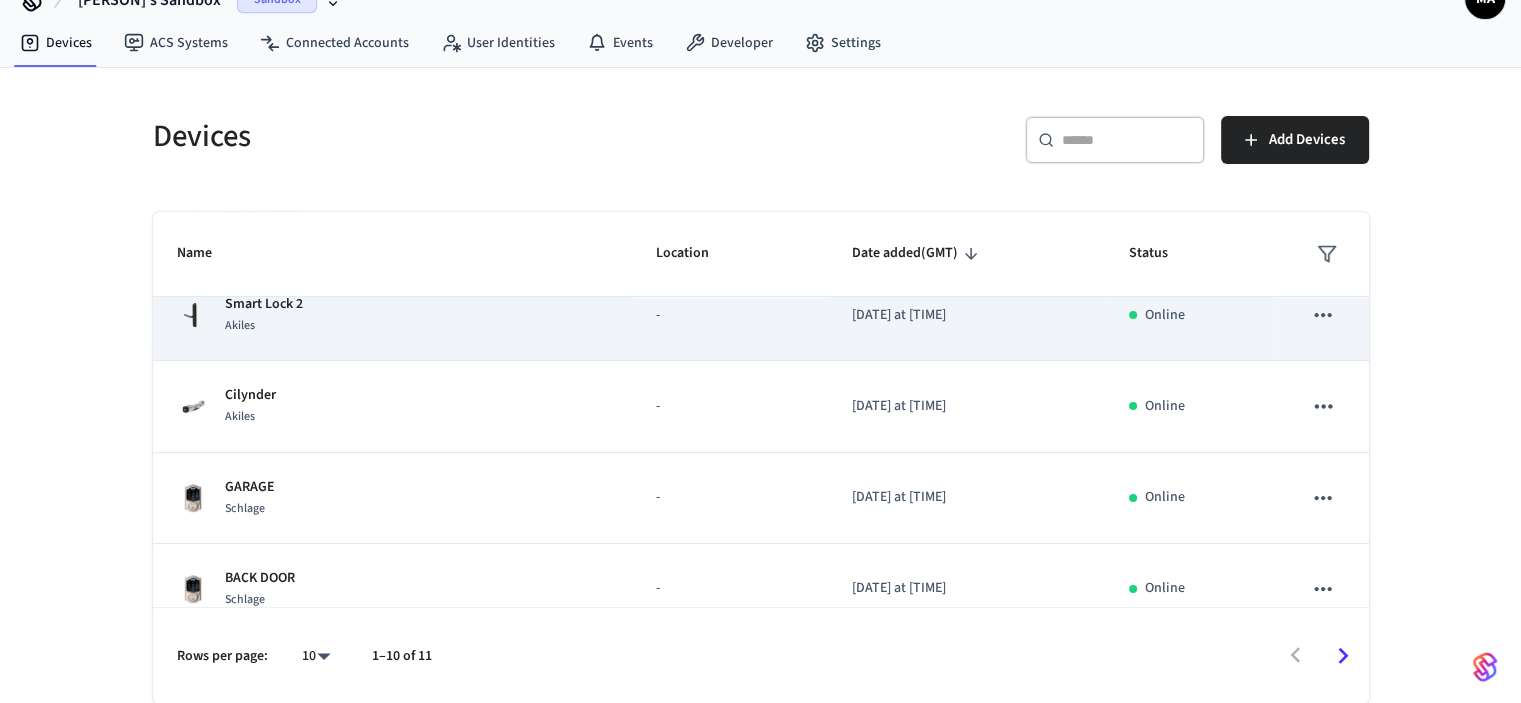 scroll, scrollTop: 0, scrollLeft: 0, axis: both 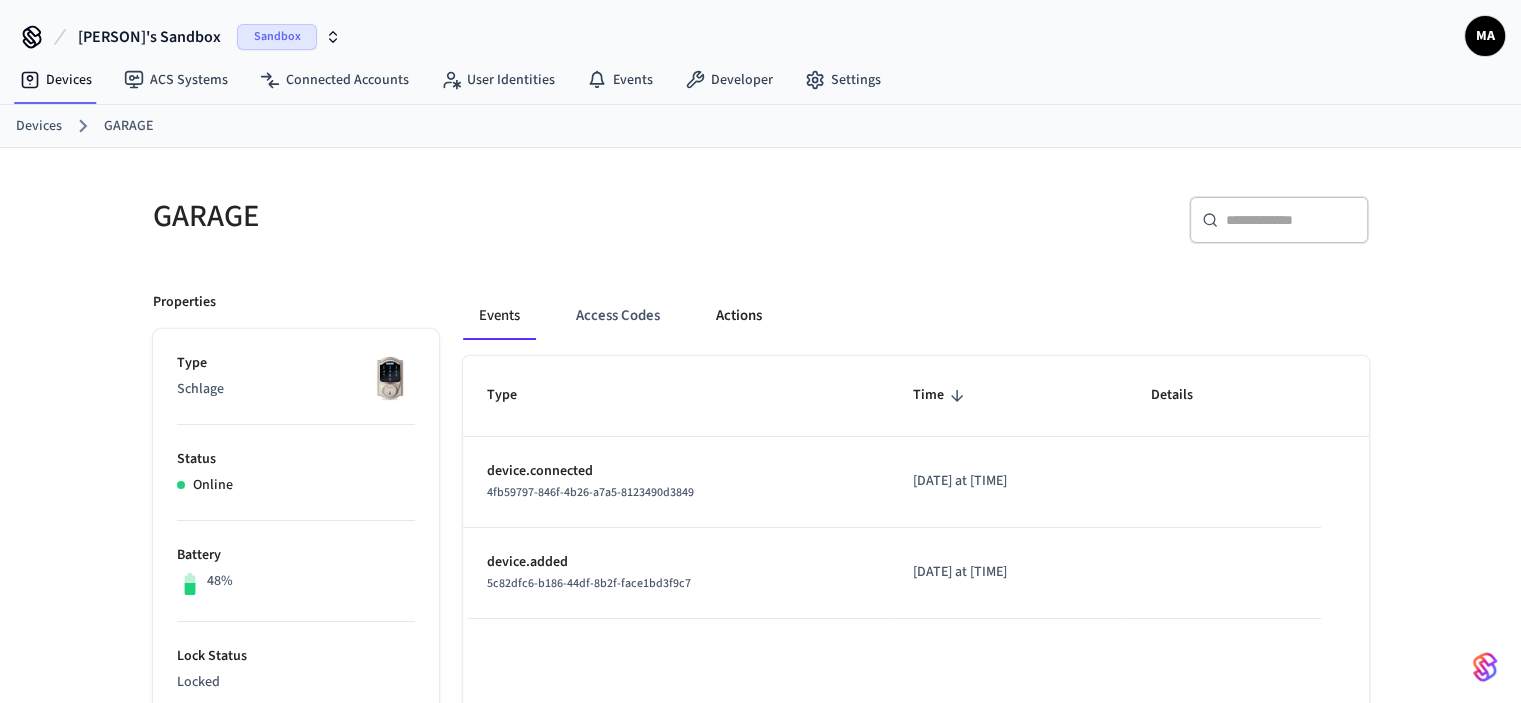 click on "Actions" at bounding box center (739, 316) 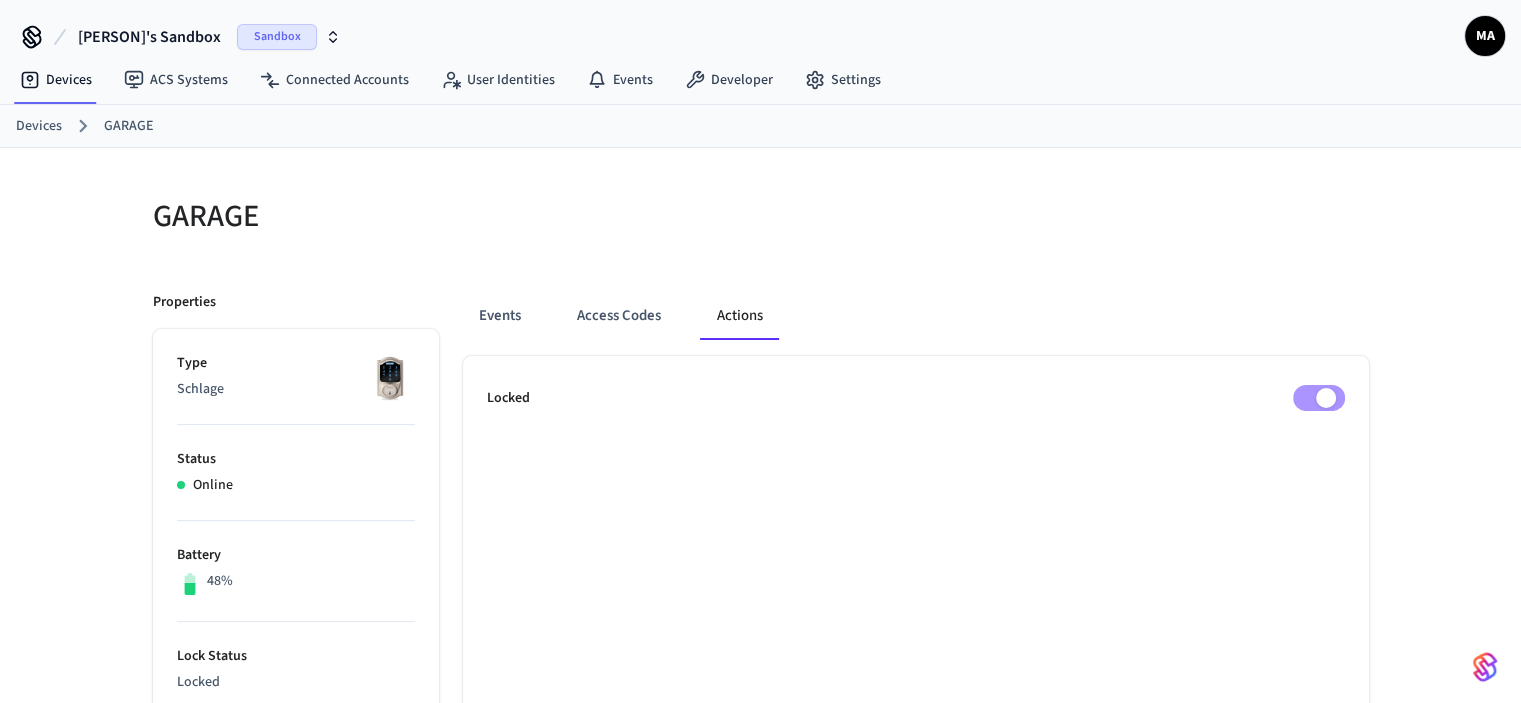 scroll, scrollTop: 100, scrollLeft: 0, axis: vertical 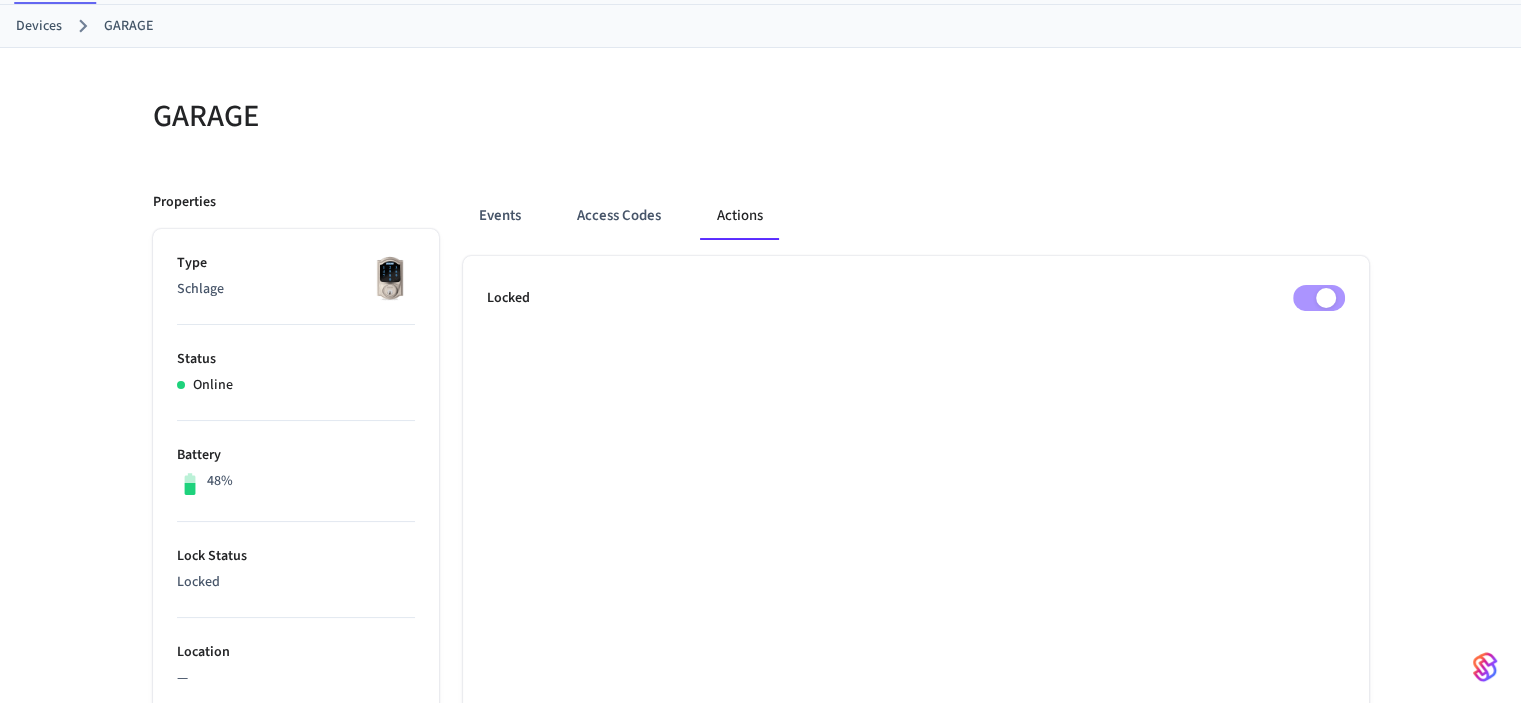 click 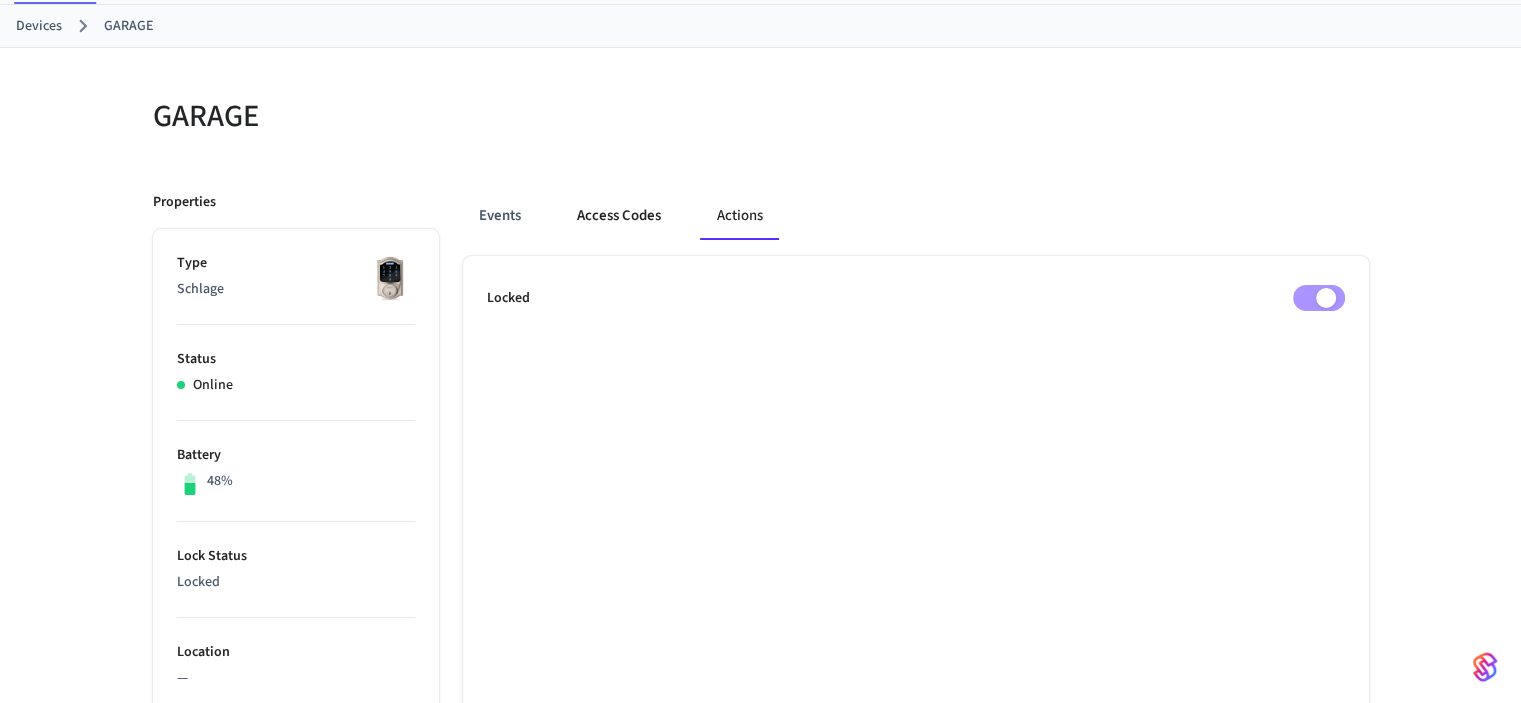 click on "Access Codes" at bounding box center (619, 216) 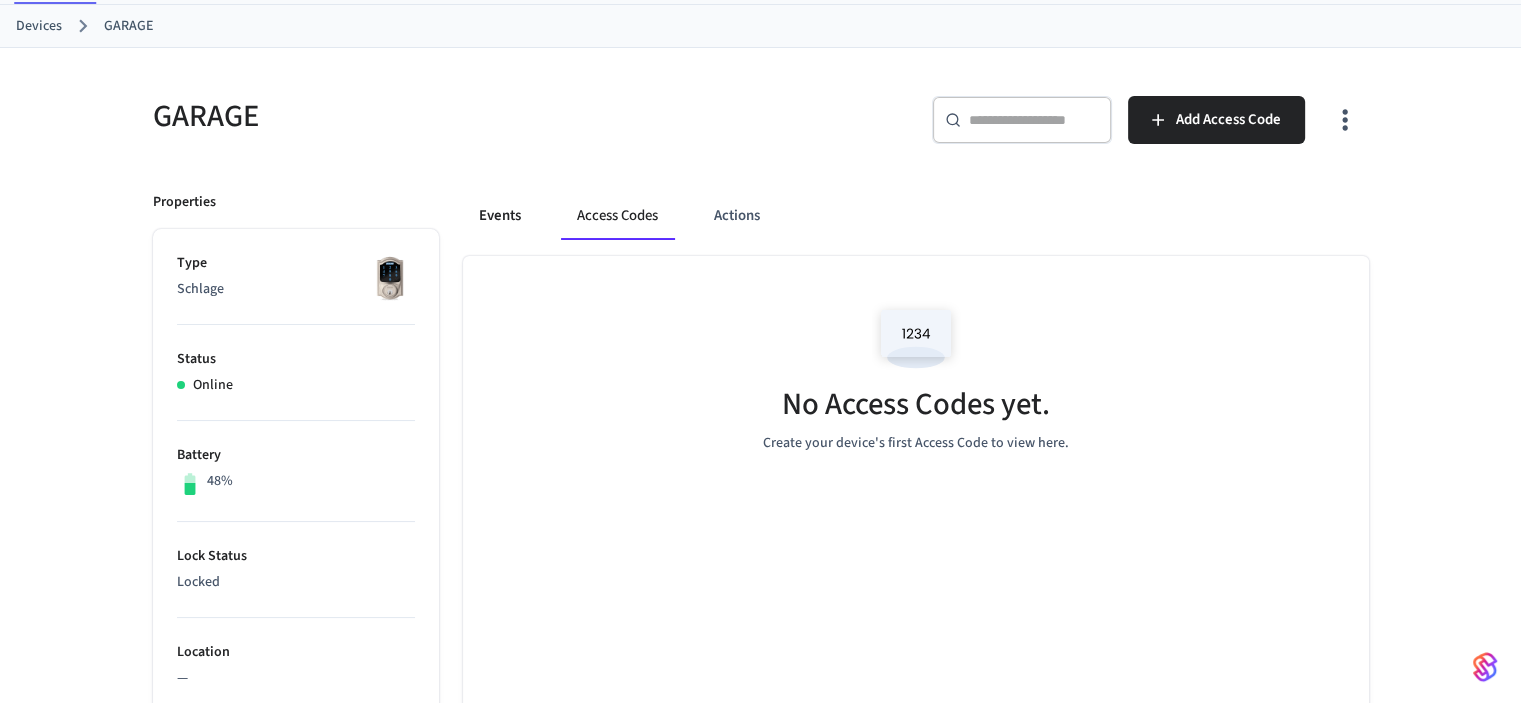 click on "Events" at bounding box center (500, 216) 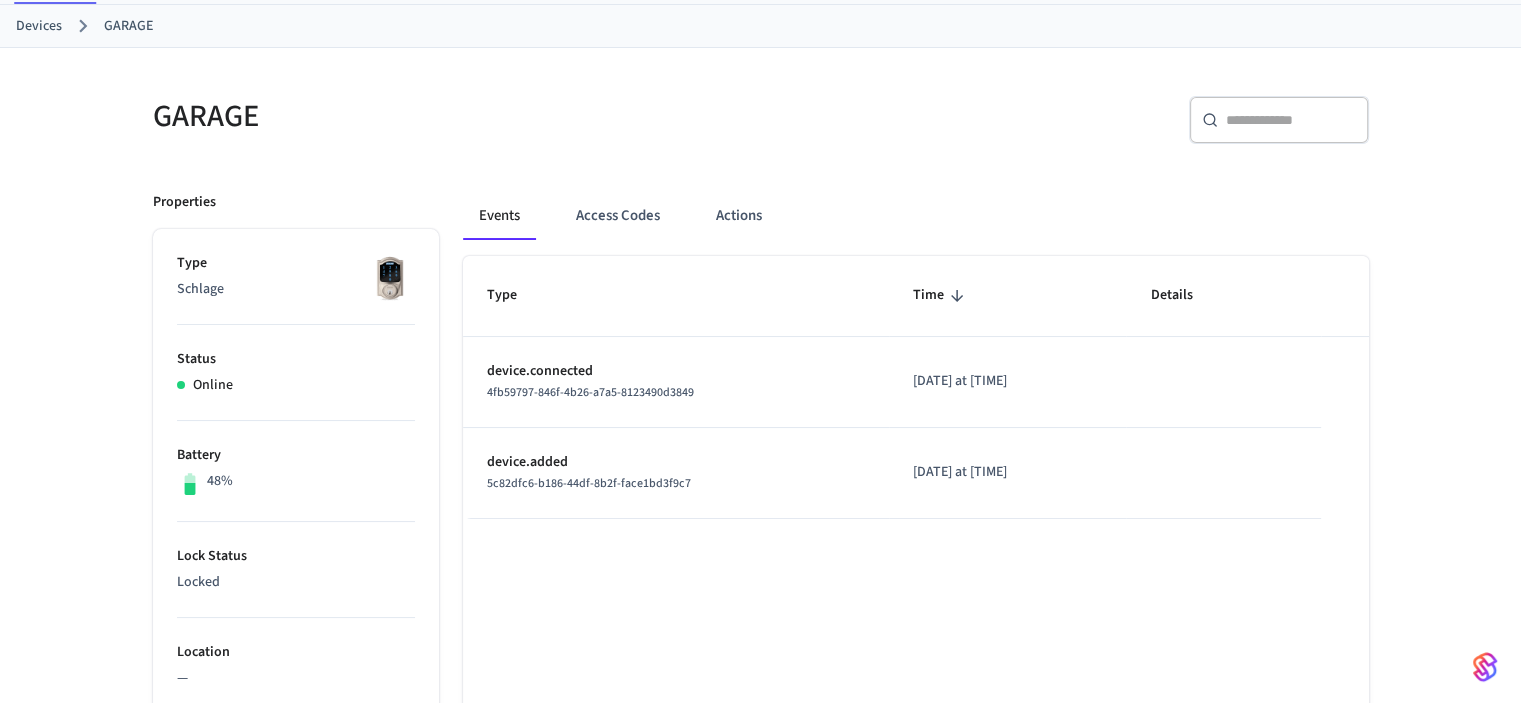 scroll, scrollTop: 0, scrollLeft: 0, axis: both 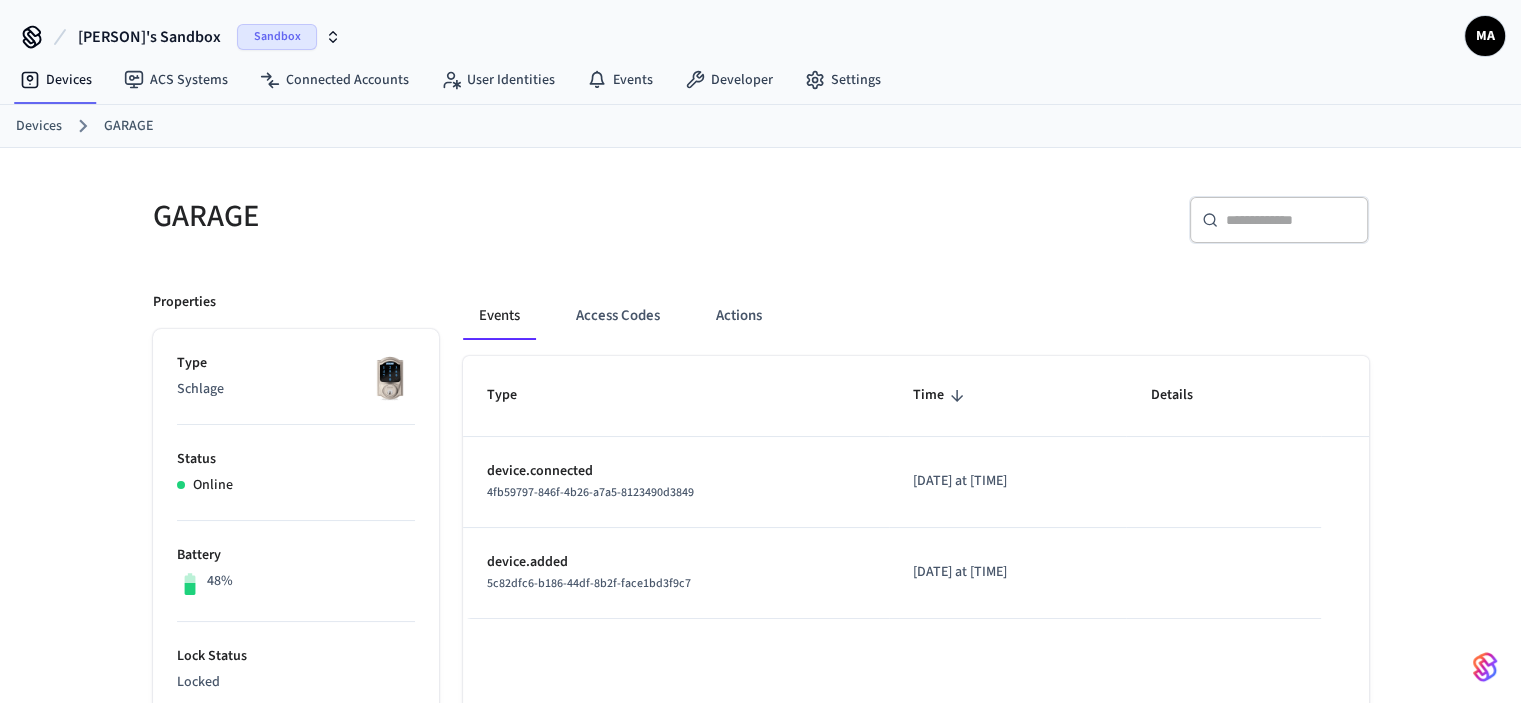 click on "Devices" at bounding box center (39, 126) 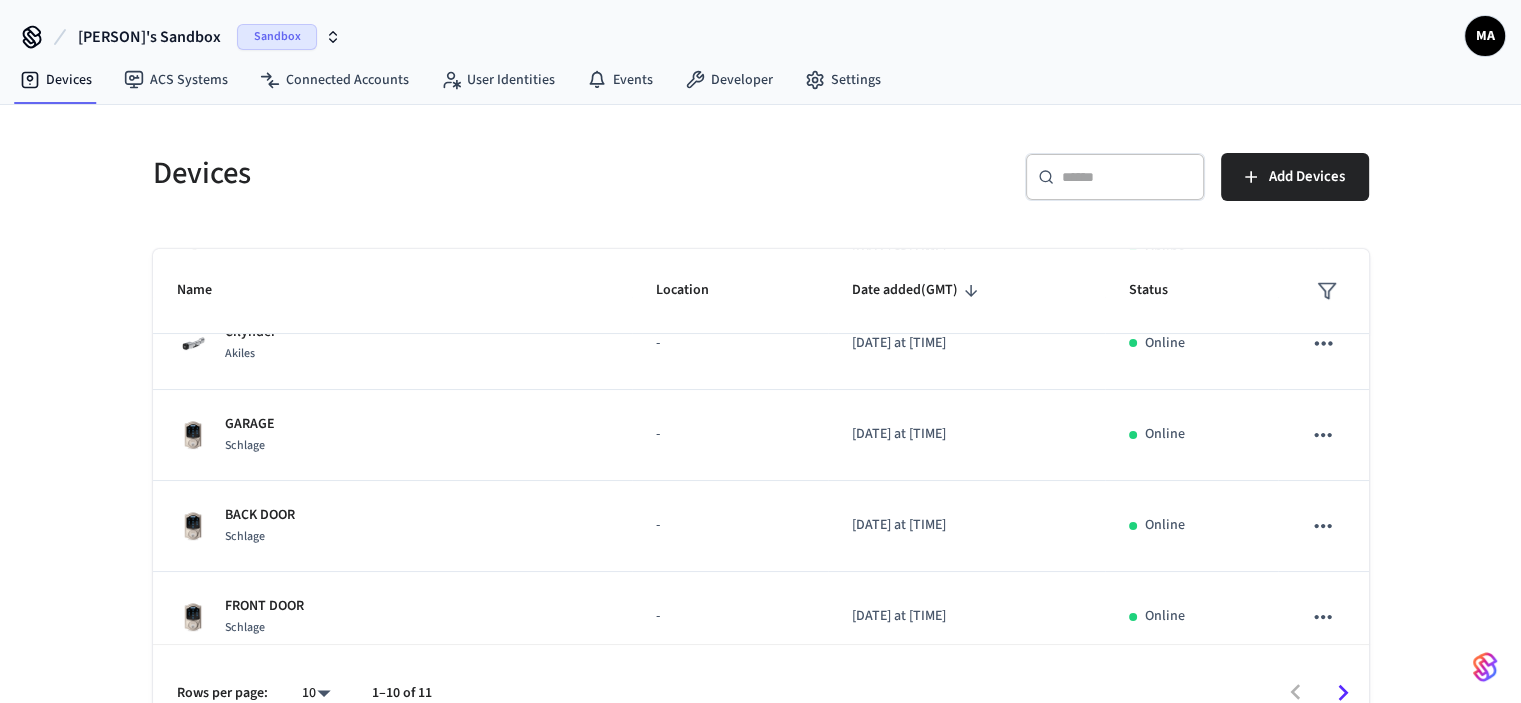 scroll, scrollTop: 500, scrollLeft: 0, axis: vertical 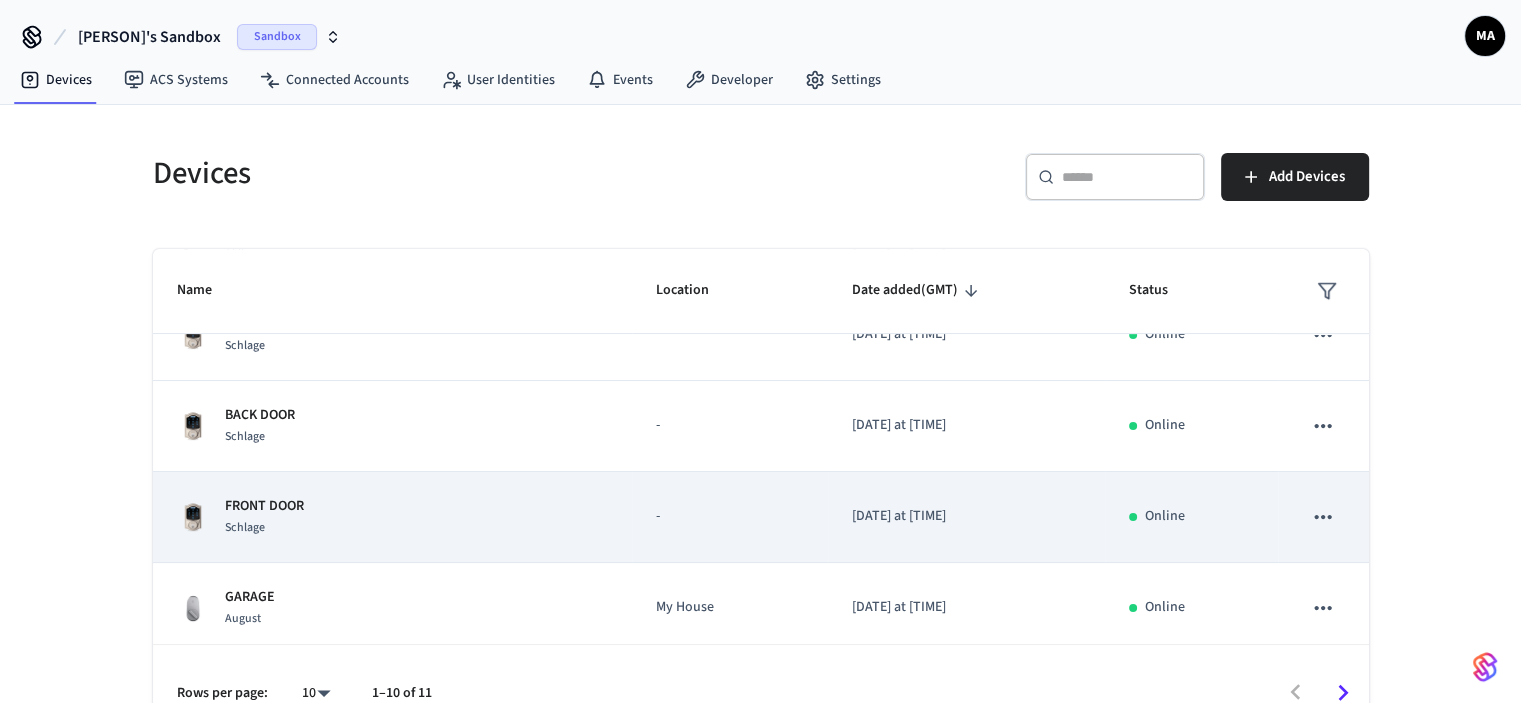 click 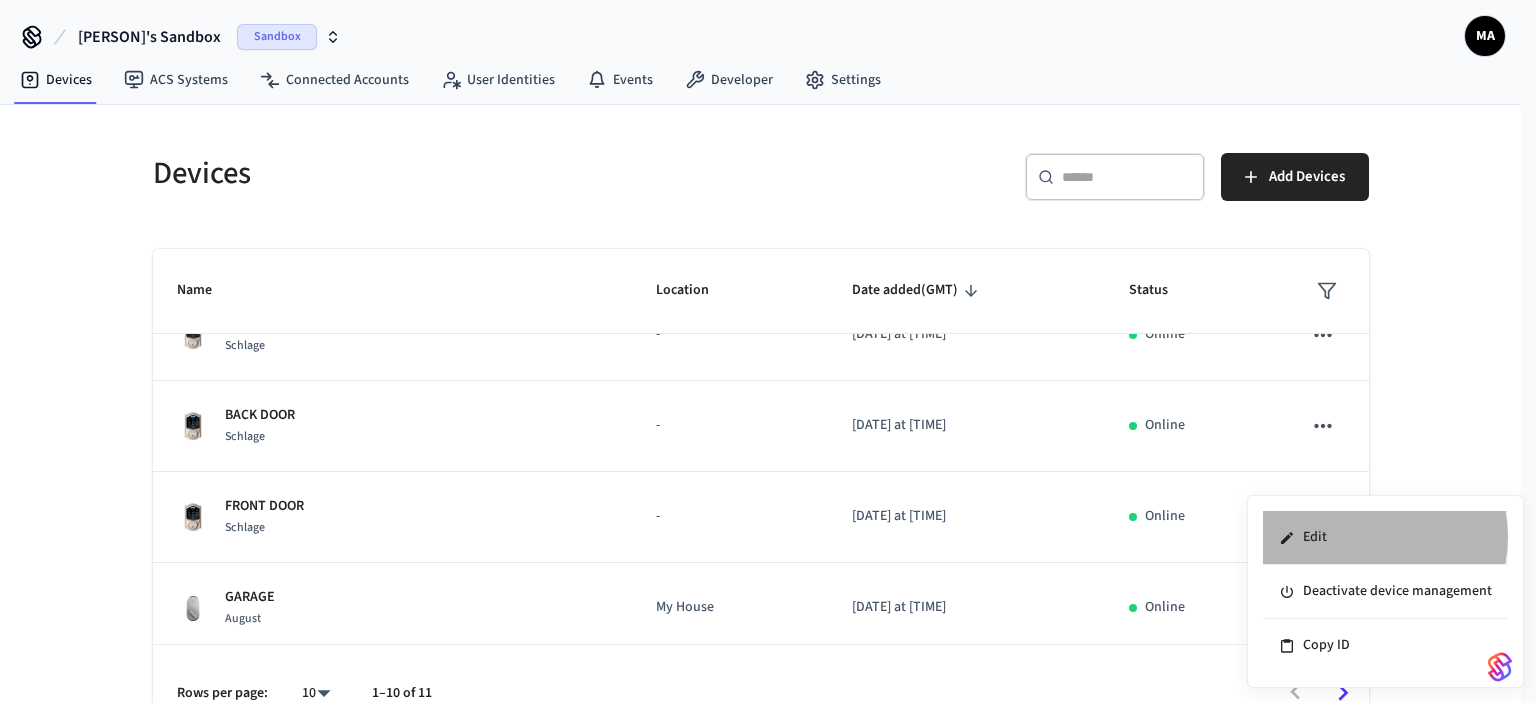 click on "Edit" at bounding box center [1385, 538] 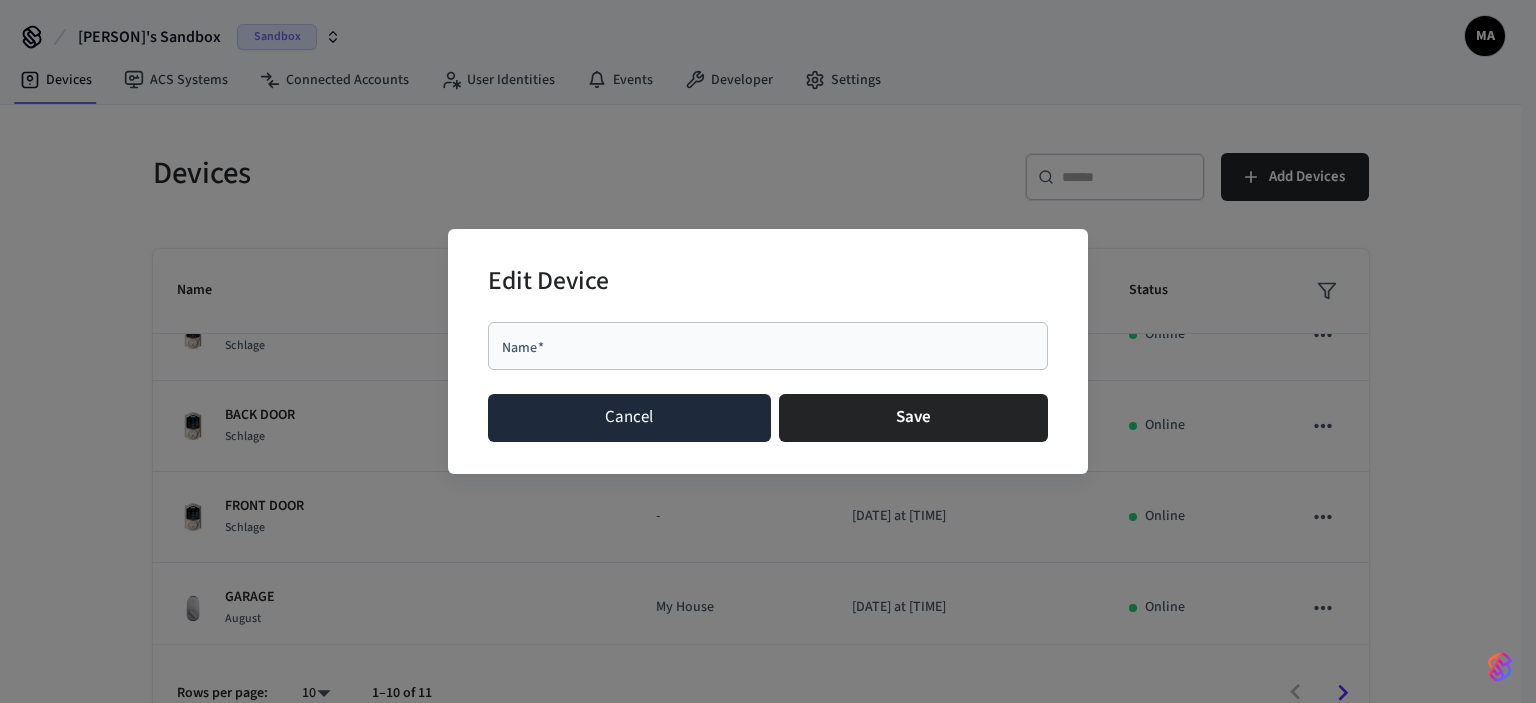 click on "Cancel" at bounding box center [629, 418] 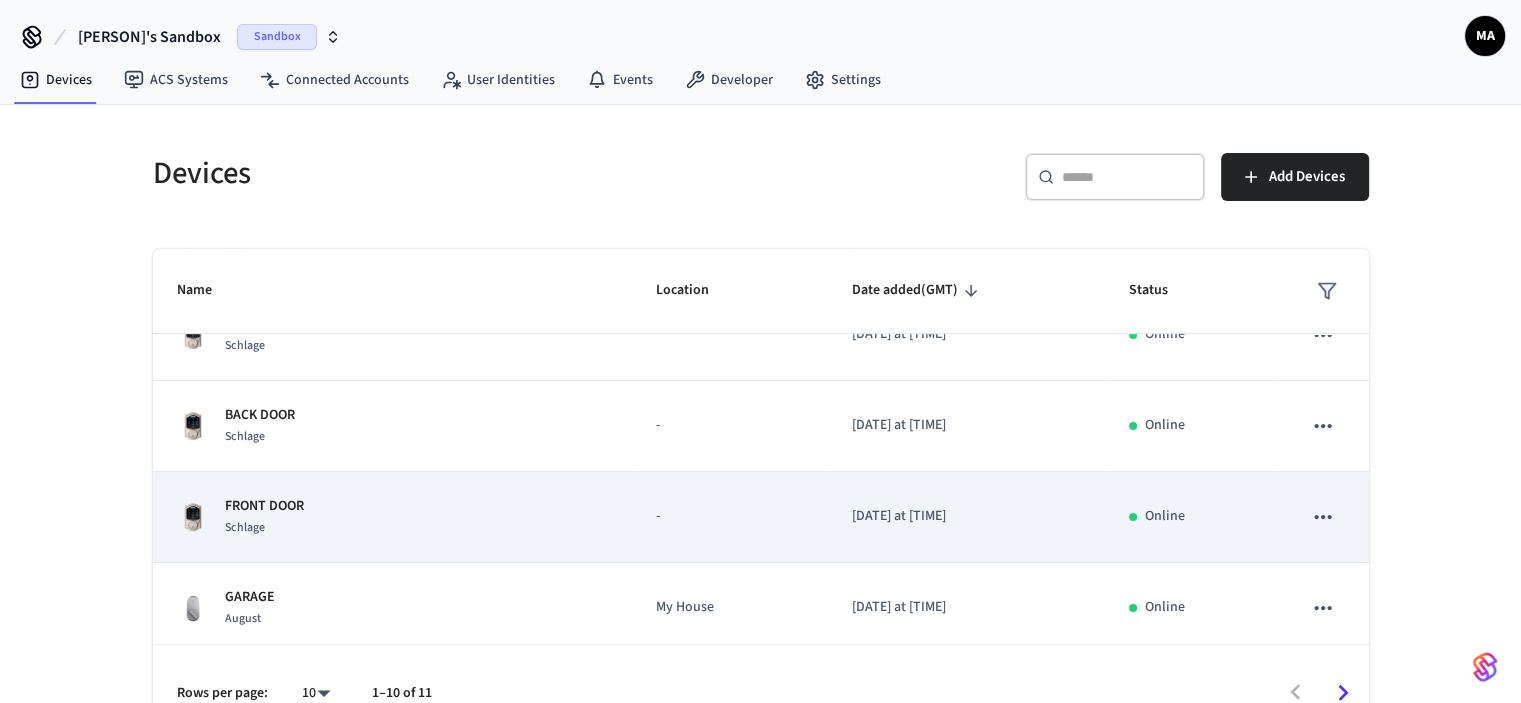 click on "-" at bounding box center (729, 517) 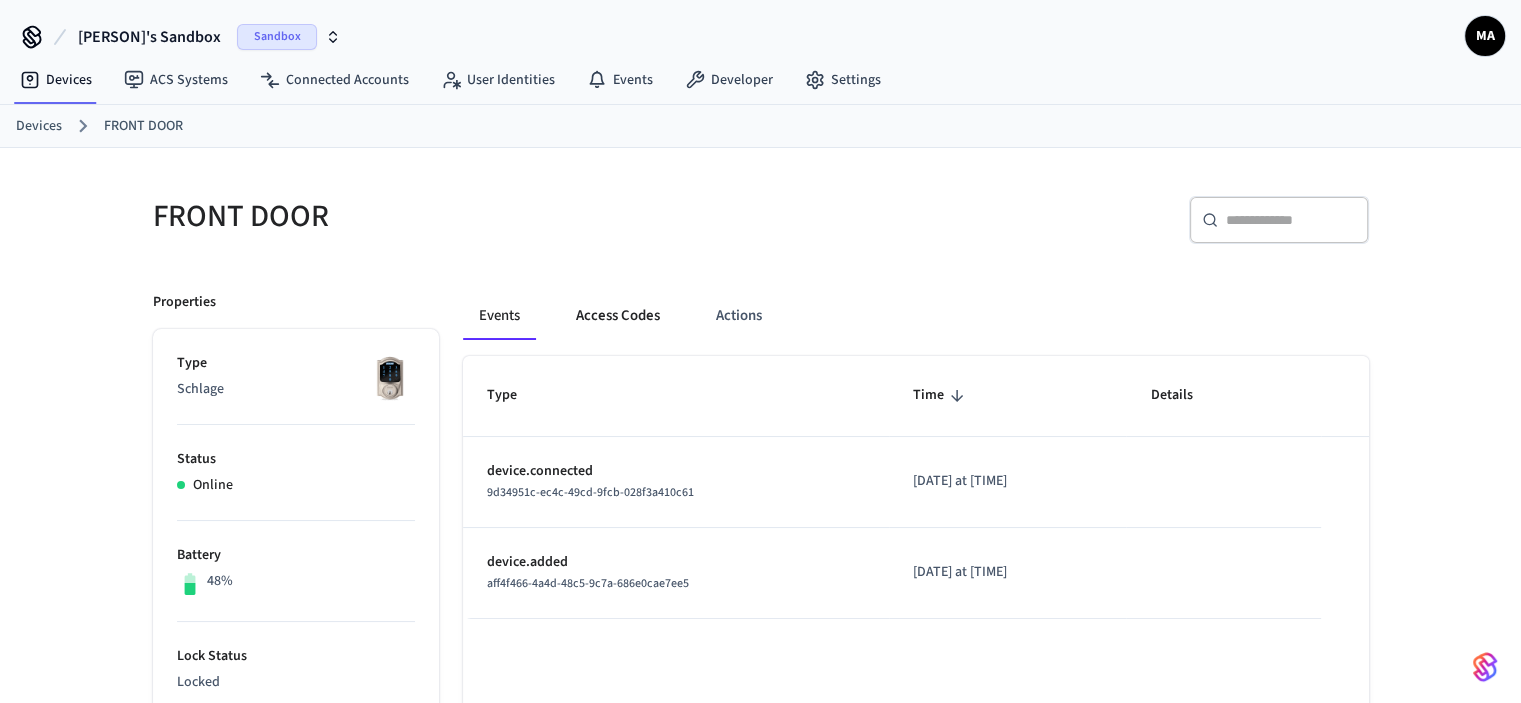 click on "Access Codes" at bounding box center [618, 316] 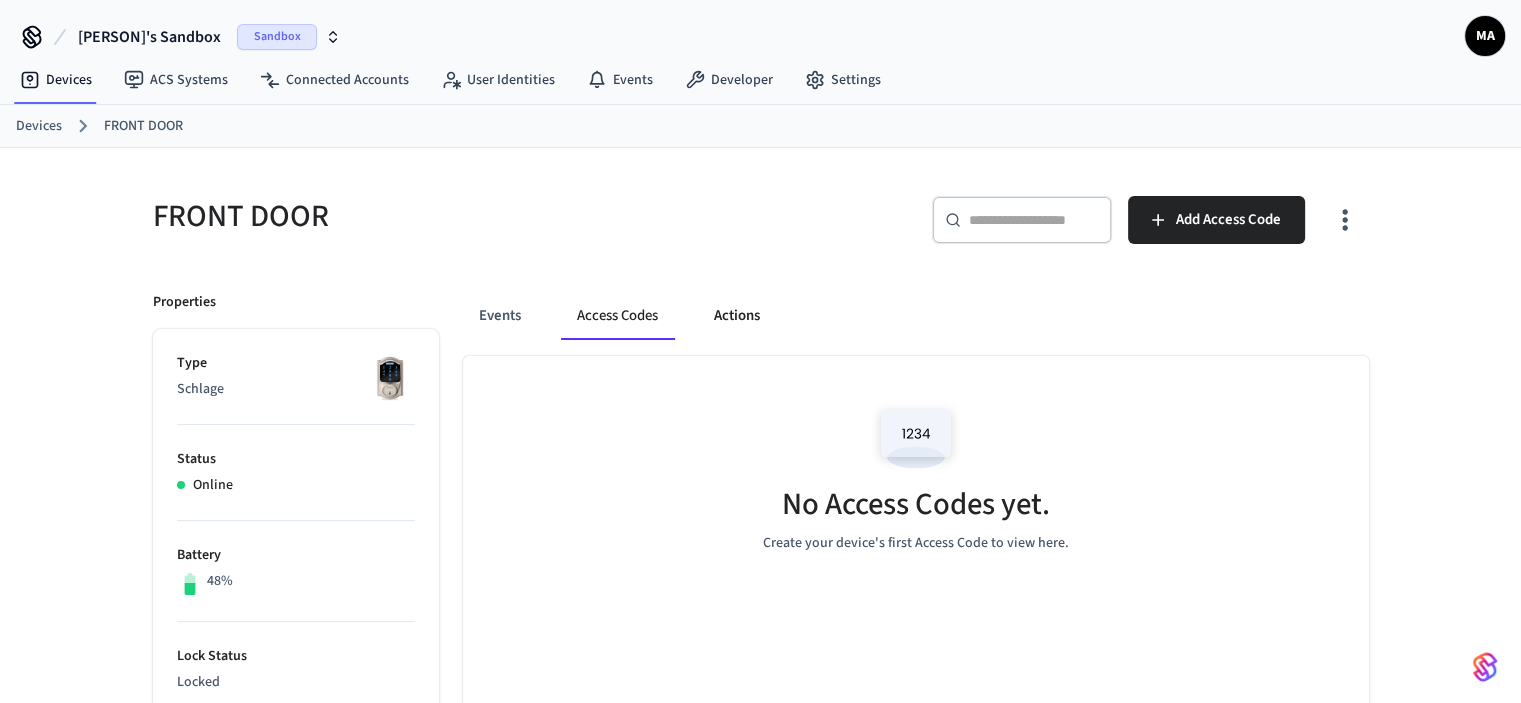 click on "Actions" at bounding box center [737, 316] 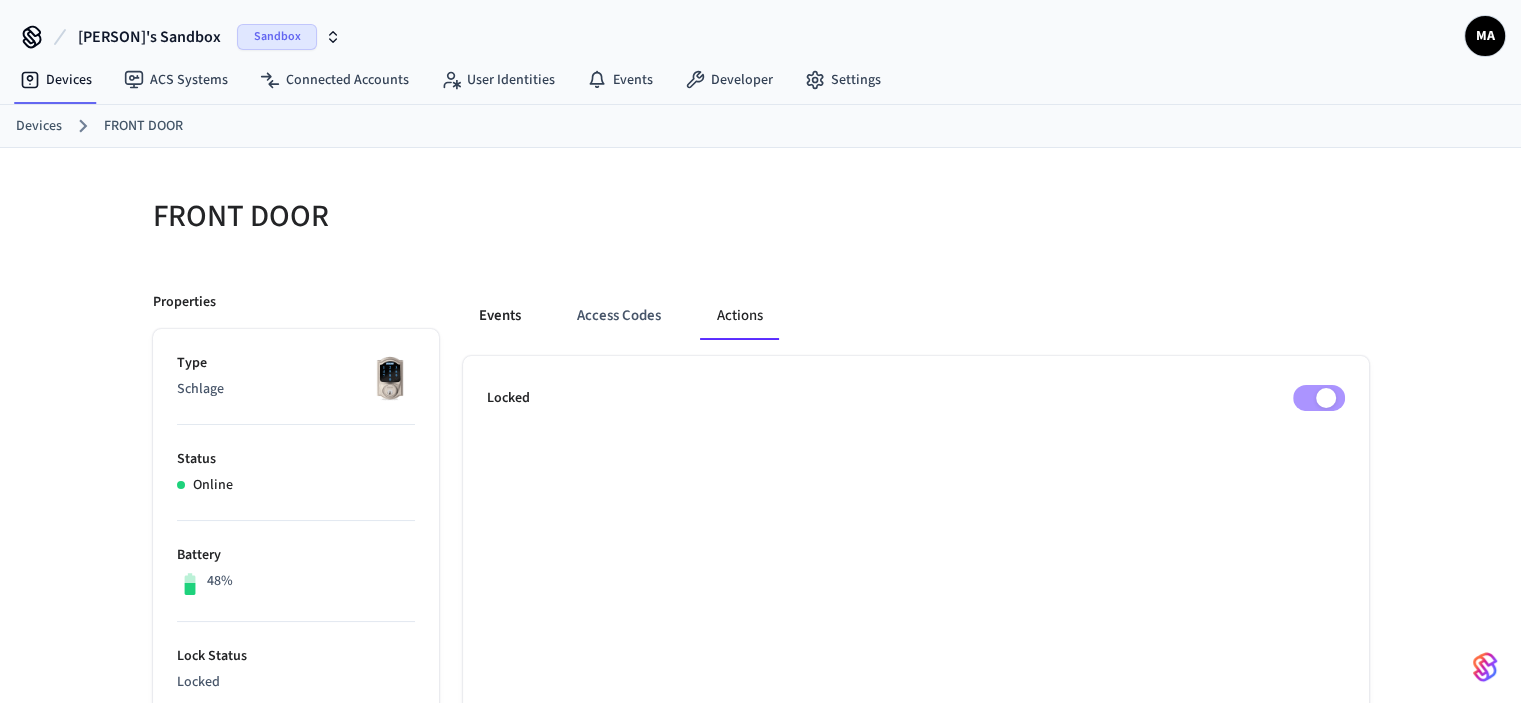 click on "Events" at bounding box center (500, 316) 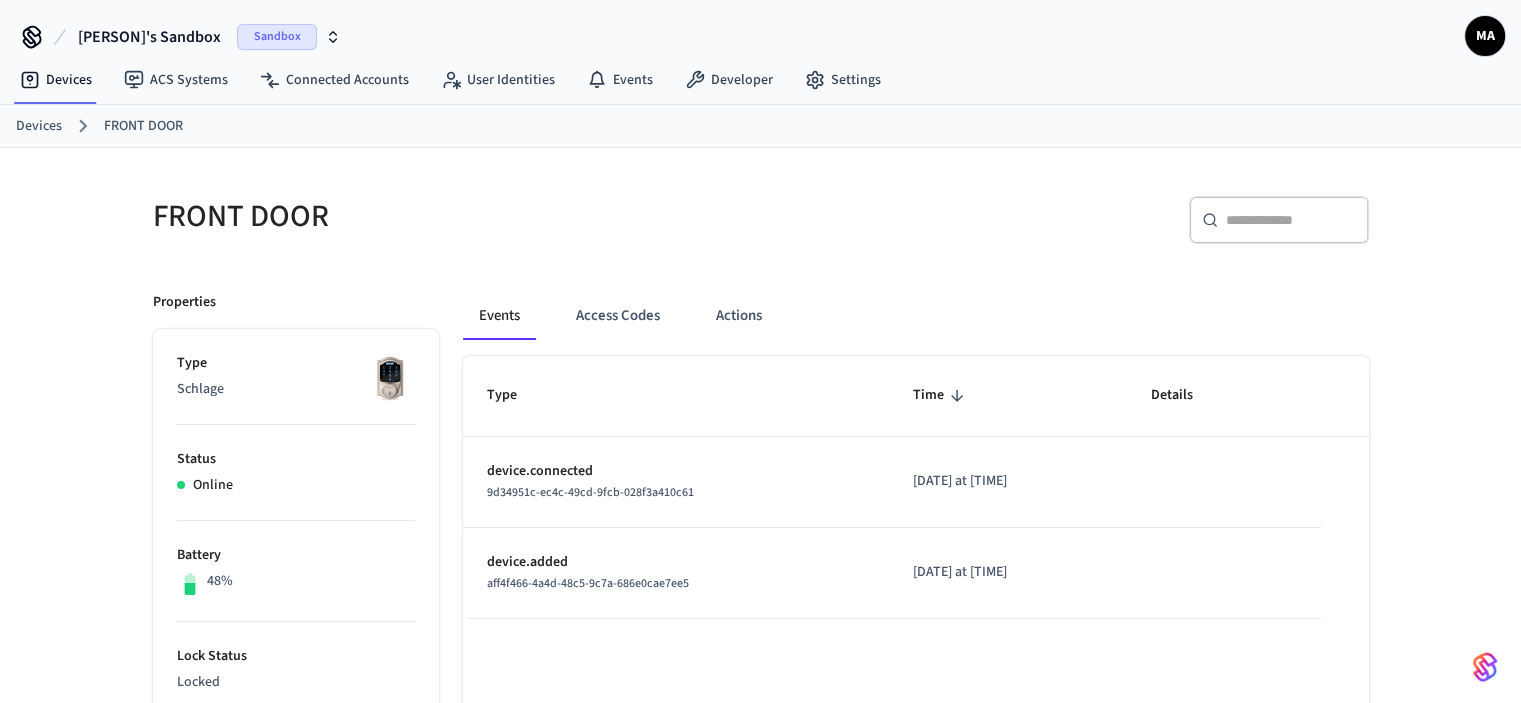scroll, scrollTop: 200, scrollLeft: 0, axis: vertical 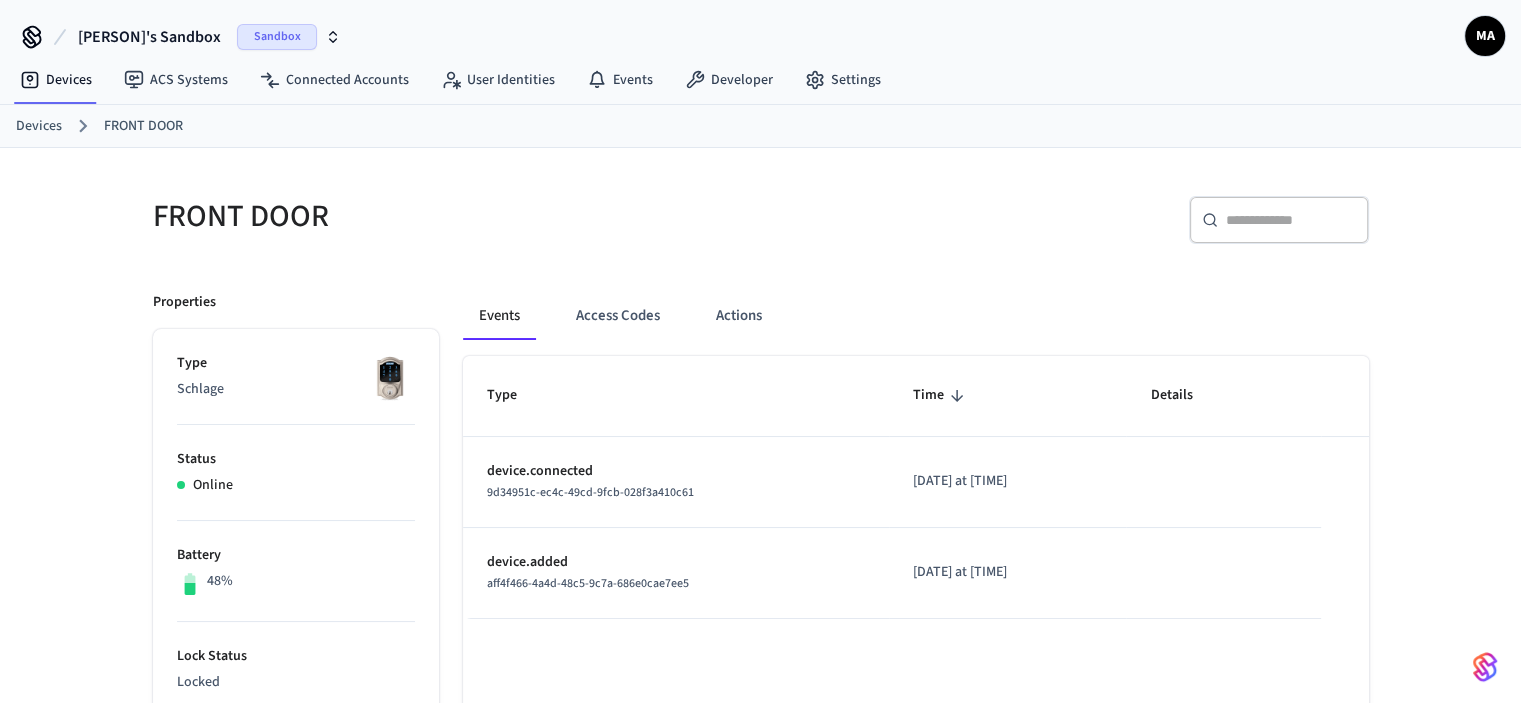 click on "Devices" at bounding box center [39, 126] 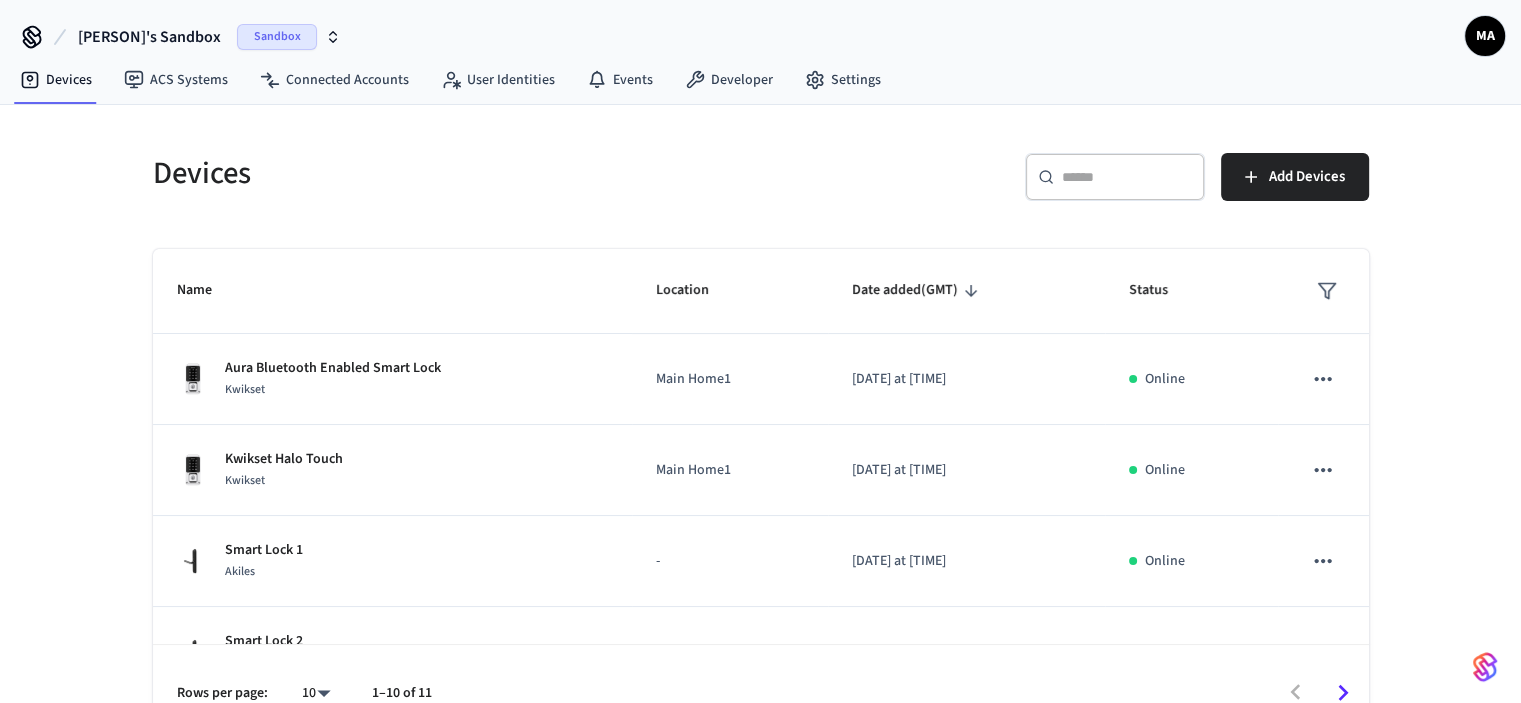 scroll, scrollTop: 598, scrollLeft: 0, axis: vertical 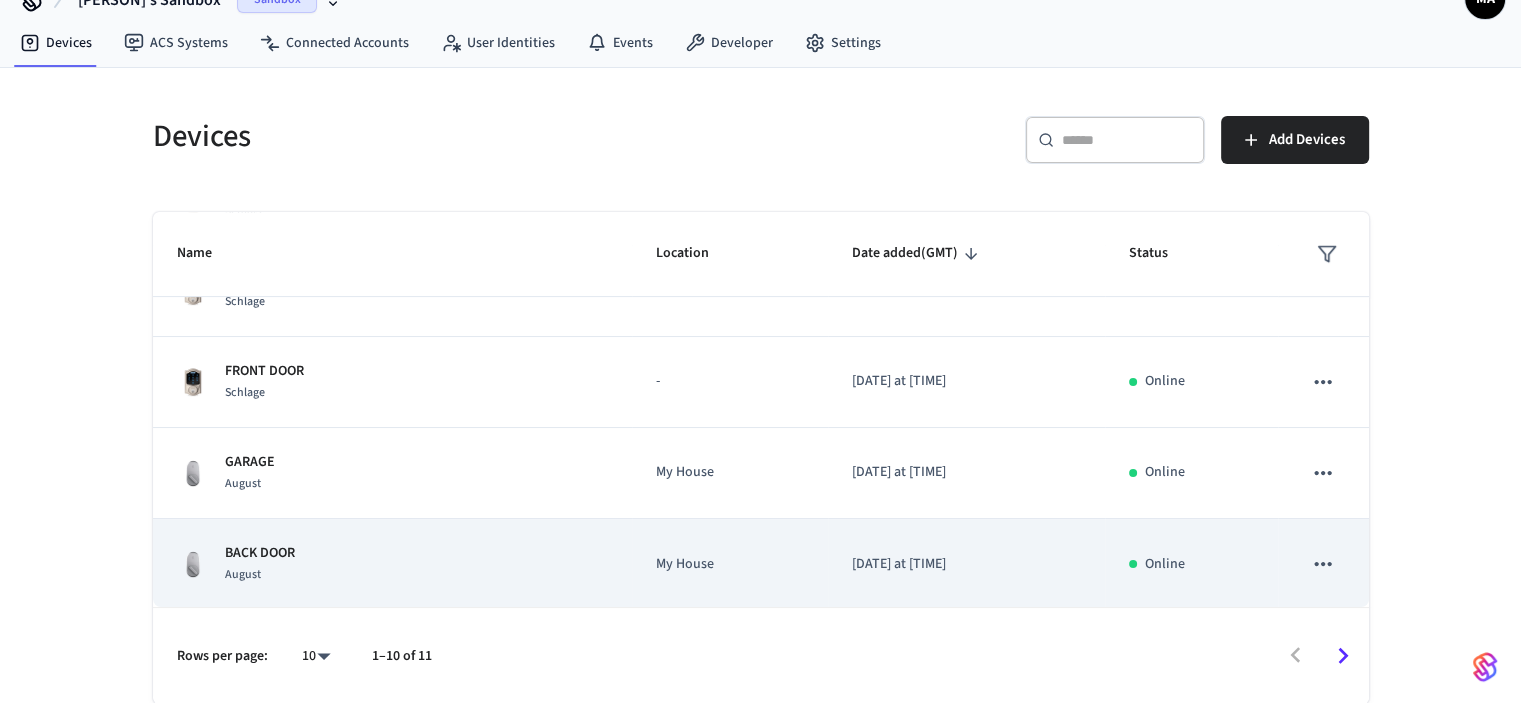 click 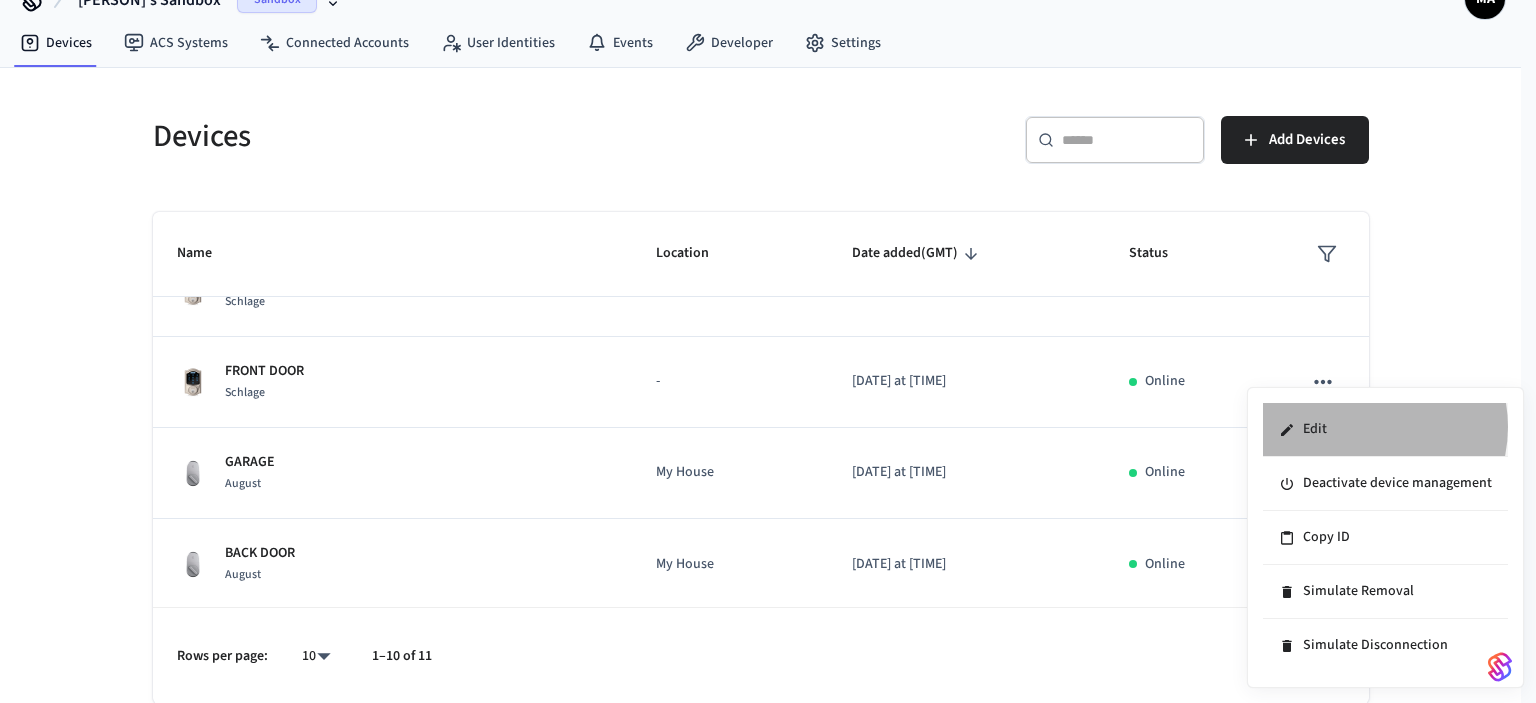click on "Edit" at bounding box center [1385, 430] 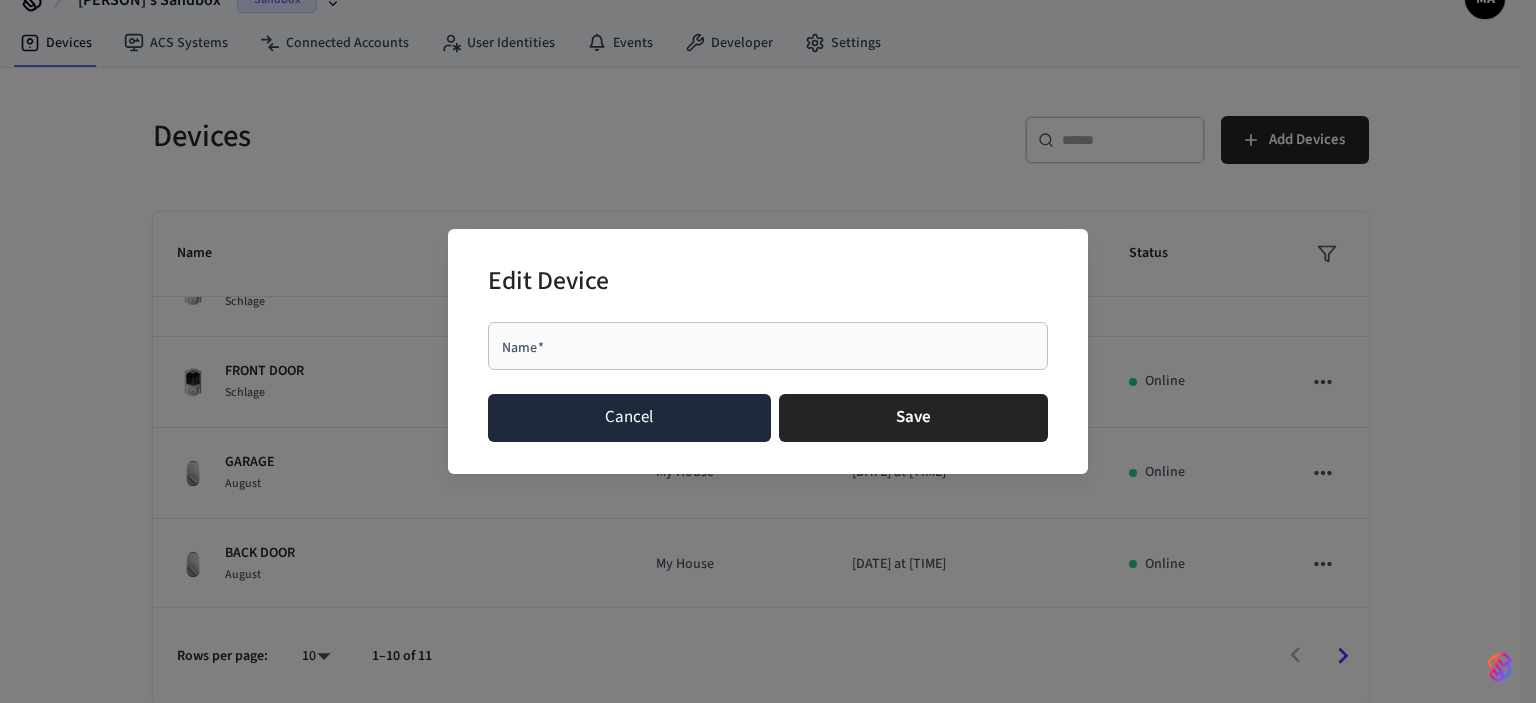 click on "Cancel" at bounding box center (629, 418) 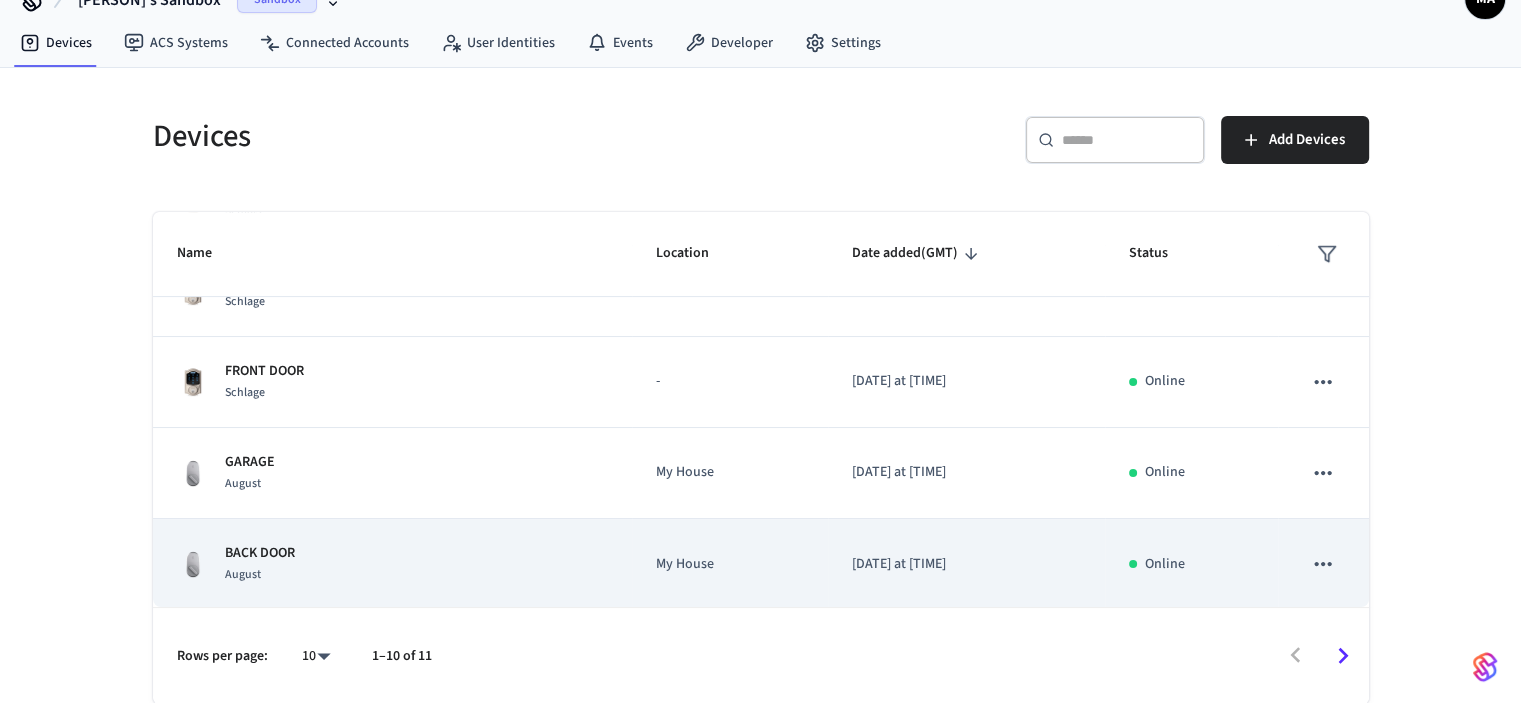 click on "[DATE] at [TIME]" at bounding box center (966, 564) 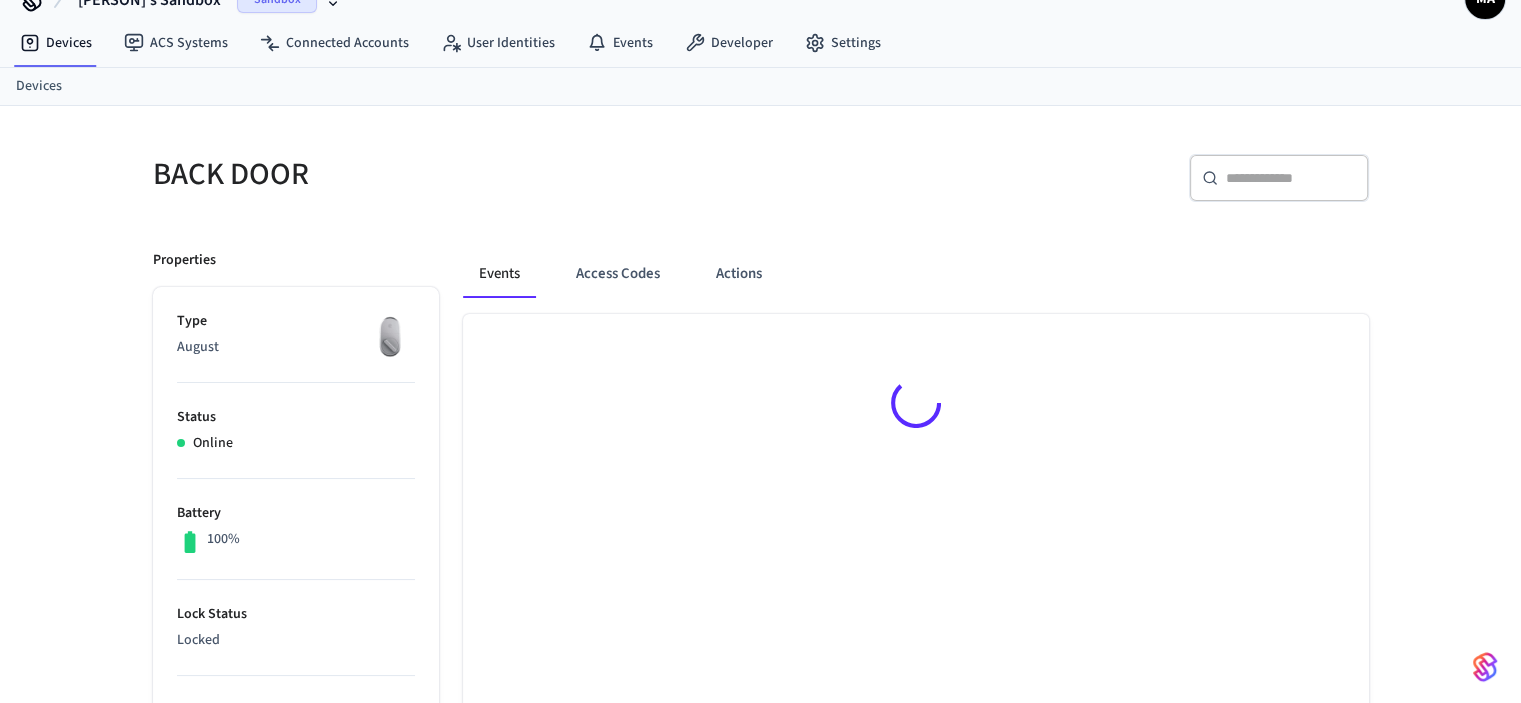 scroll, scrollTop: 0, scrollLeft: 0, axis: both 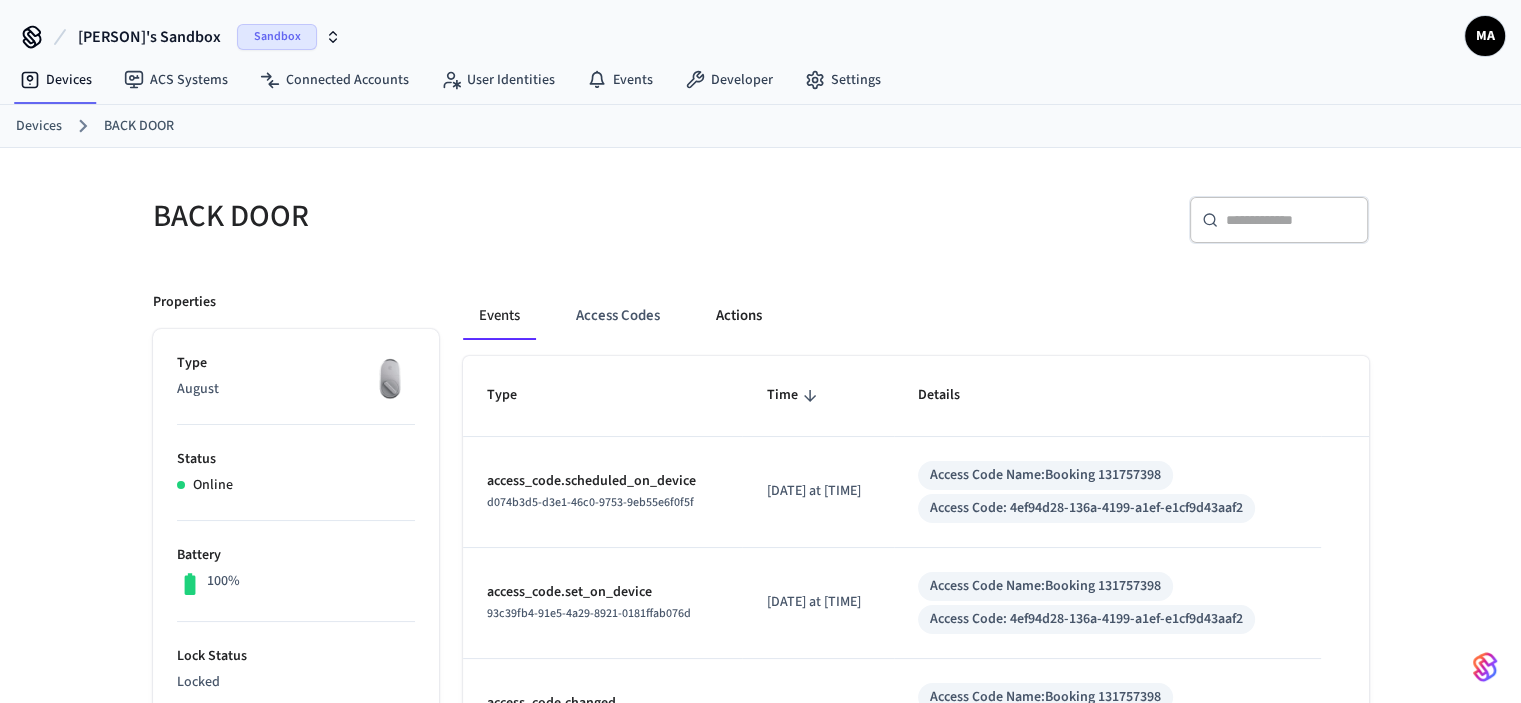 click on "Actions" at bounding box center [739, 316] 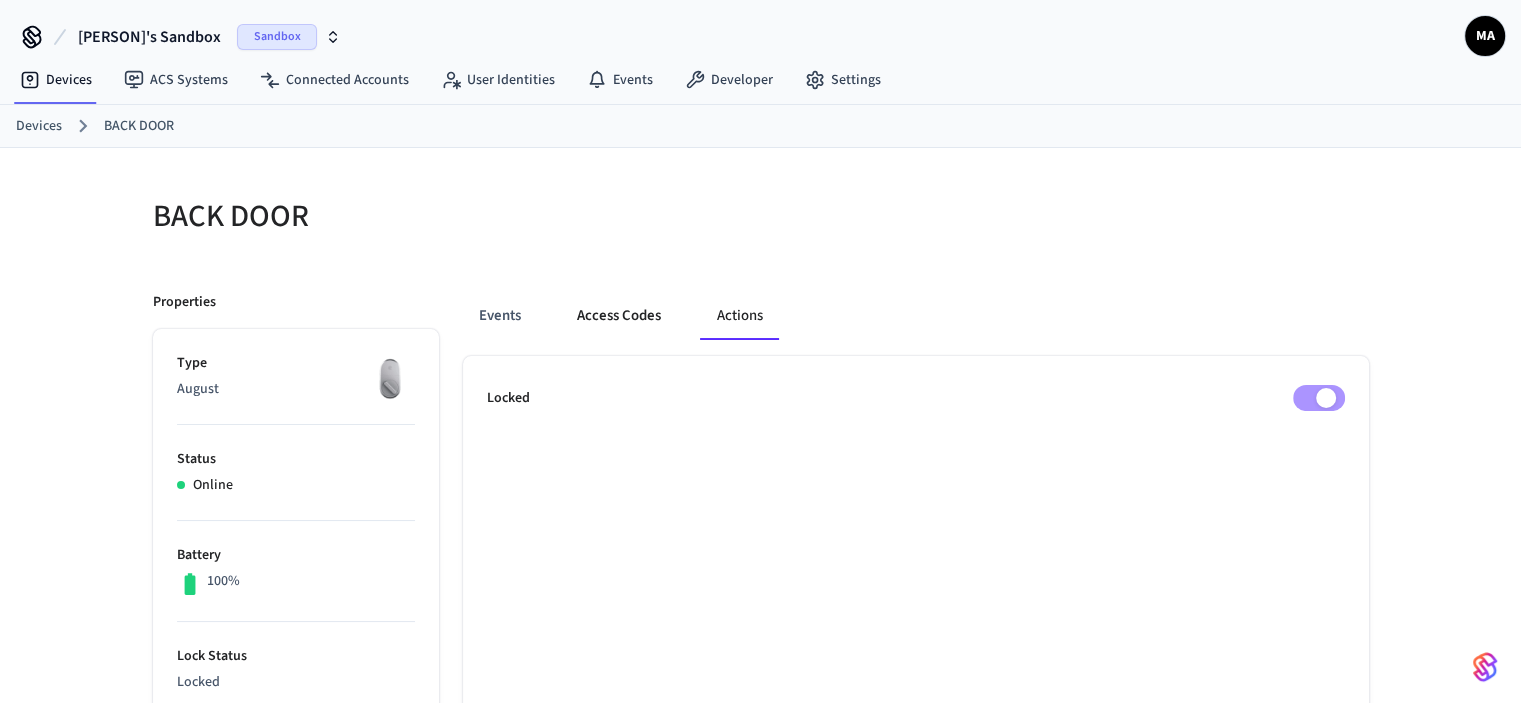 click on "Access Codes" at bounding box center [619, 316] 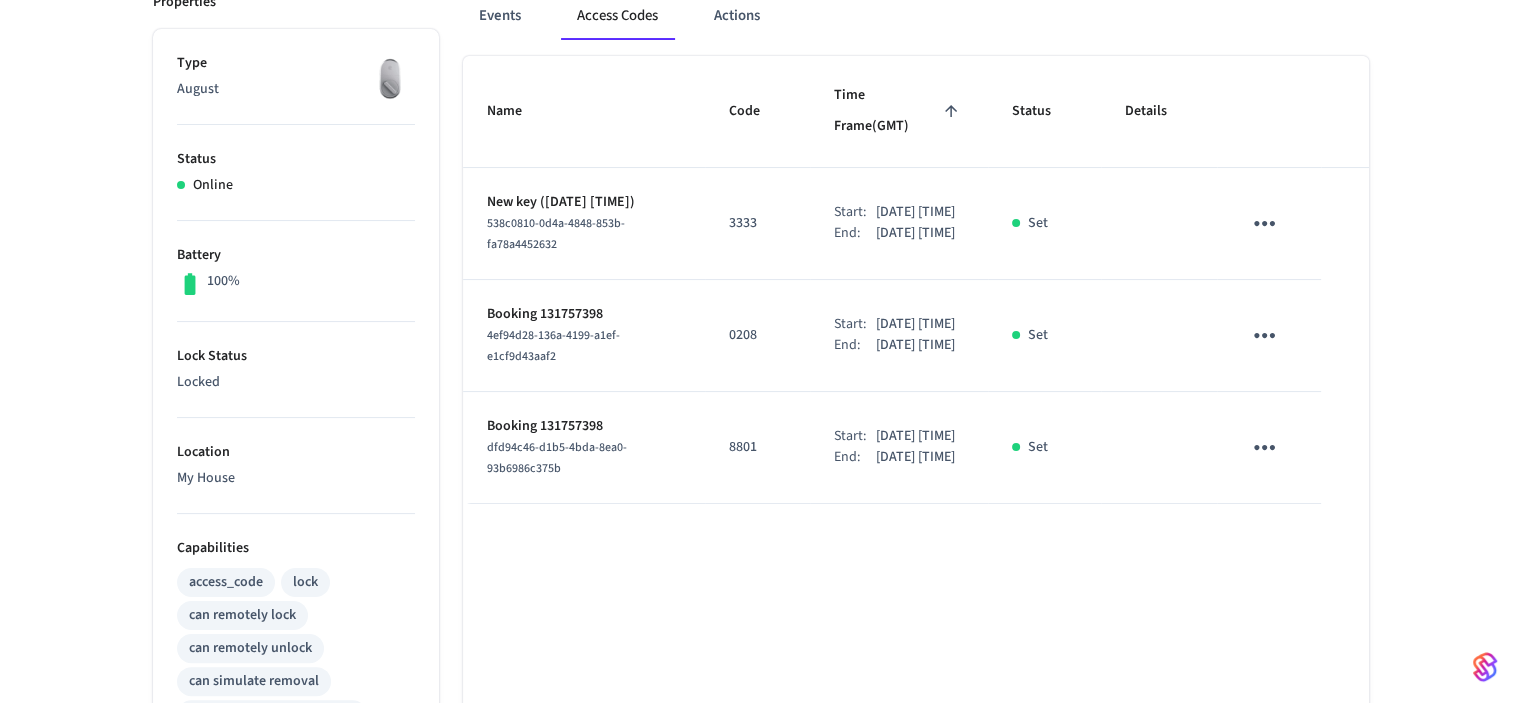 scroll, scrollTop: 0, scrollLeft: 0, axis: both 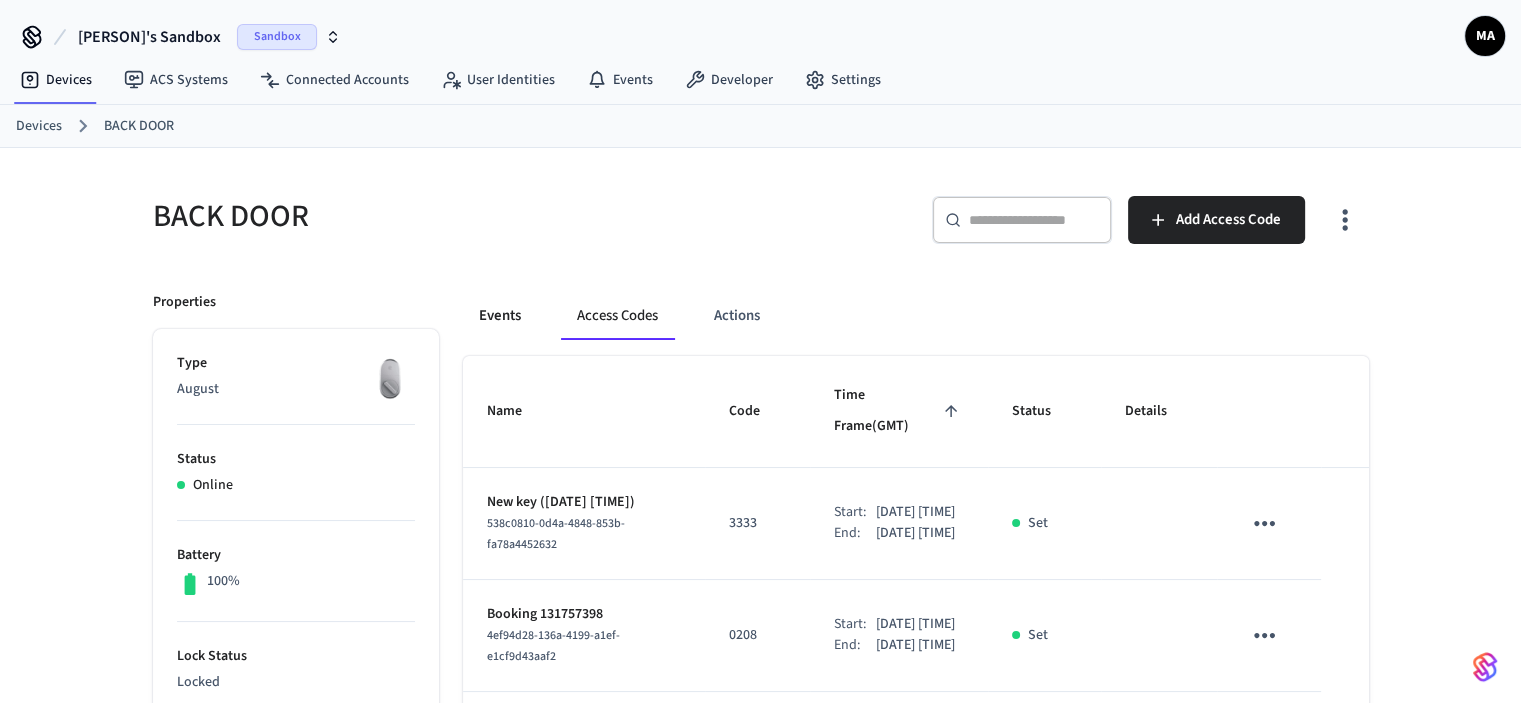click on "Events" at bounding box center [500, 316] 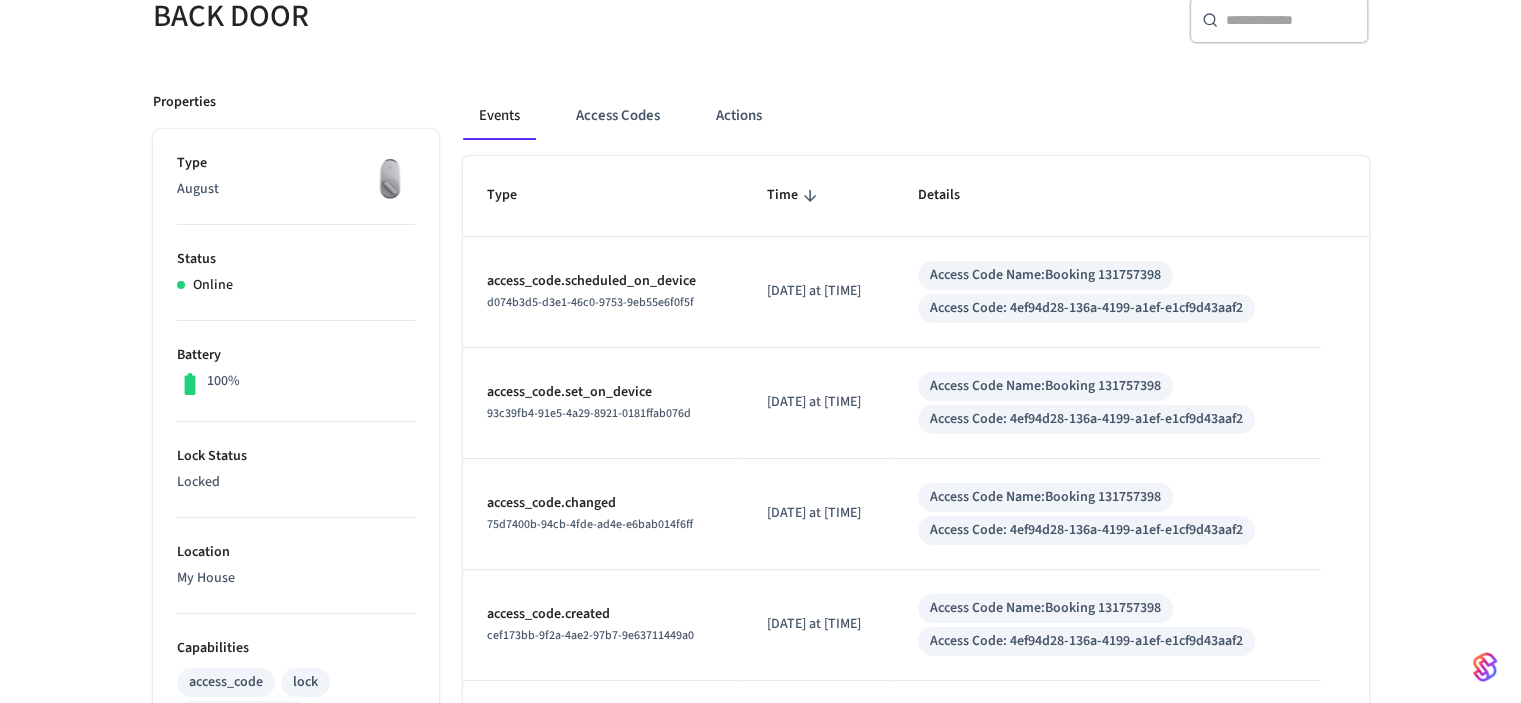 scroll, scrollTop: 0, scrollLeft: 0, axis: both 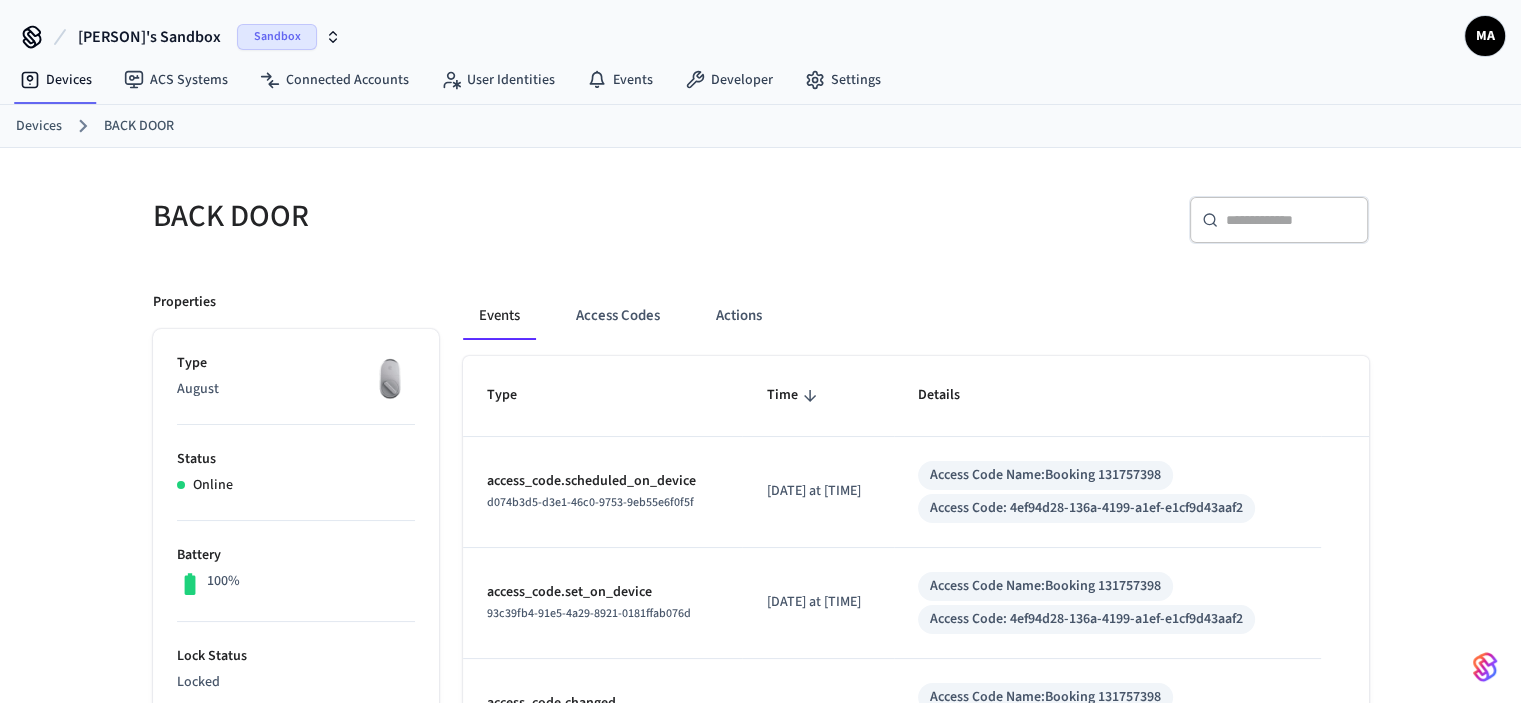 click on "Devices" at bounding box center [39, 126] 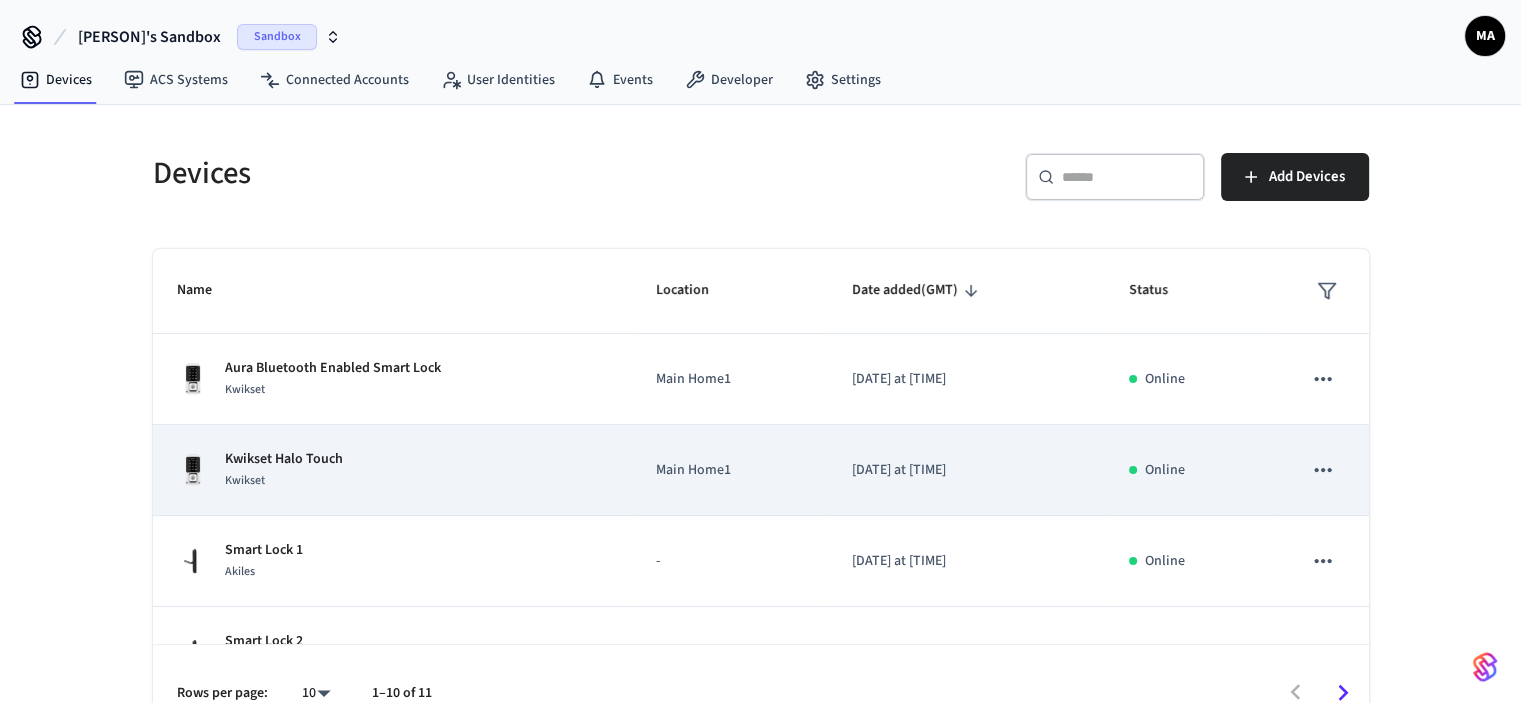 scroll, scrollTop: 598, scrollLeft: 0, axis: vertical 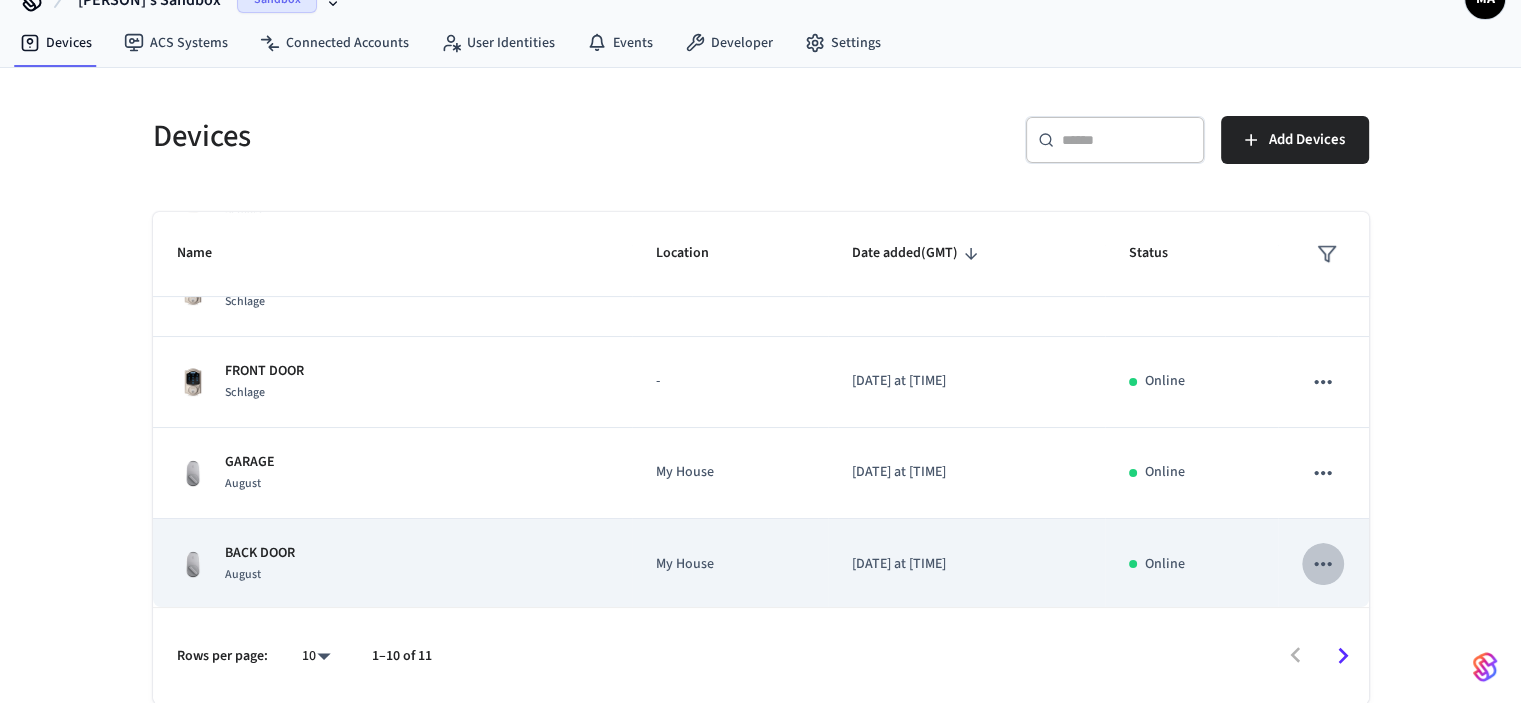 click 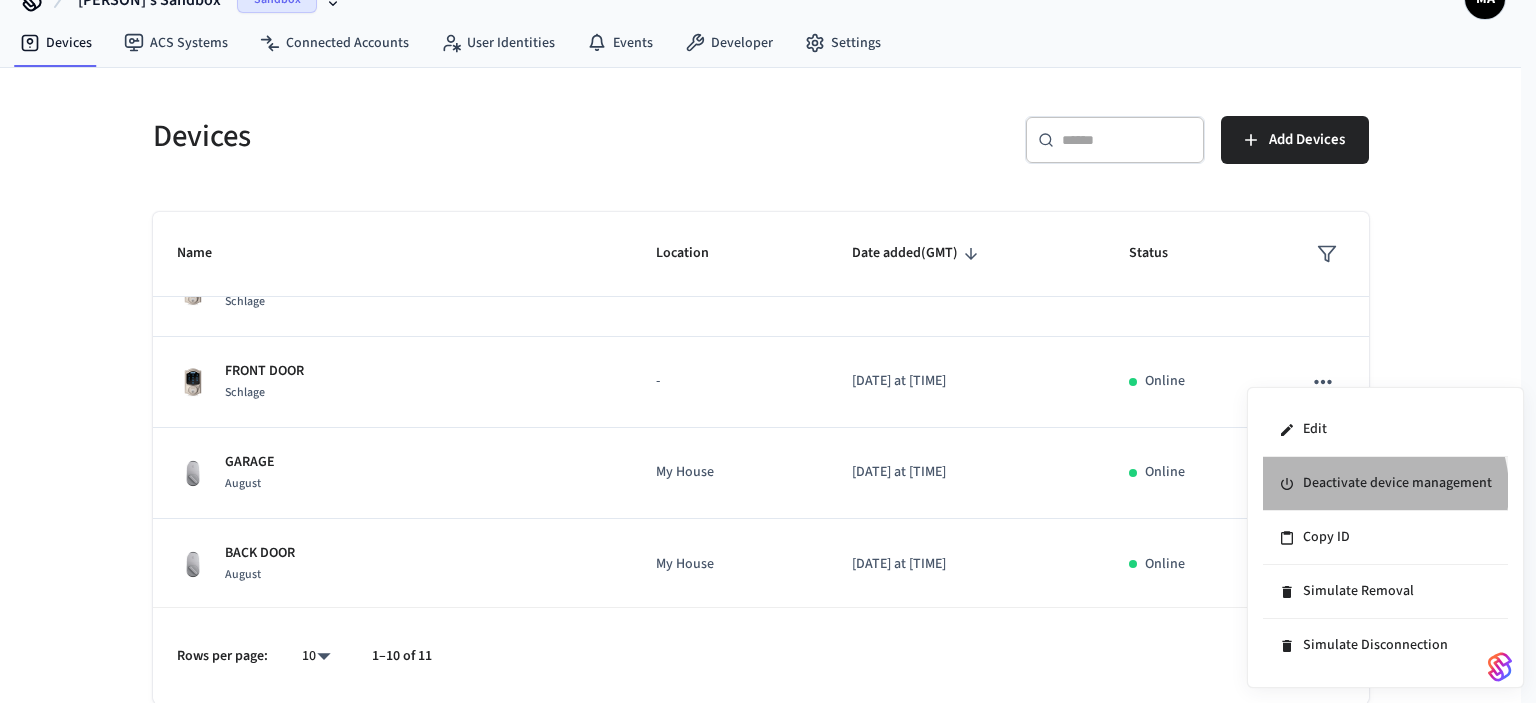 click on "Deactivate device management" at bounding box center (1385, 484) 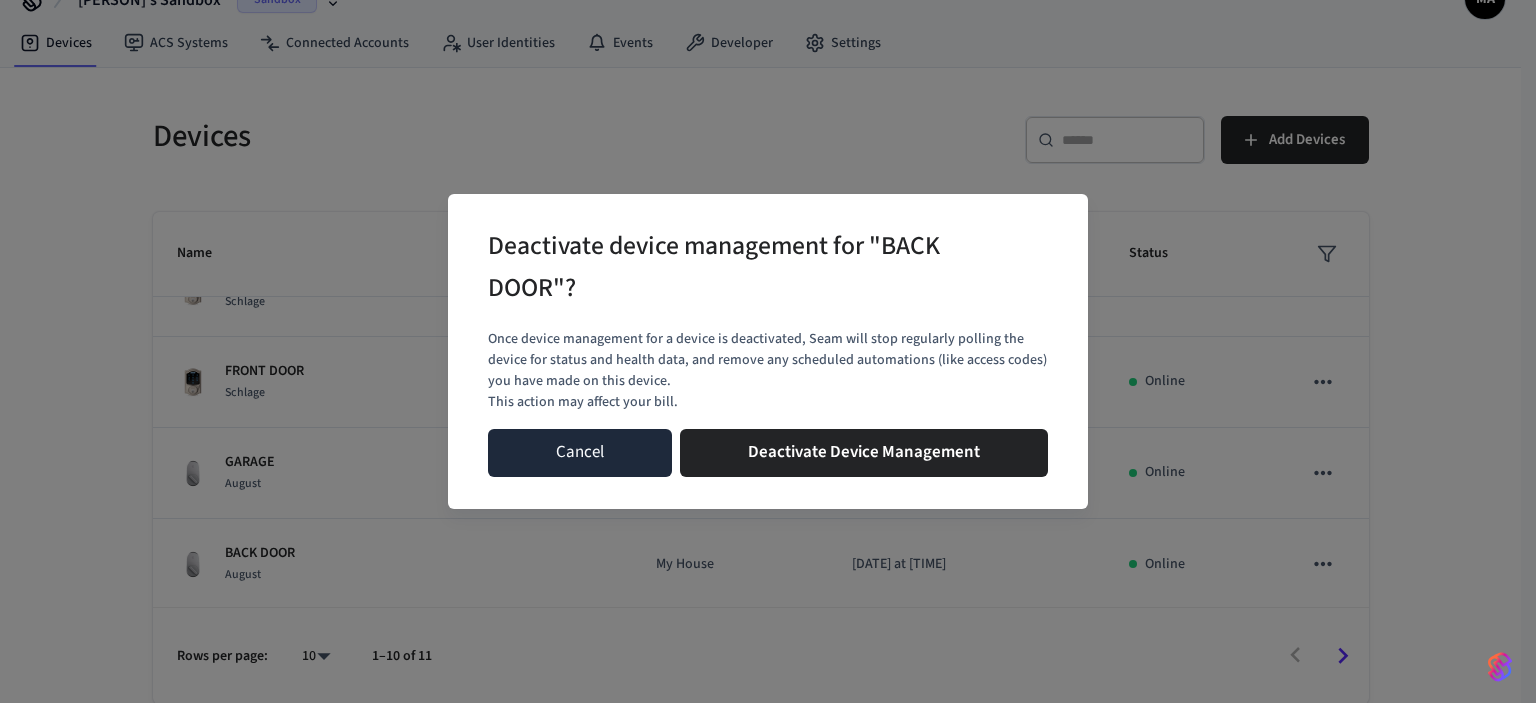 click on "Cancel" at bounding box center [580, 453] 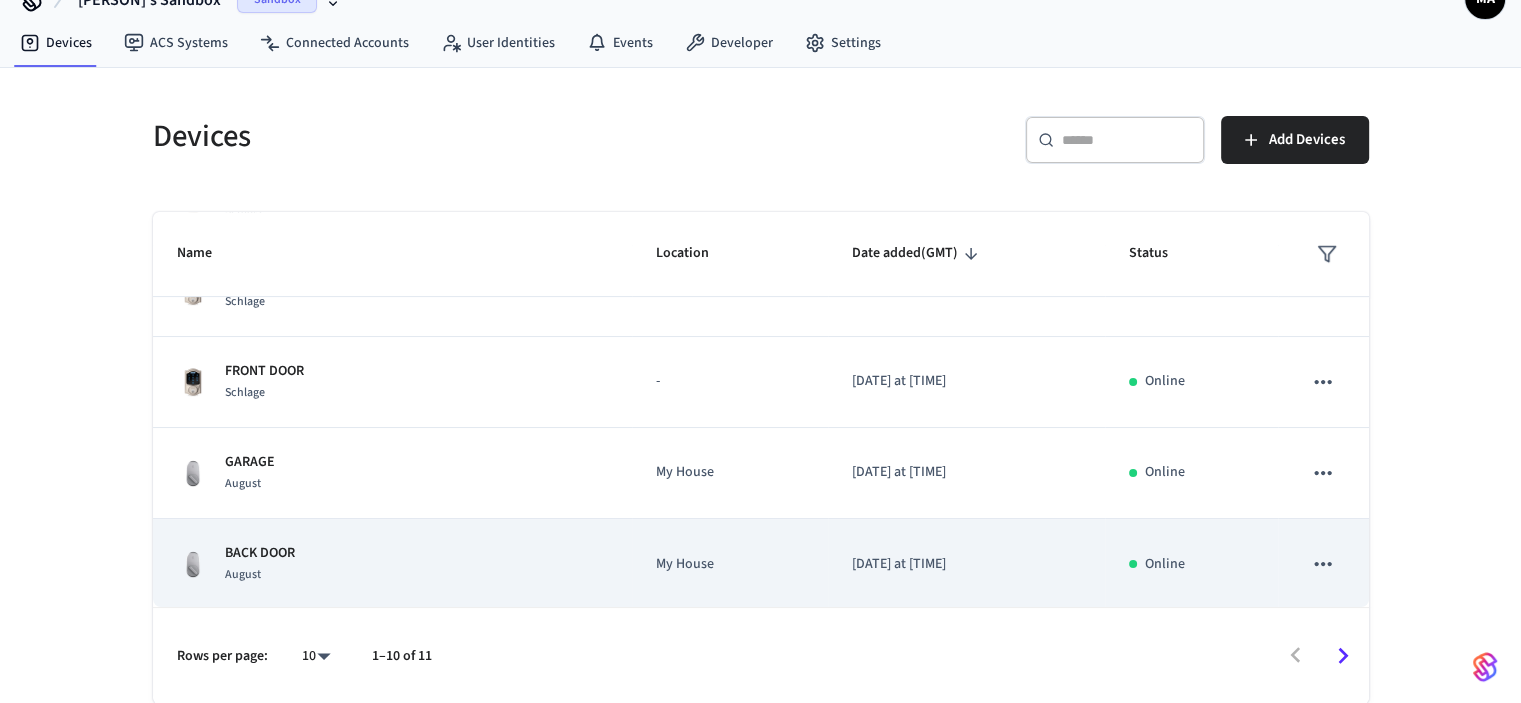 click 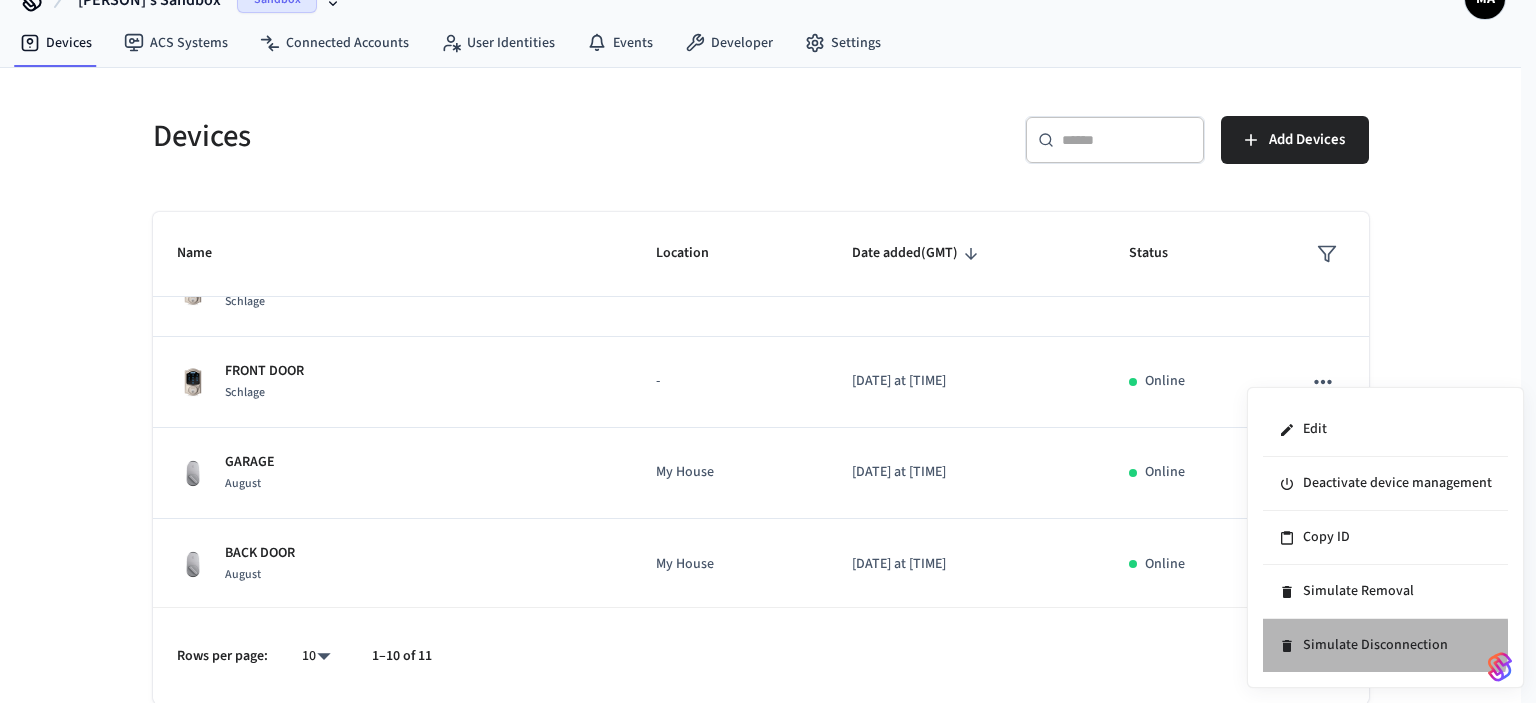 click on "Simulate Disconnection" at bounding box center [1385, 645] 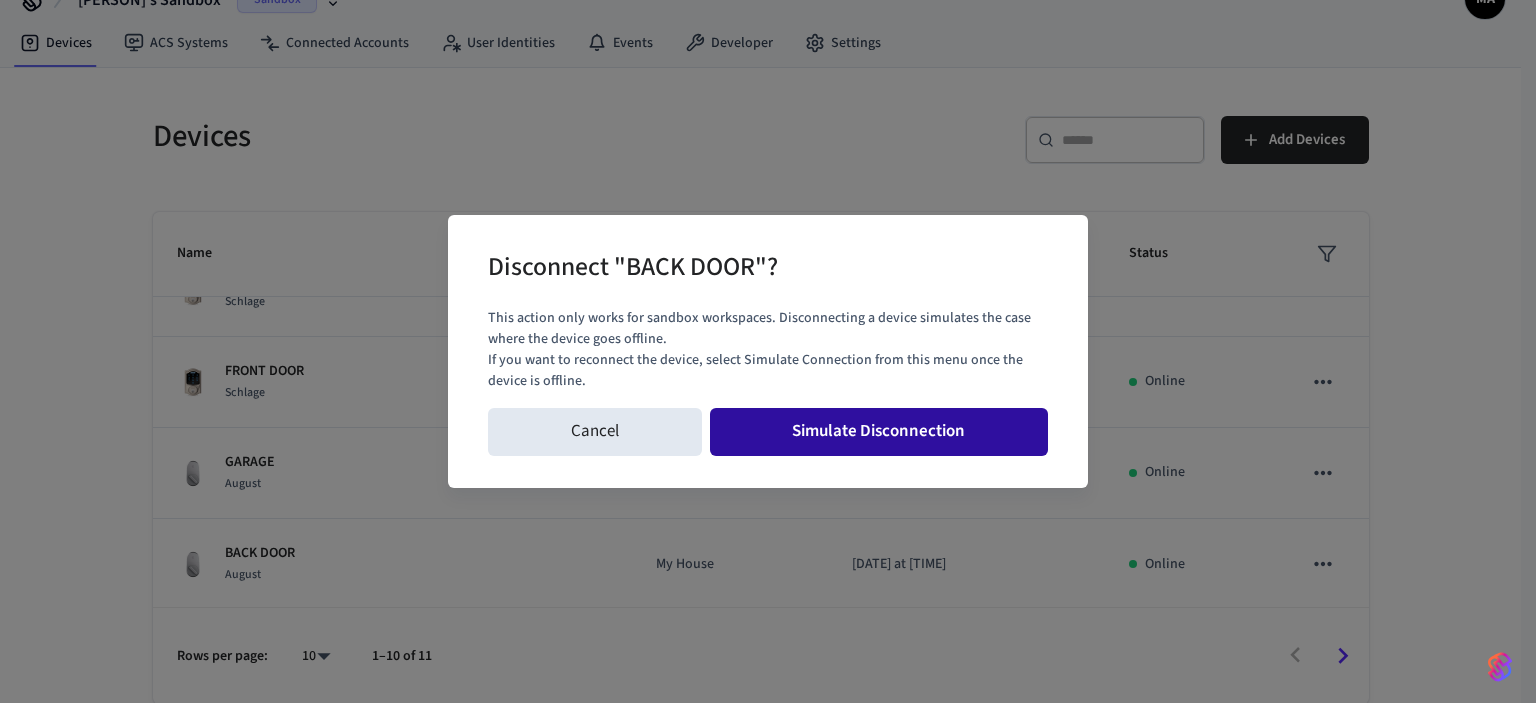 click on "Simulate Disconnection" at bounding box center [879, 432] 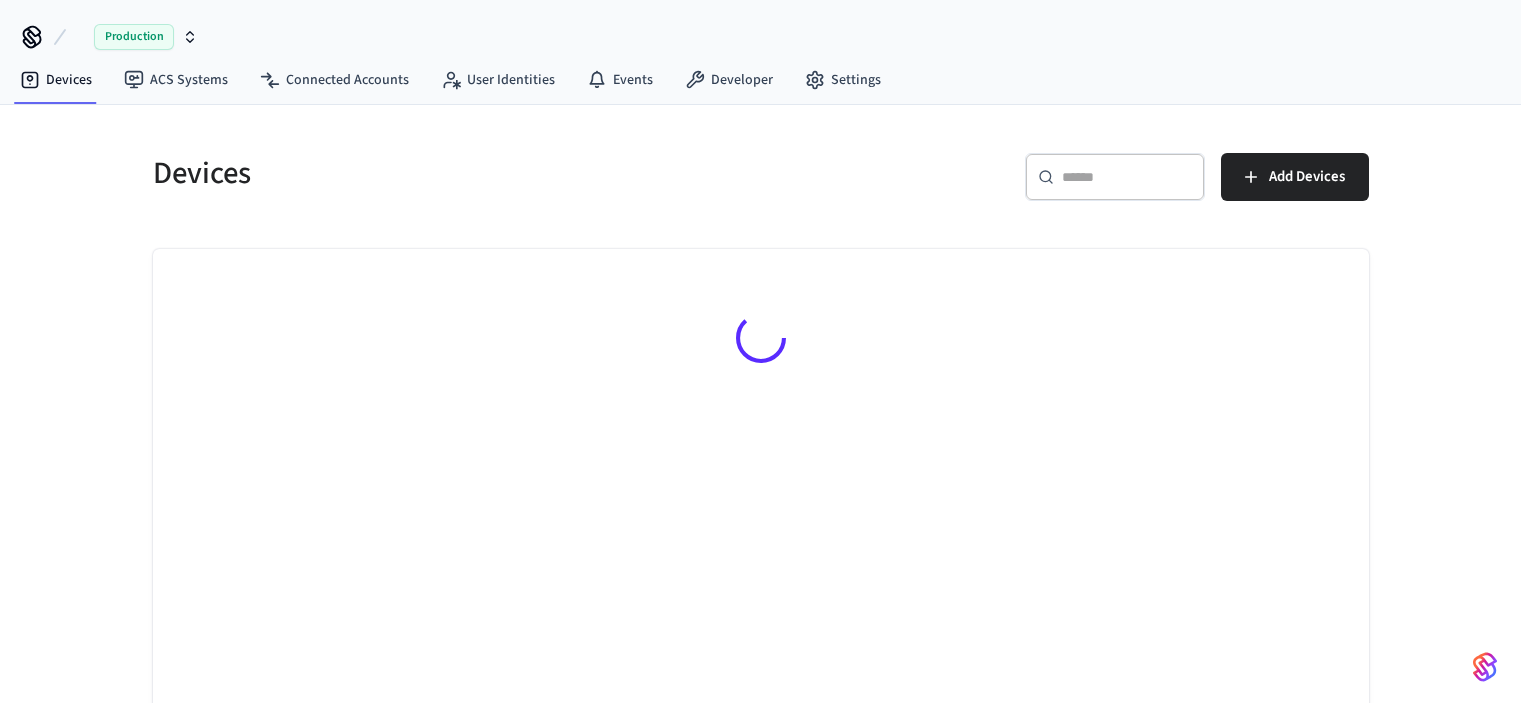 scroll, scrollTop: 0, scrollLeft: 0, axis: both 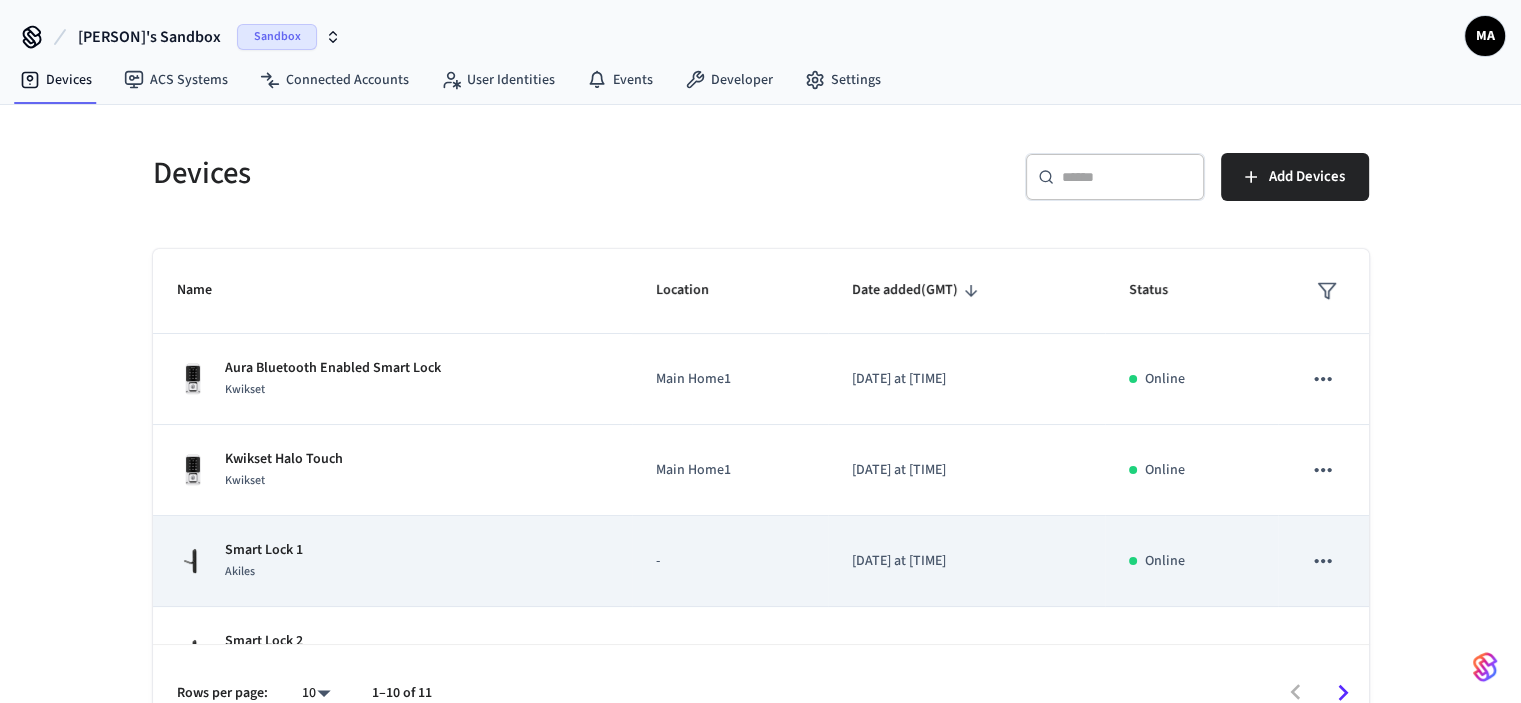 click 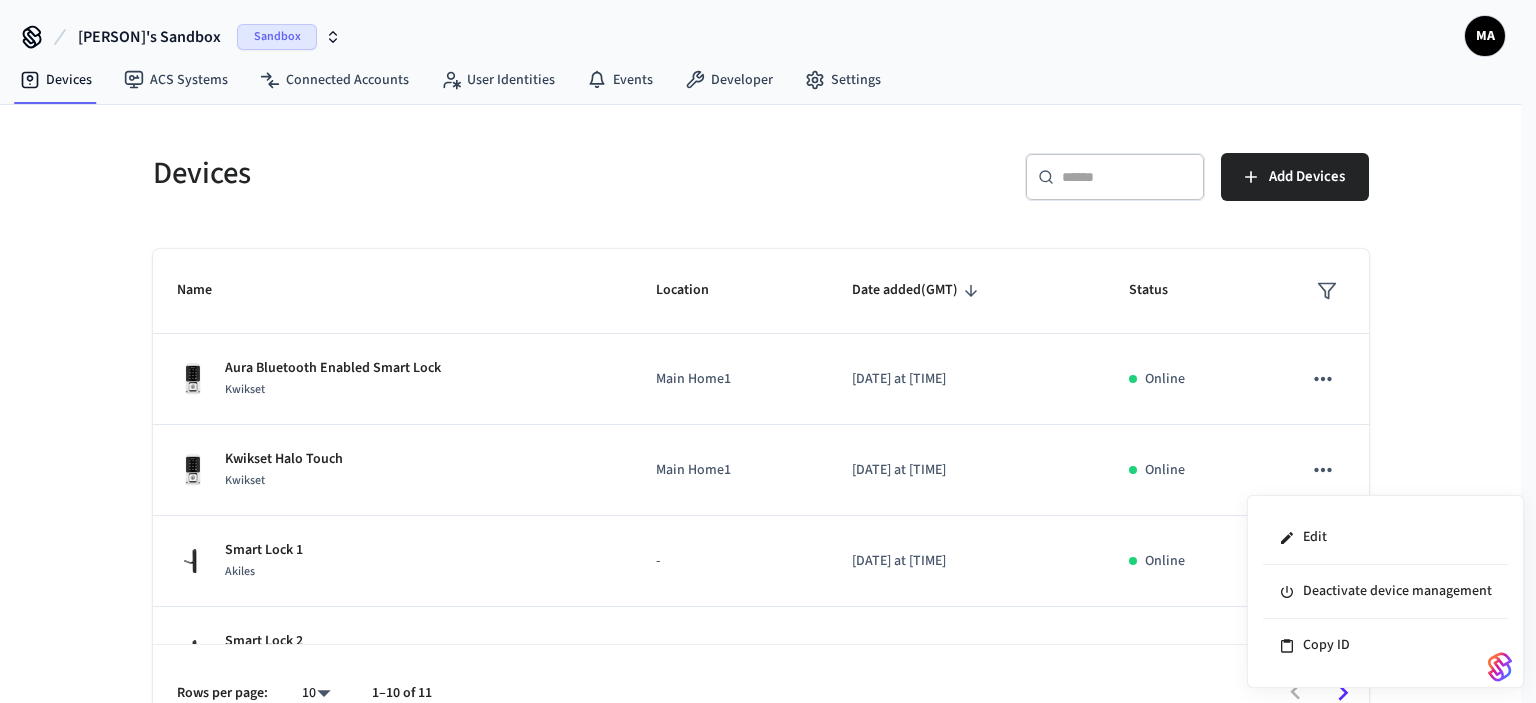 click at bounding box center (768, 351) 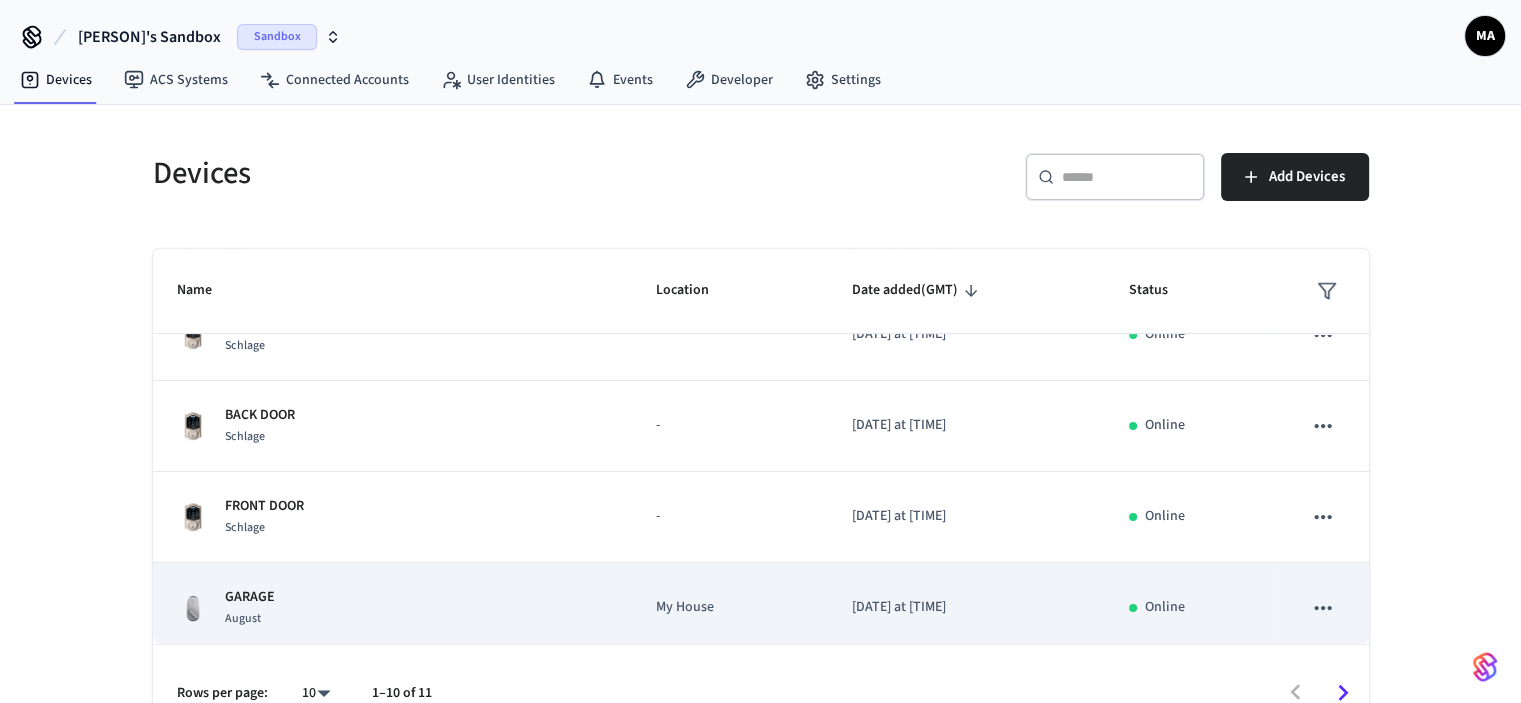 scroll, scrollTop: 598, scrollLeft: 0, axis: vertical 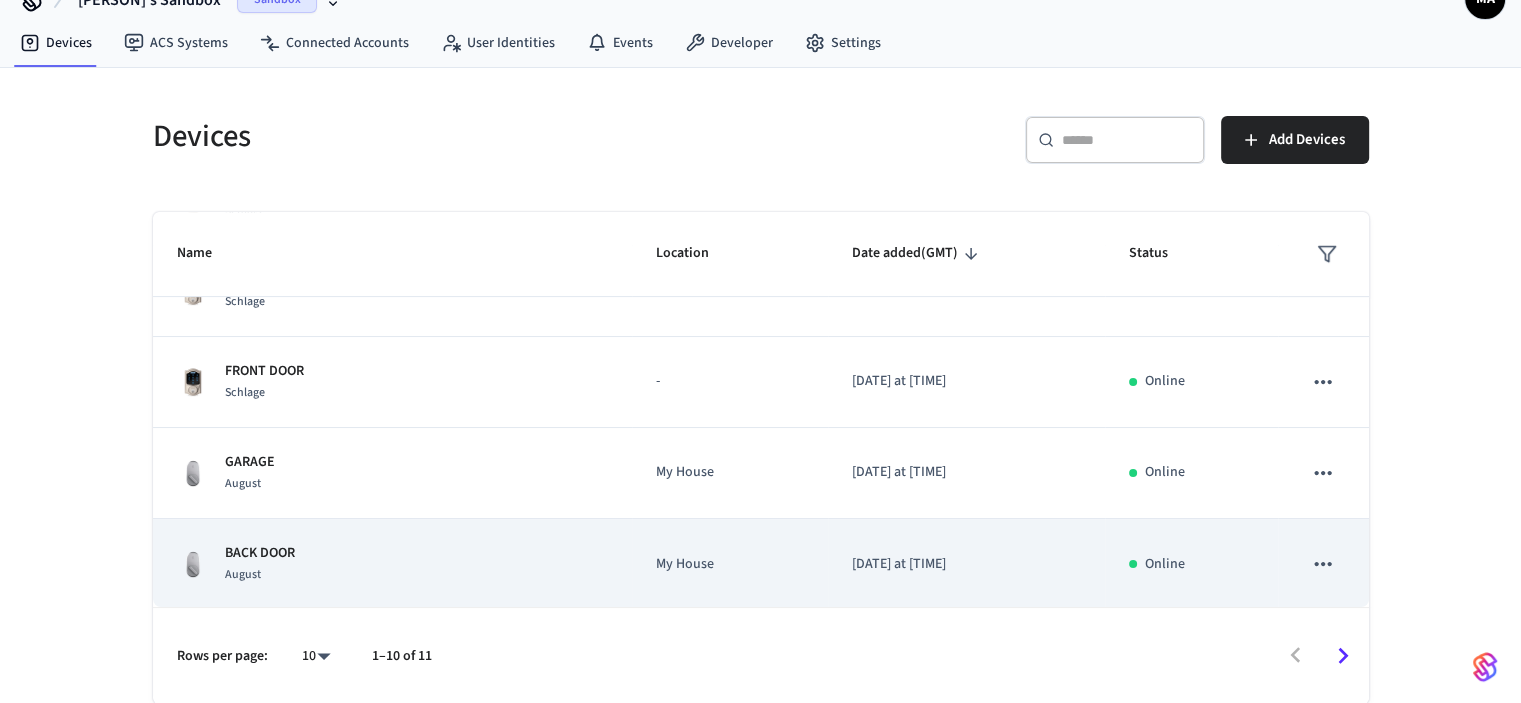 click 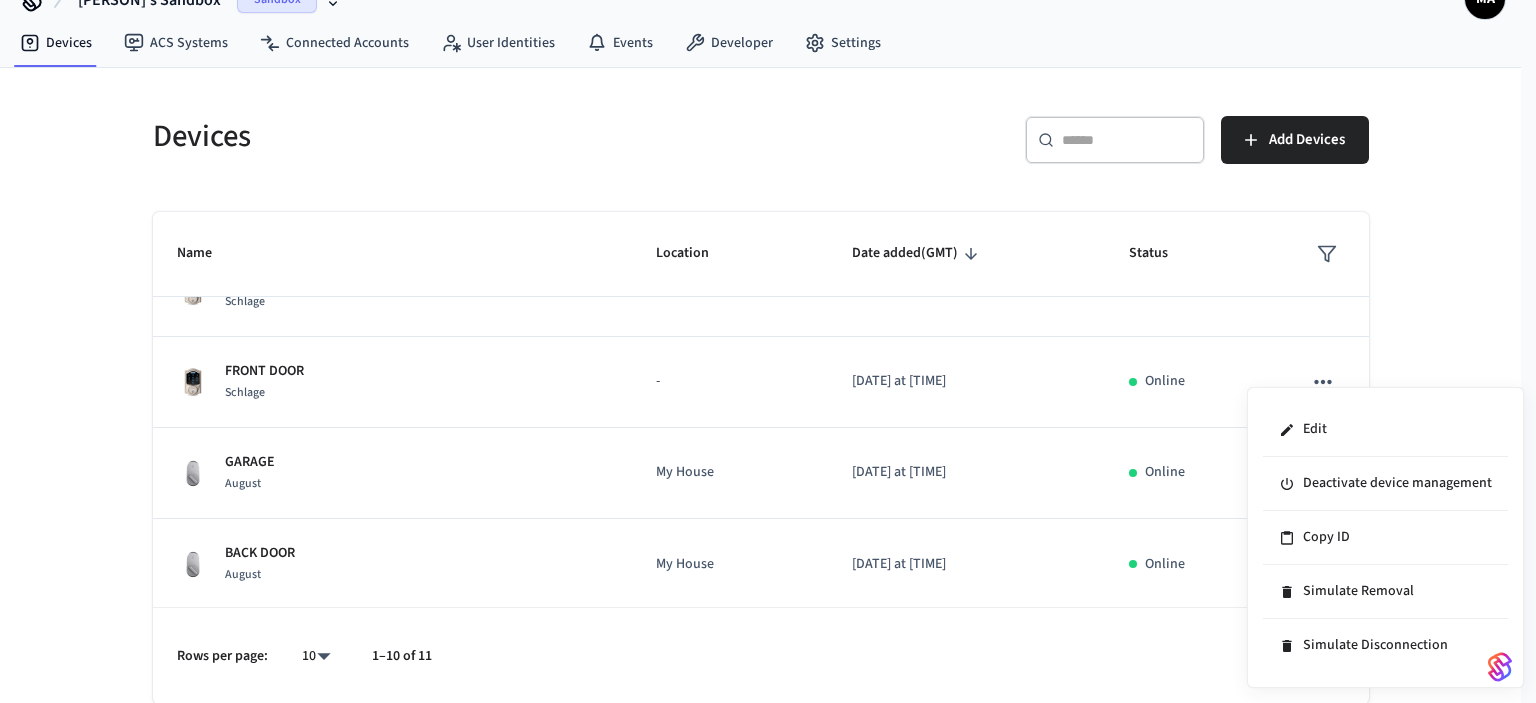 click at bounding box center (768, 351) 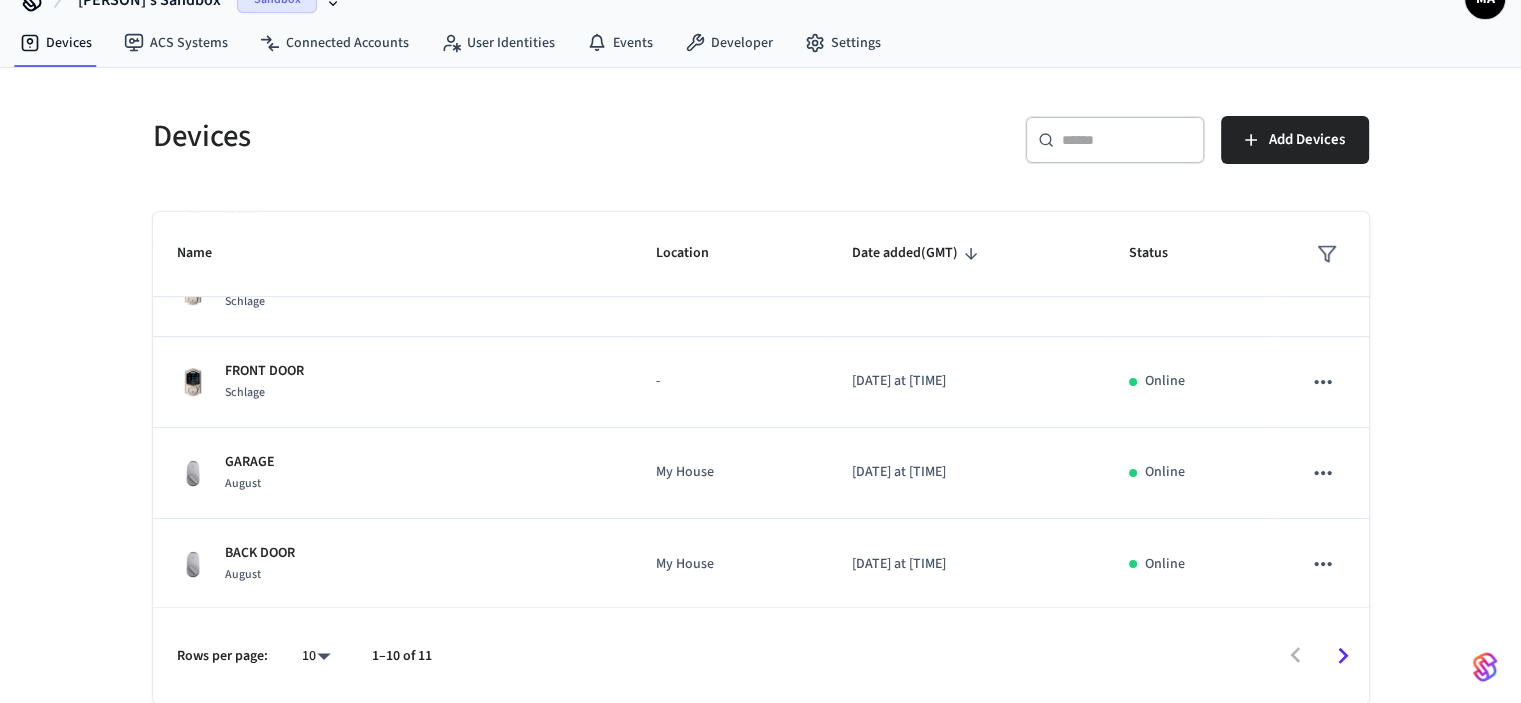 type 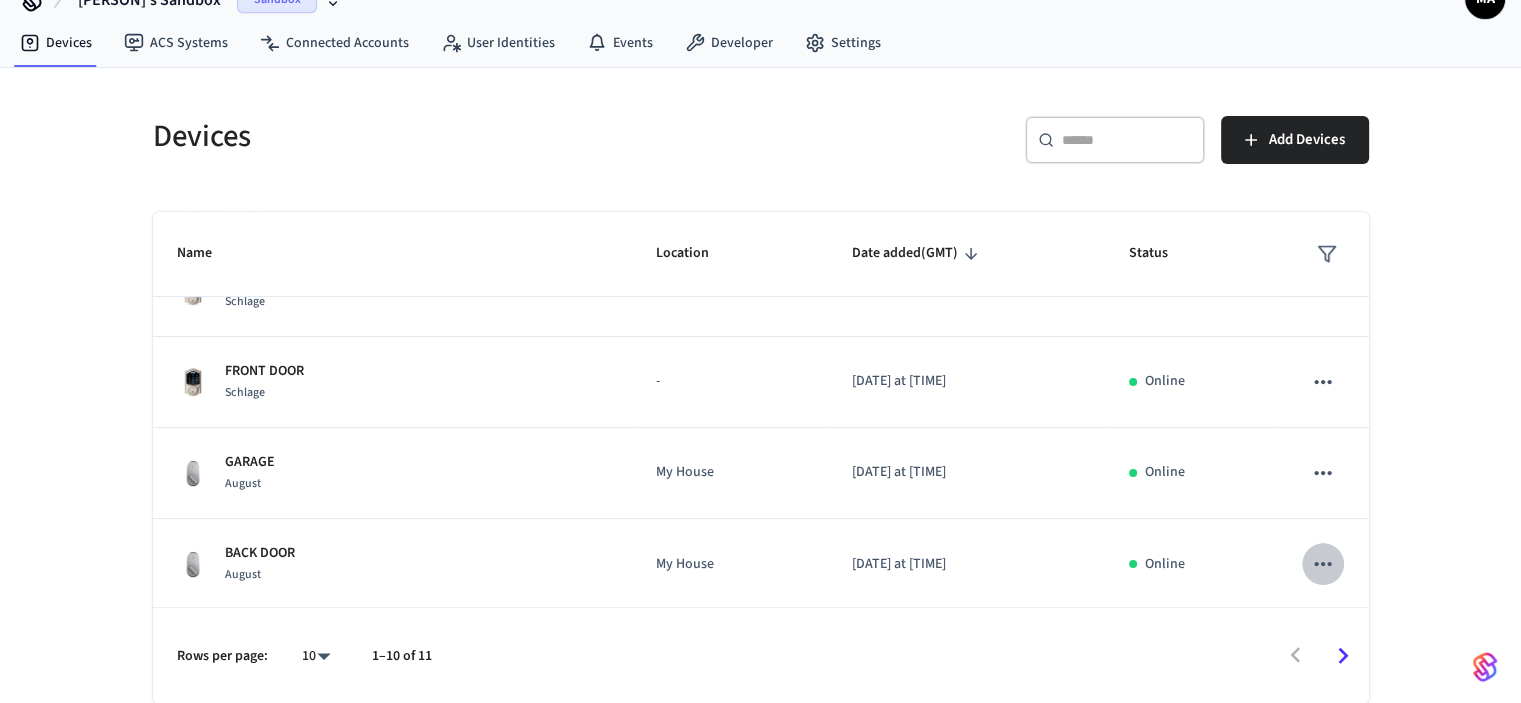 click 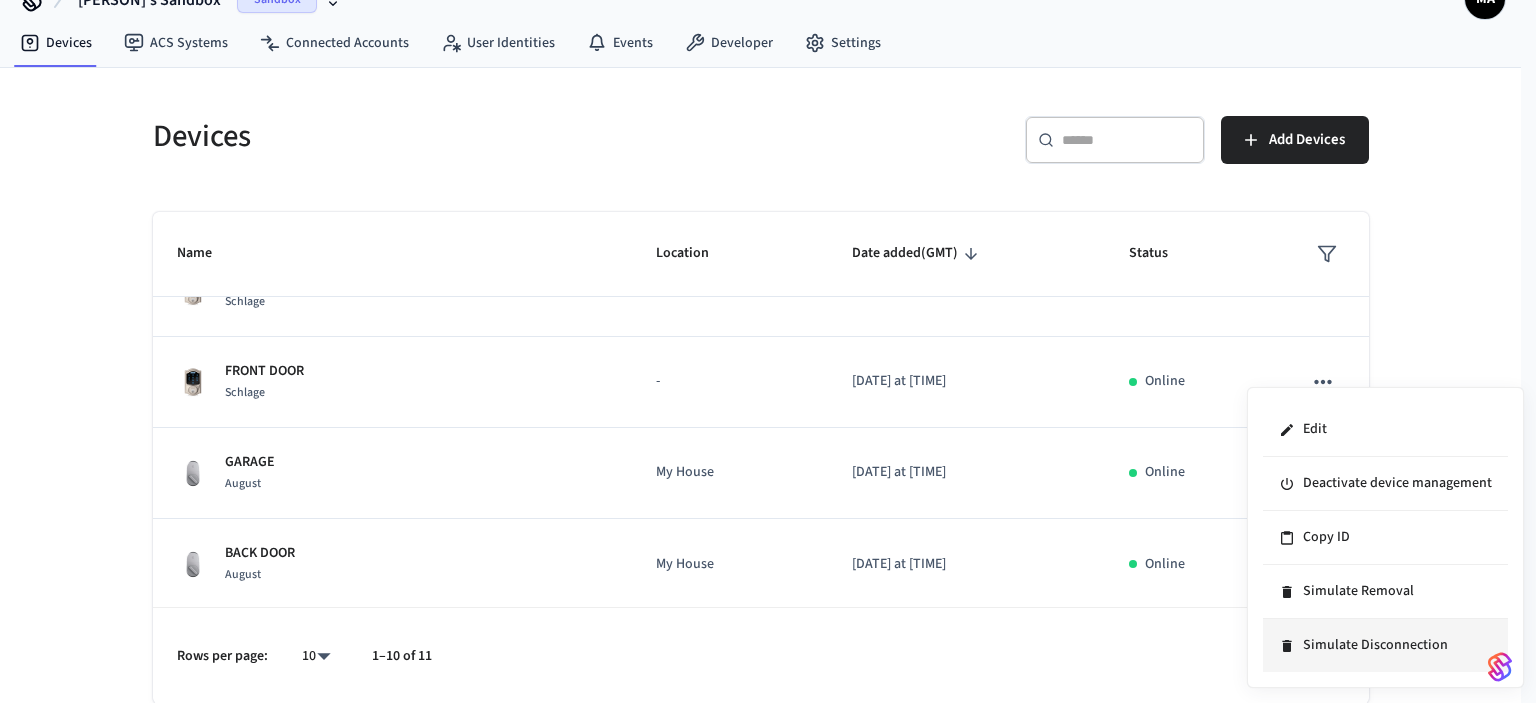 click on "Simulate Disconnection" at bounding box center [1385, 645] 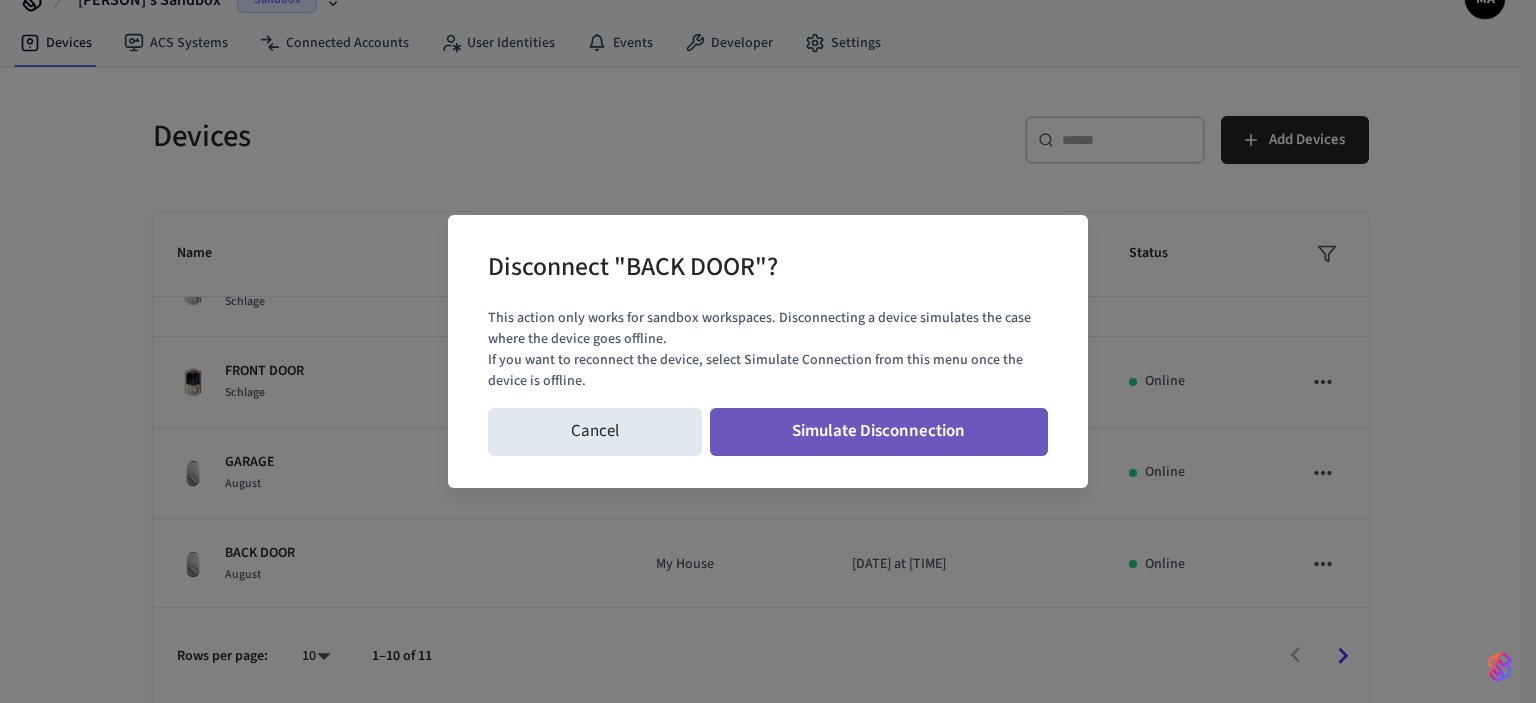 click on "Simulate Disconnection" at bounding box center [879, 432] 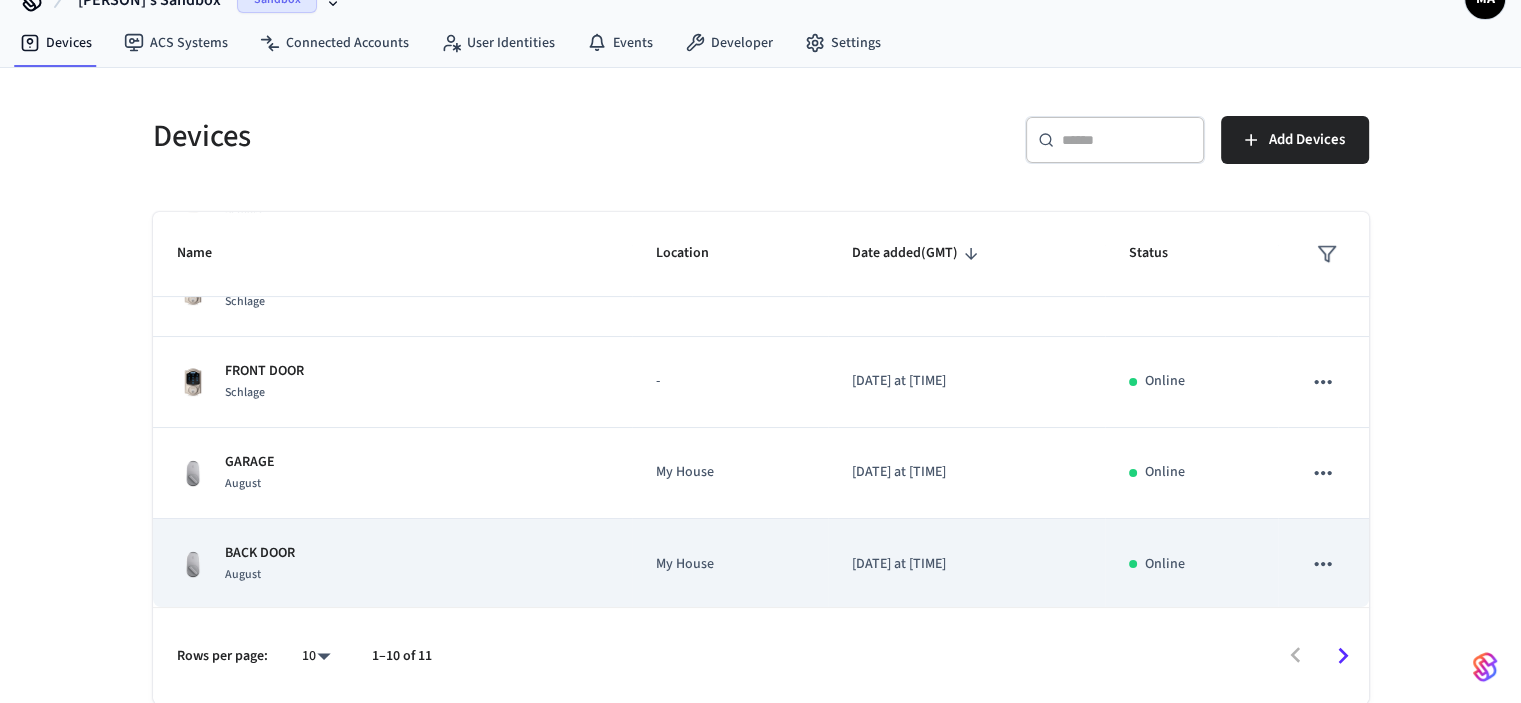 click on "[DATE] at [TIME]" at bounding box center [966, 564] 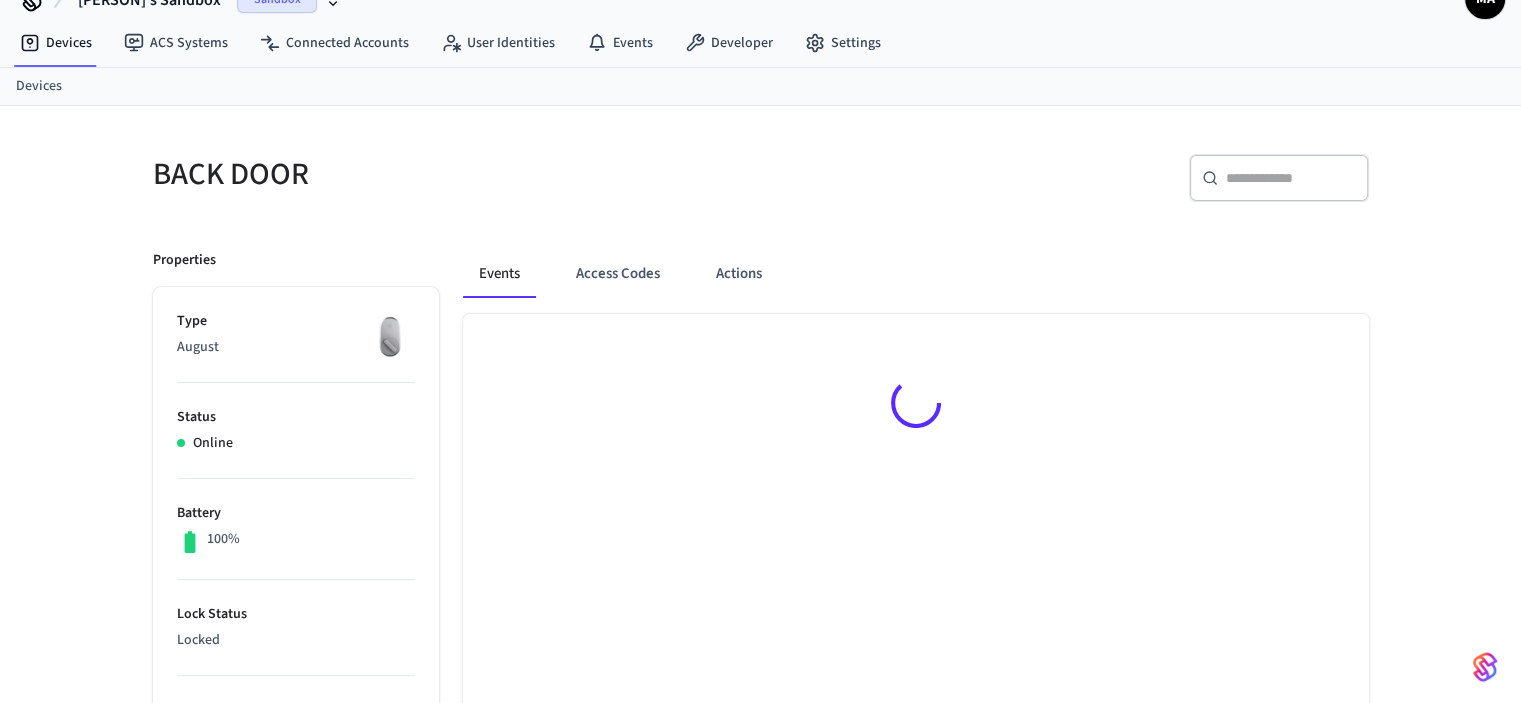scroll, scrollTop: 0, scrollLeft: 0, axis: both 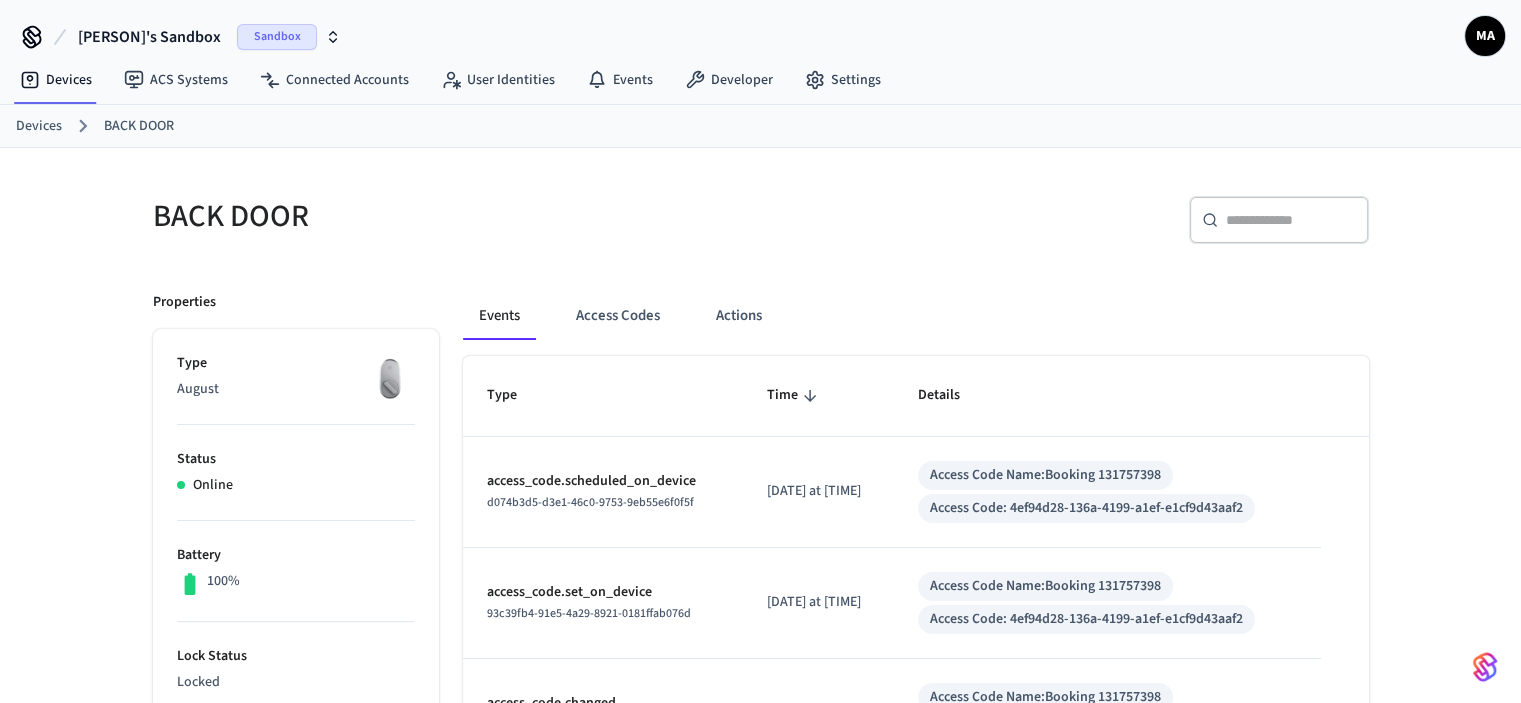 click on "Online" at bounding box center (213, 485) 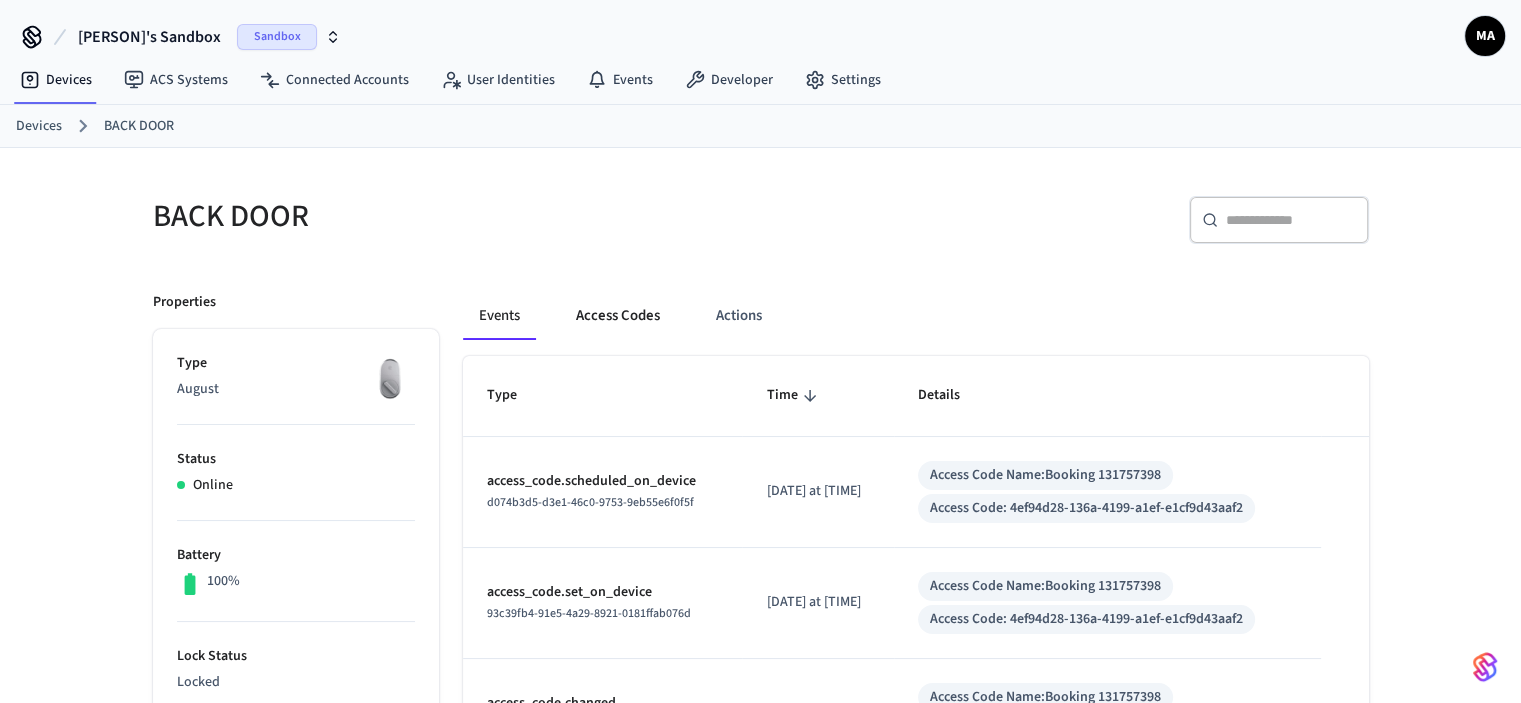 click on "Access Codes" at bounding box center [618, 316] 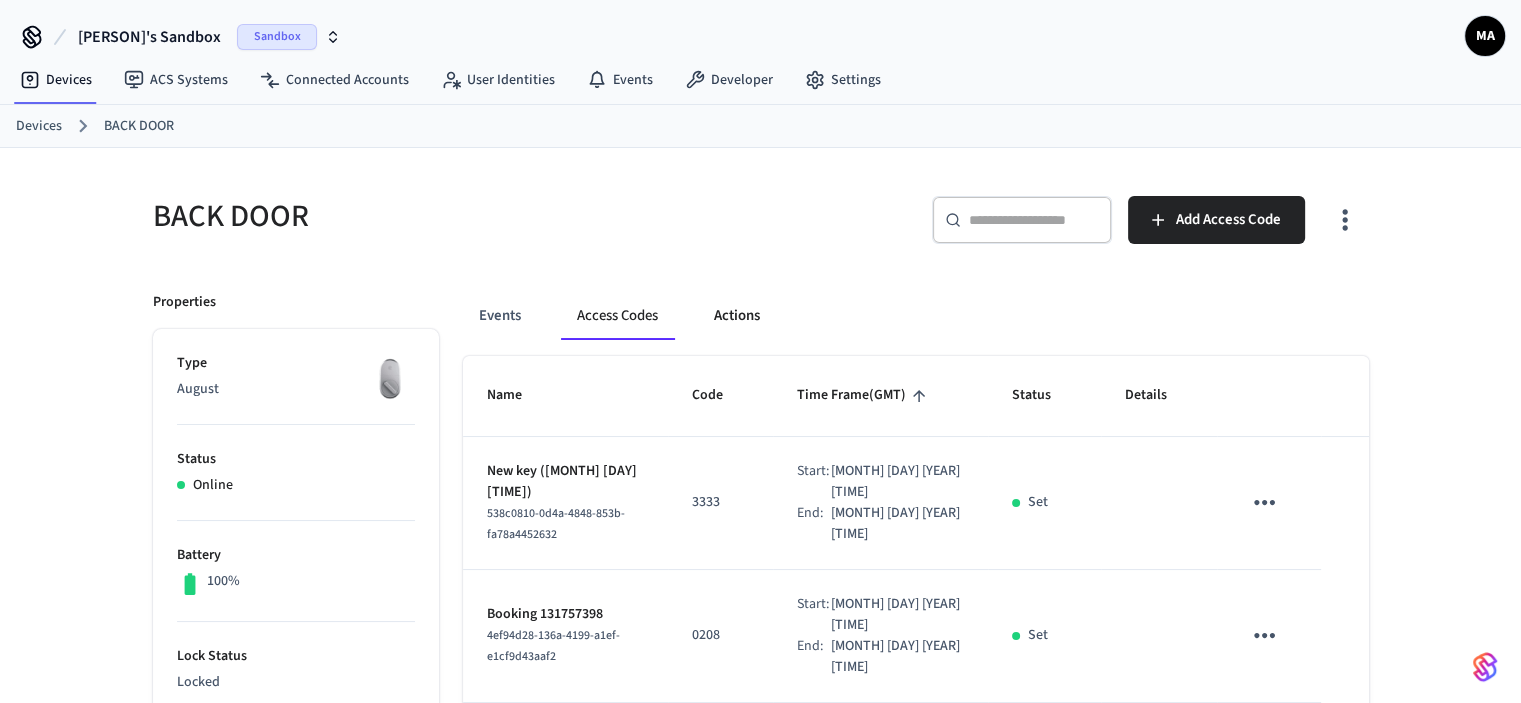 click on "Actions" at bounding box center [737, 316] 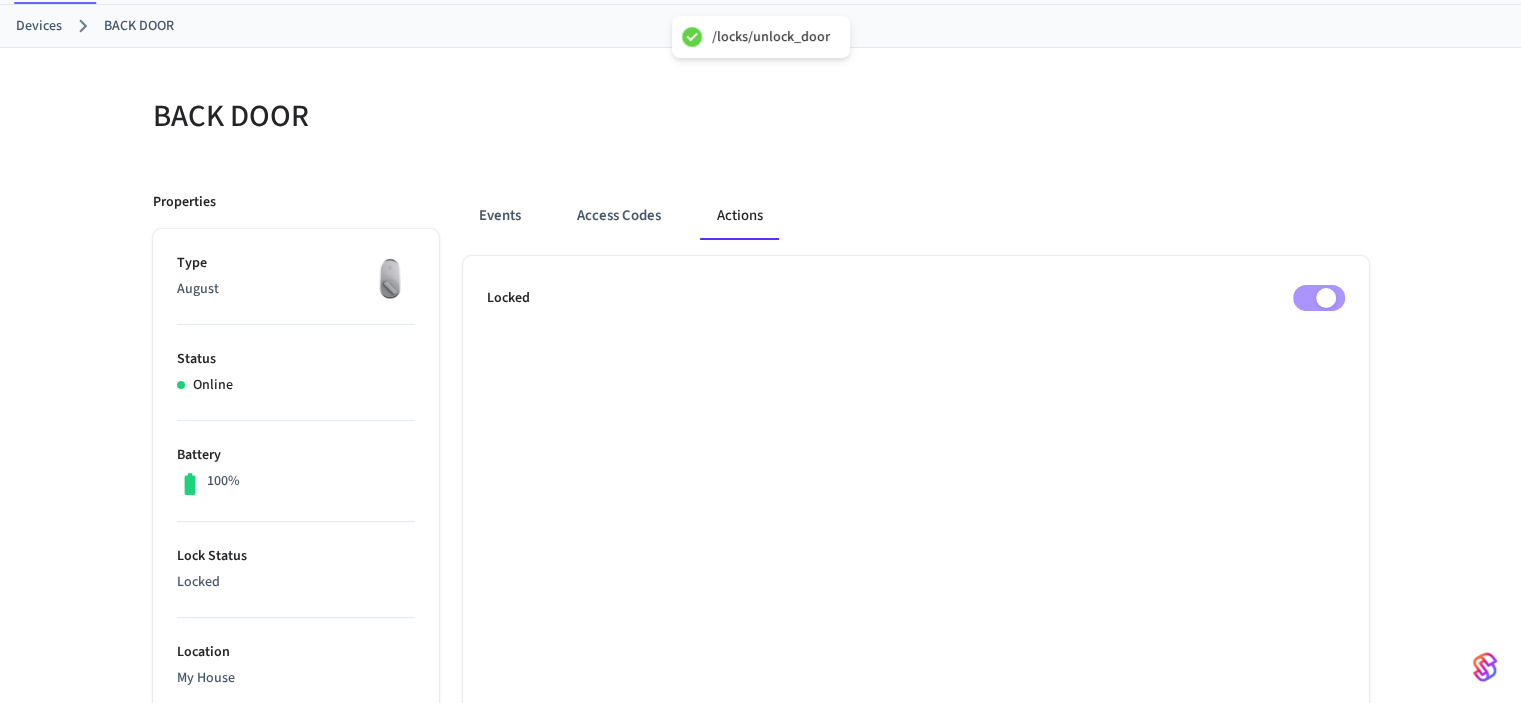 scroll, scrollTop: 200, scrollLeft: 0, axis: vertical 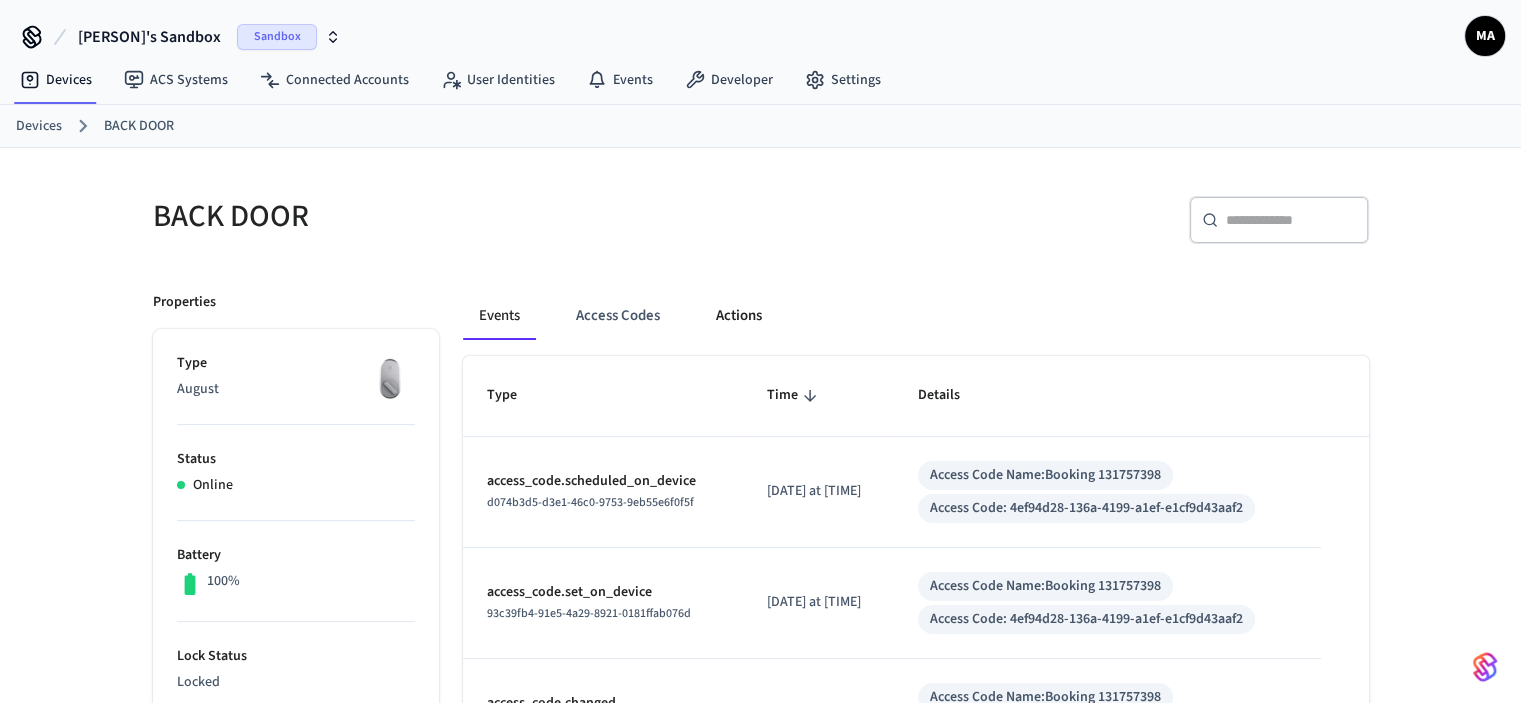 click on "Actions" at bounding box center (739, 316) 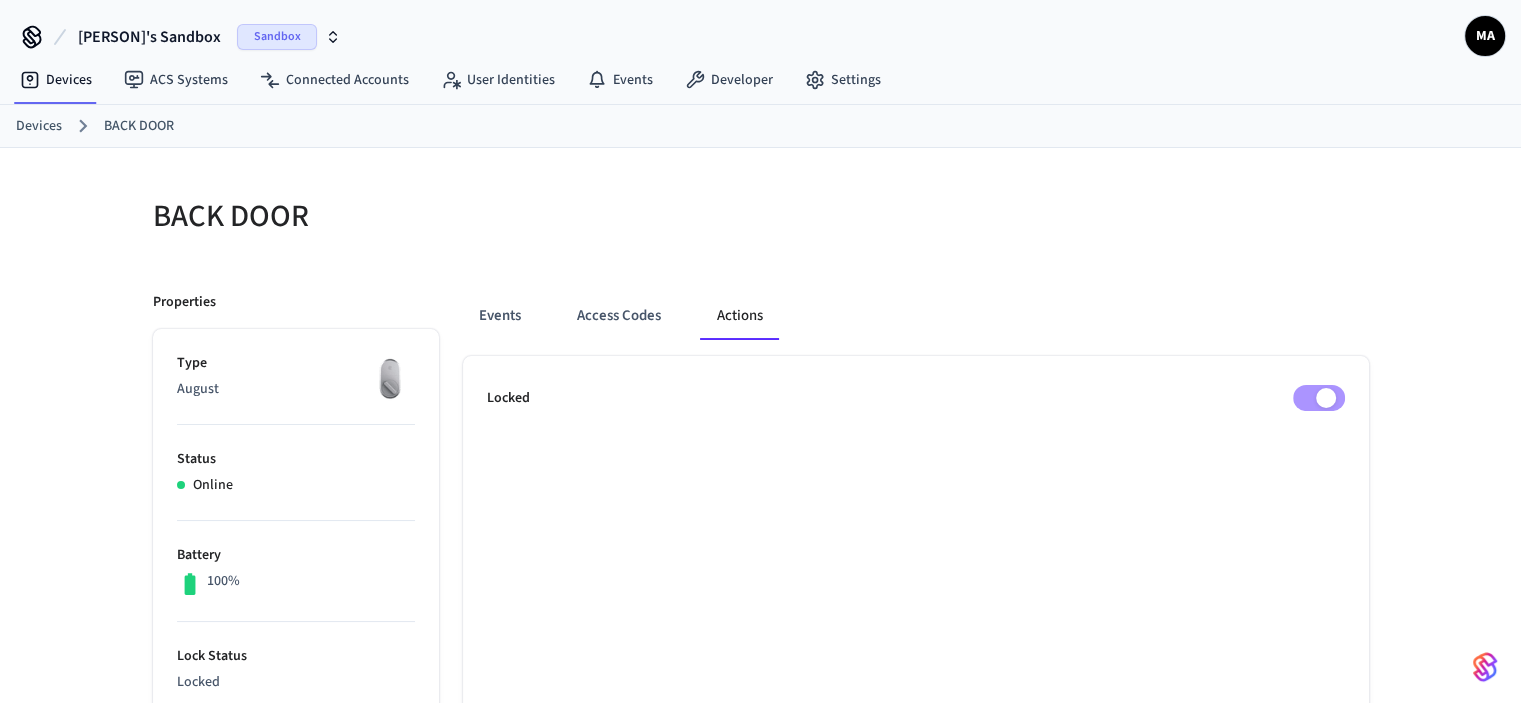 type 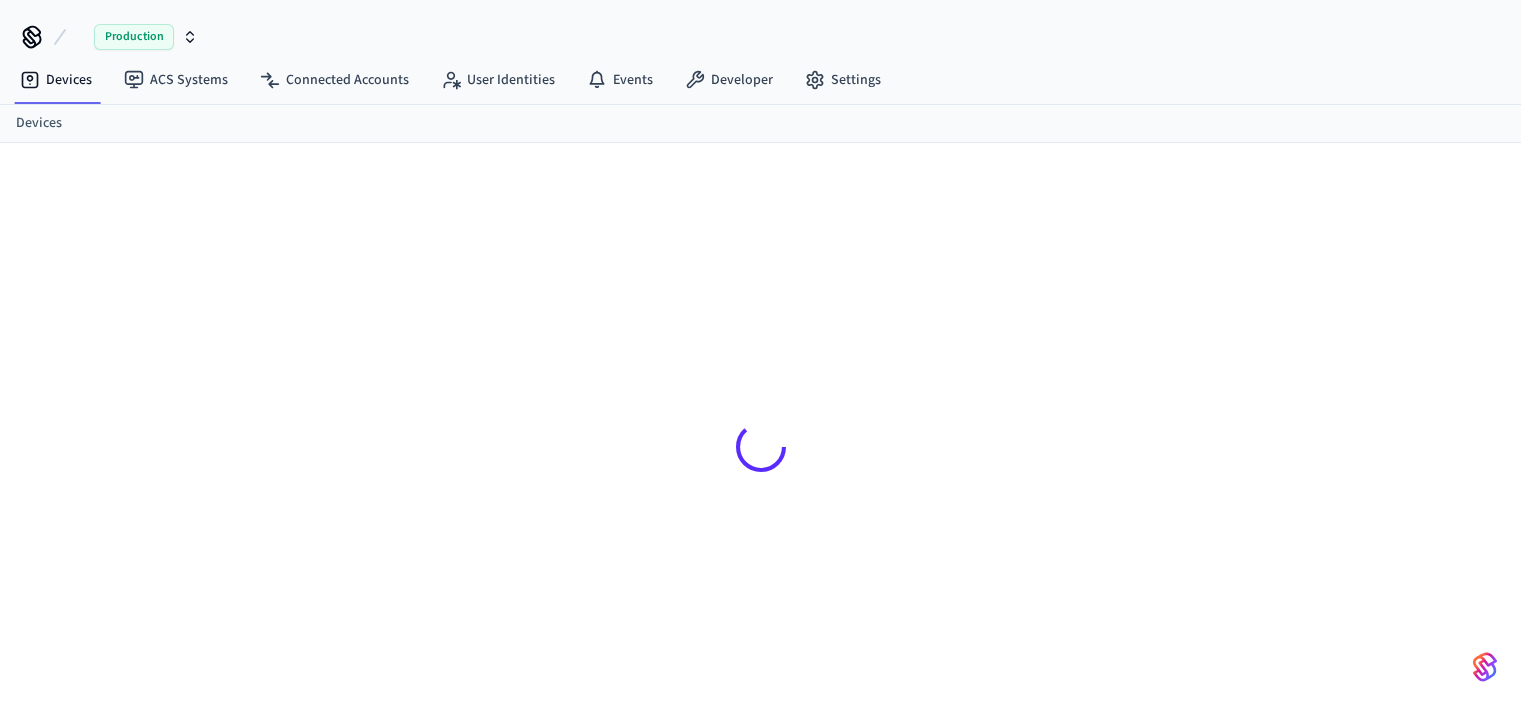 scroll, scrollTop: 0, scrollLeft: 0, axis: both 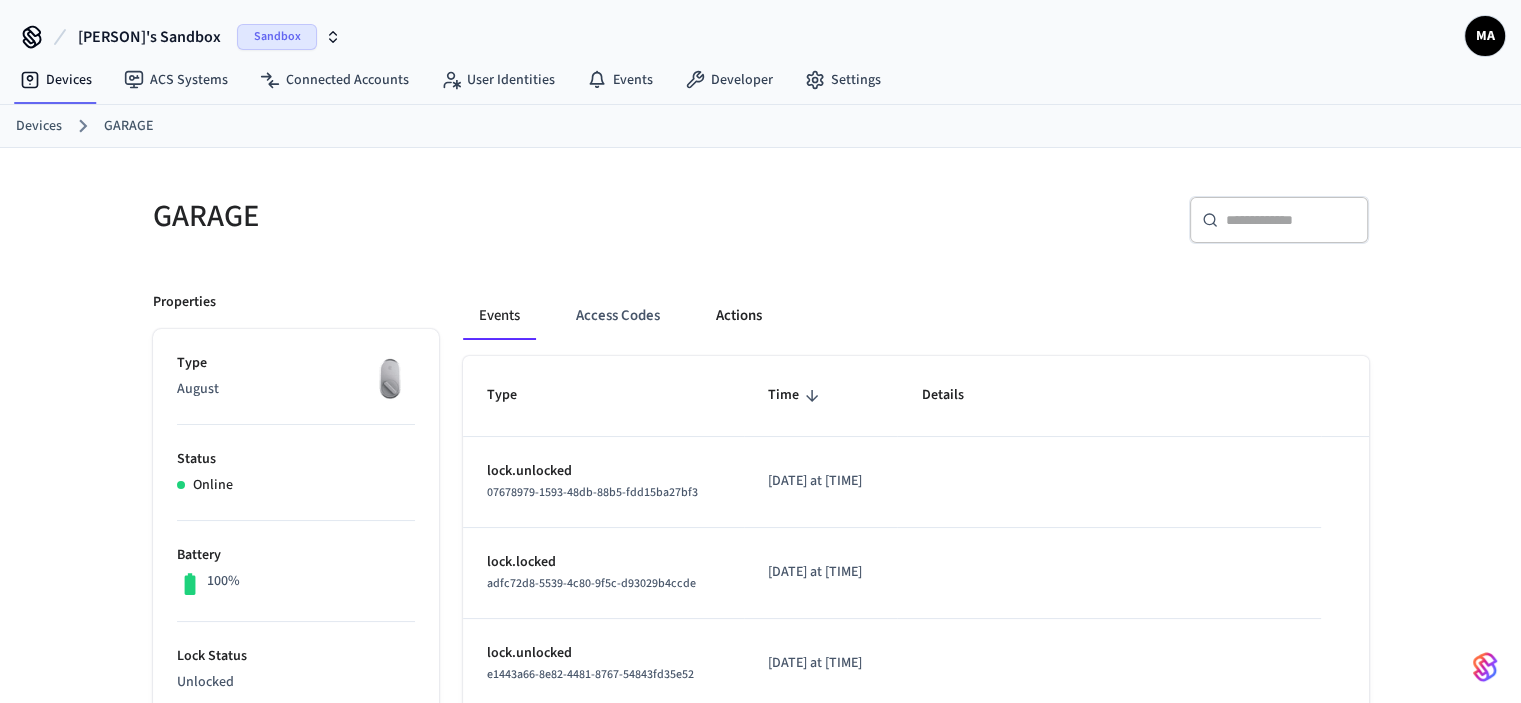 type 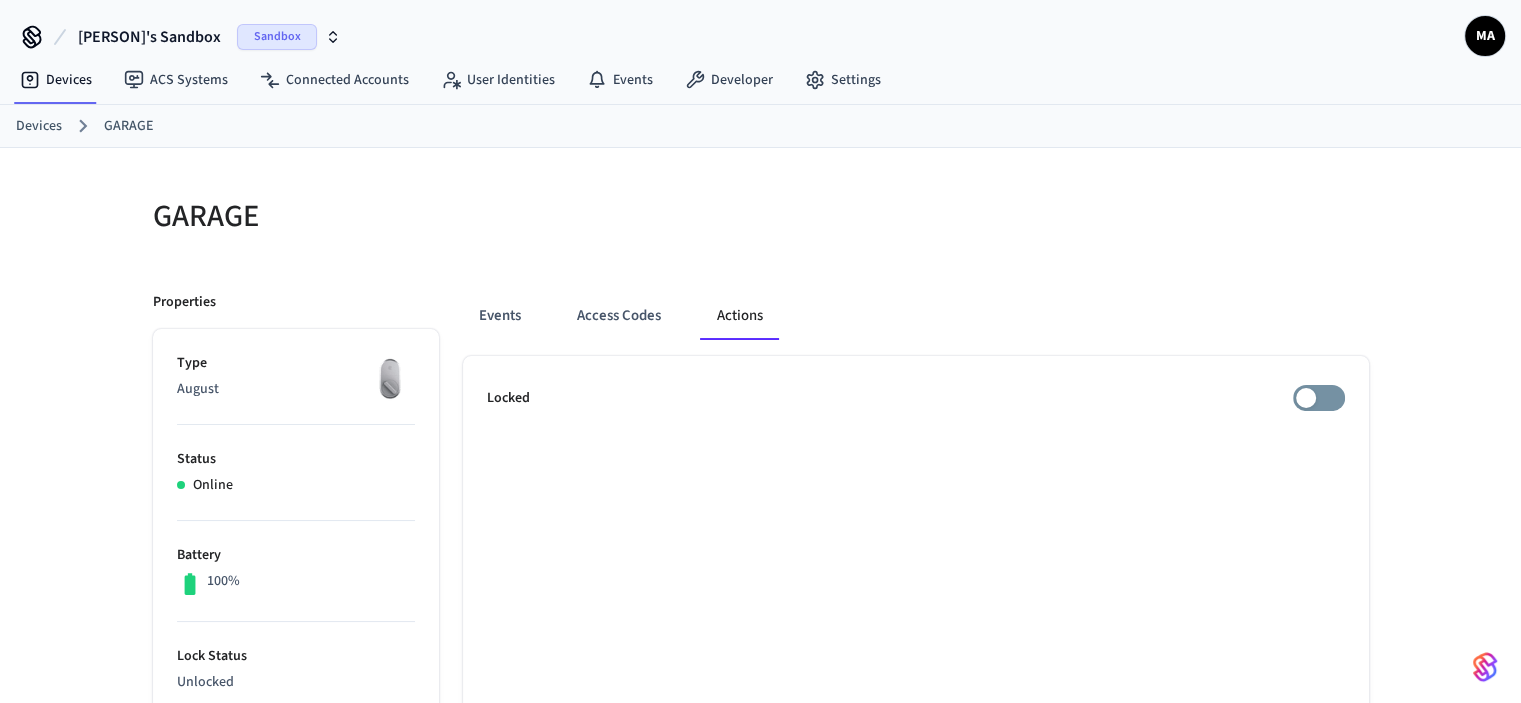 click on "Lock Status" at bounding box center (296, 656) 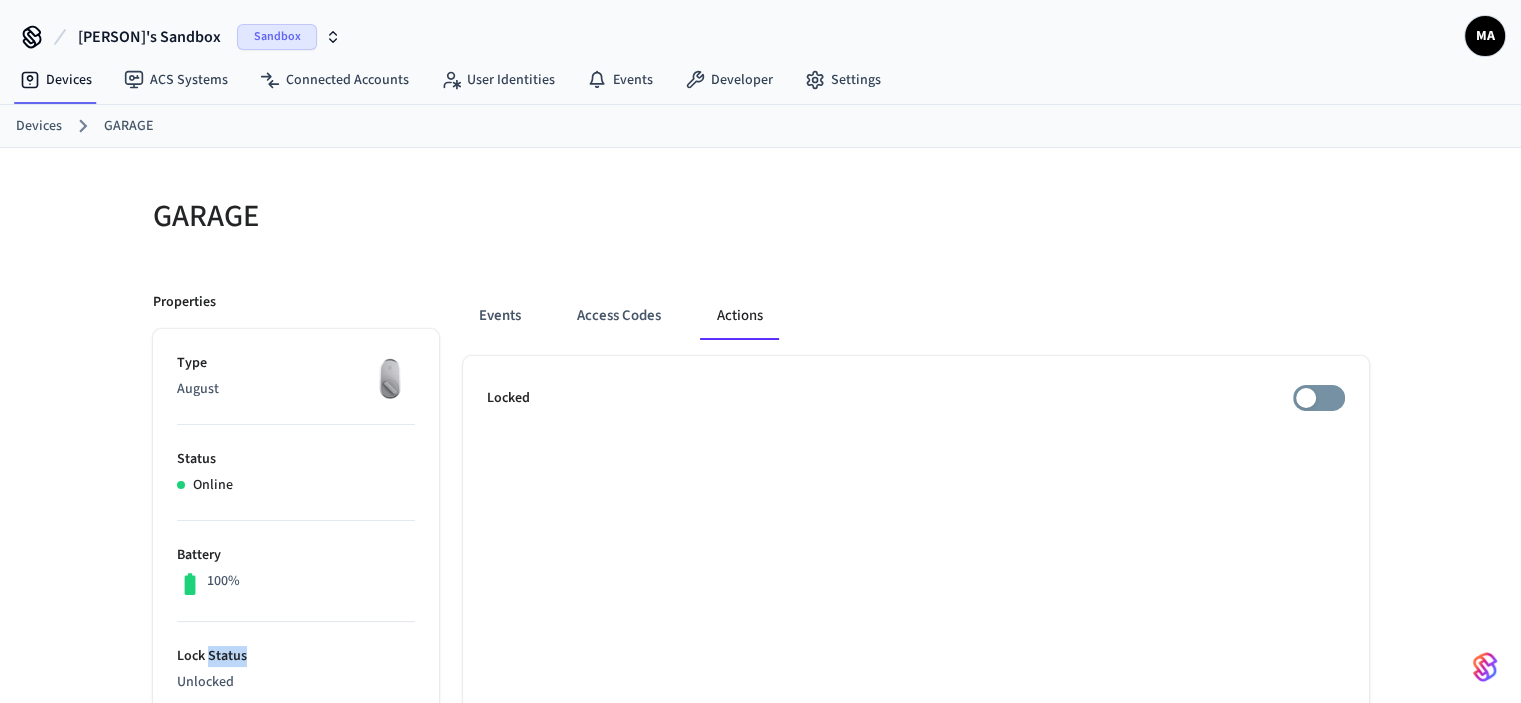 click on "Lock Status" at bounding box center (296, 656) 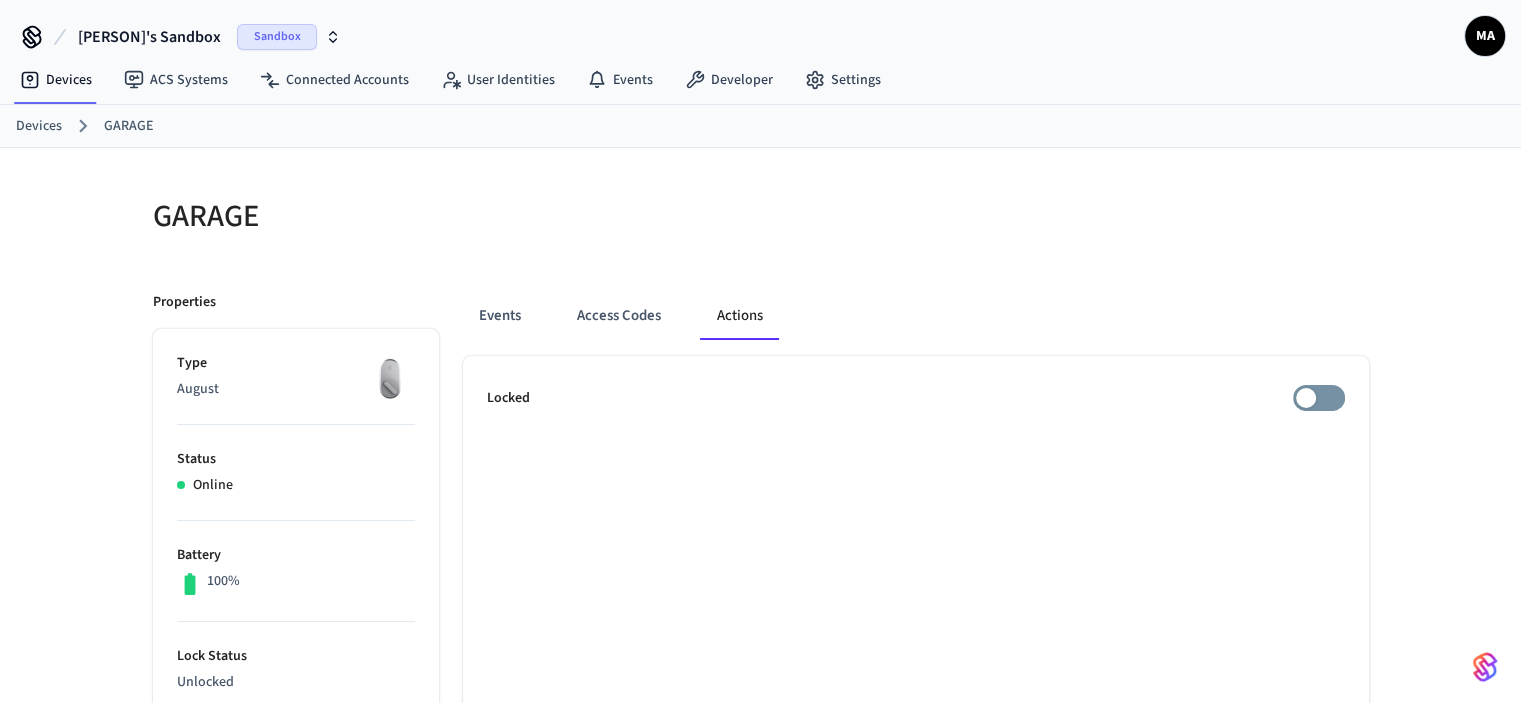 click on "Unlocked" at bounding box center [296, 682] 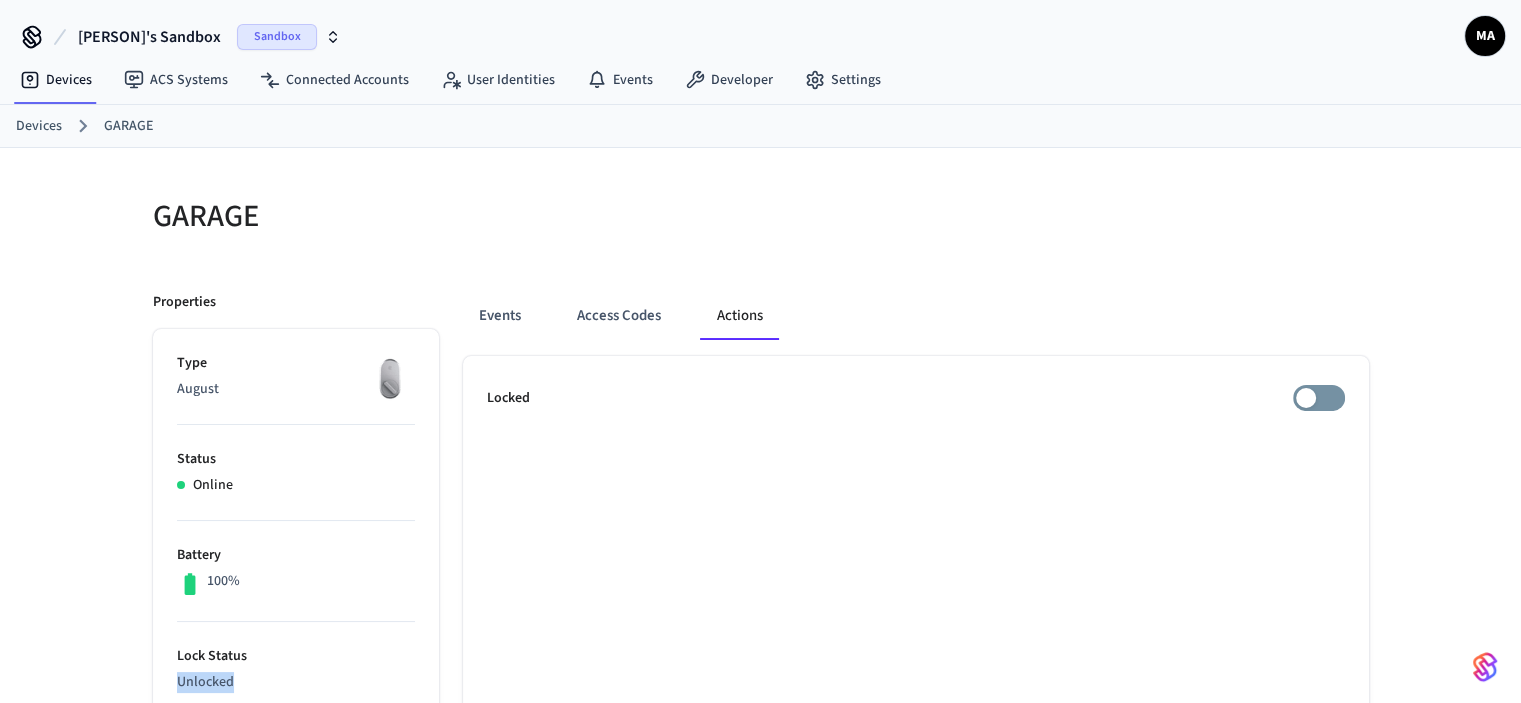 click on "Unlocked" at bounding box center (296, 682) 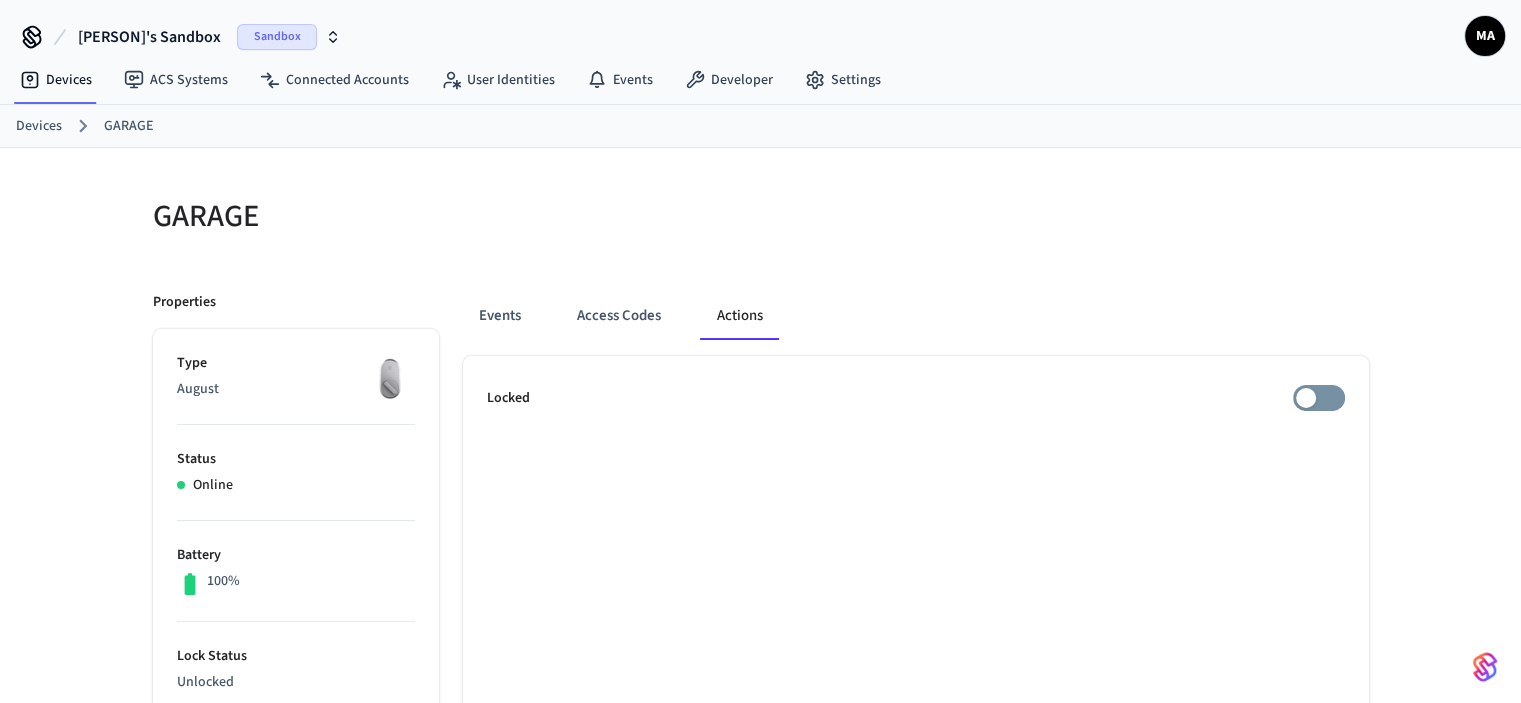 click on "Locked" at bounding box center (916, 925) 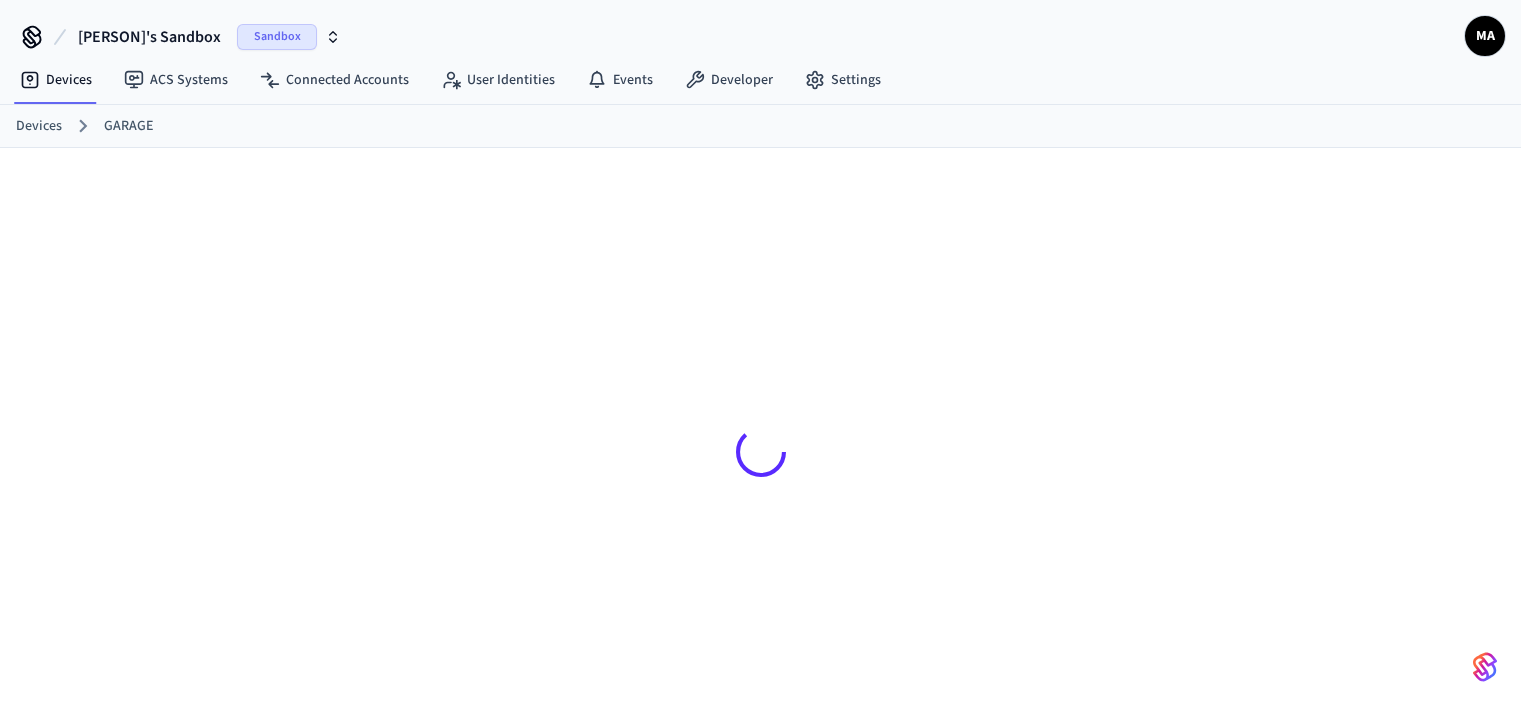 scroll, scrollTop: 0, scrollLeft: 0, axis: both 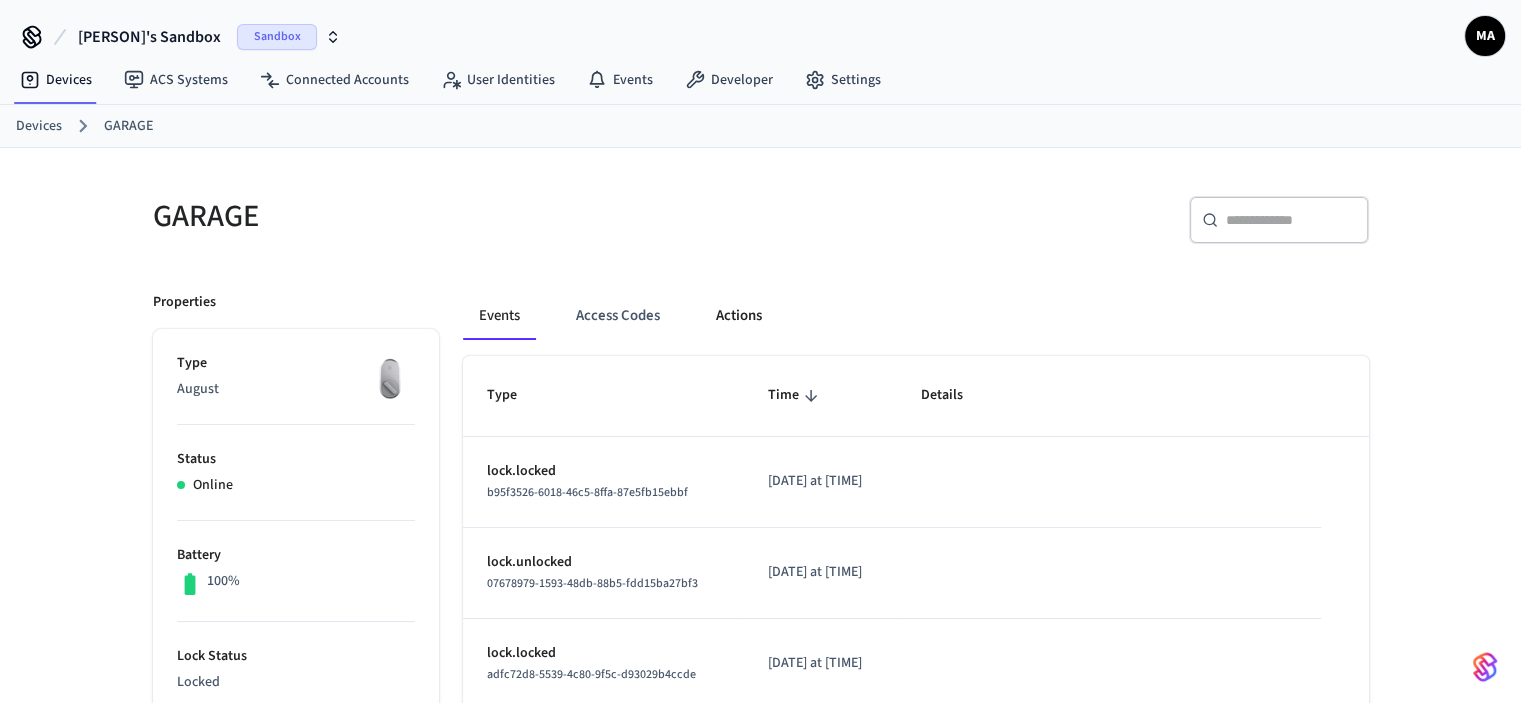 click on "Actions" at bounding box center (739, 316) 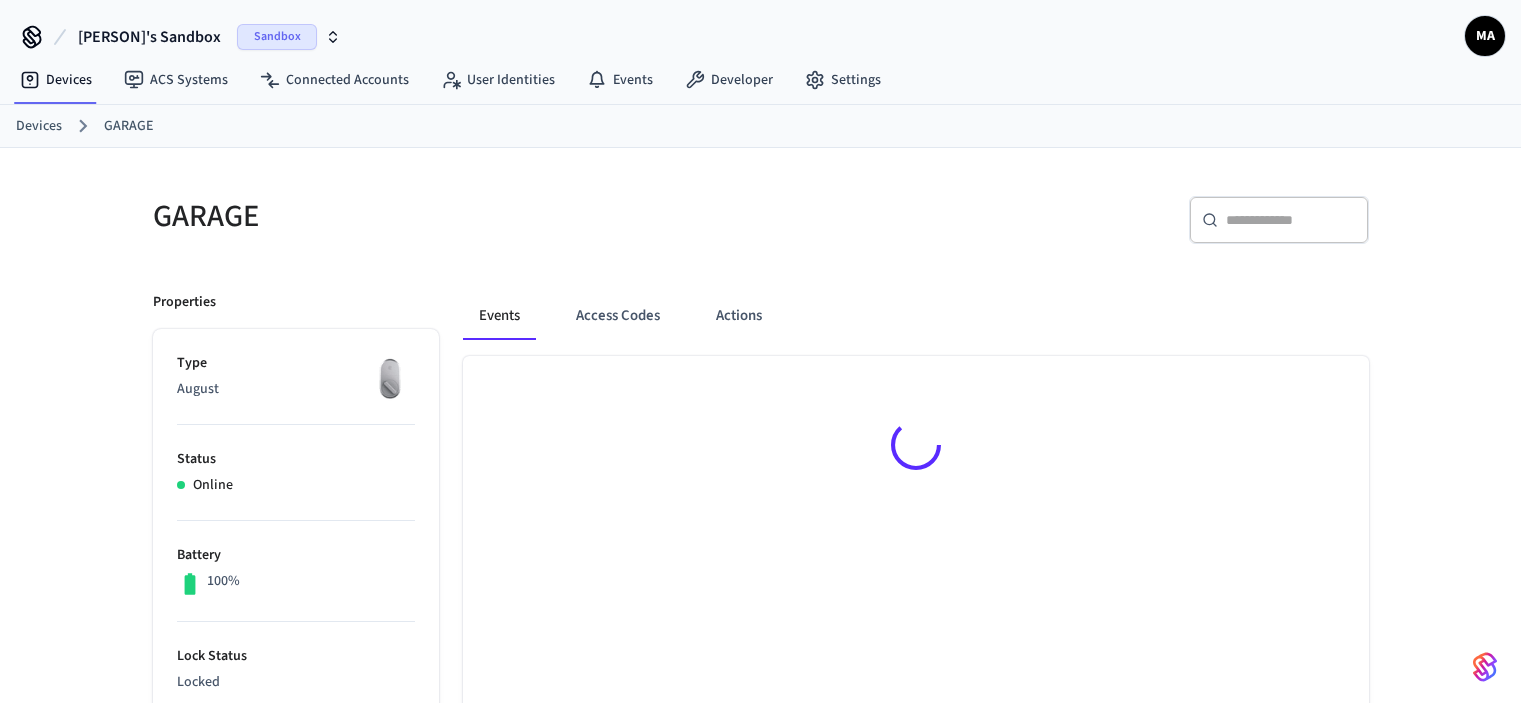scroll, scrollTop: 0, scrollLeft: 0, axis: both 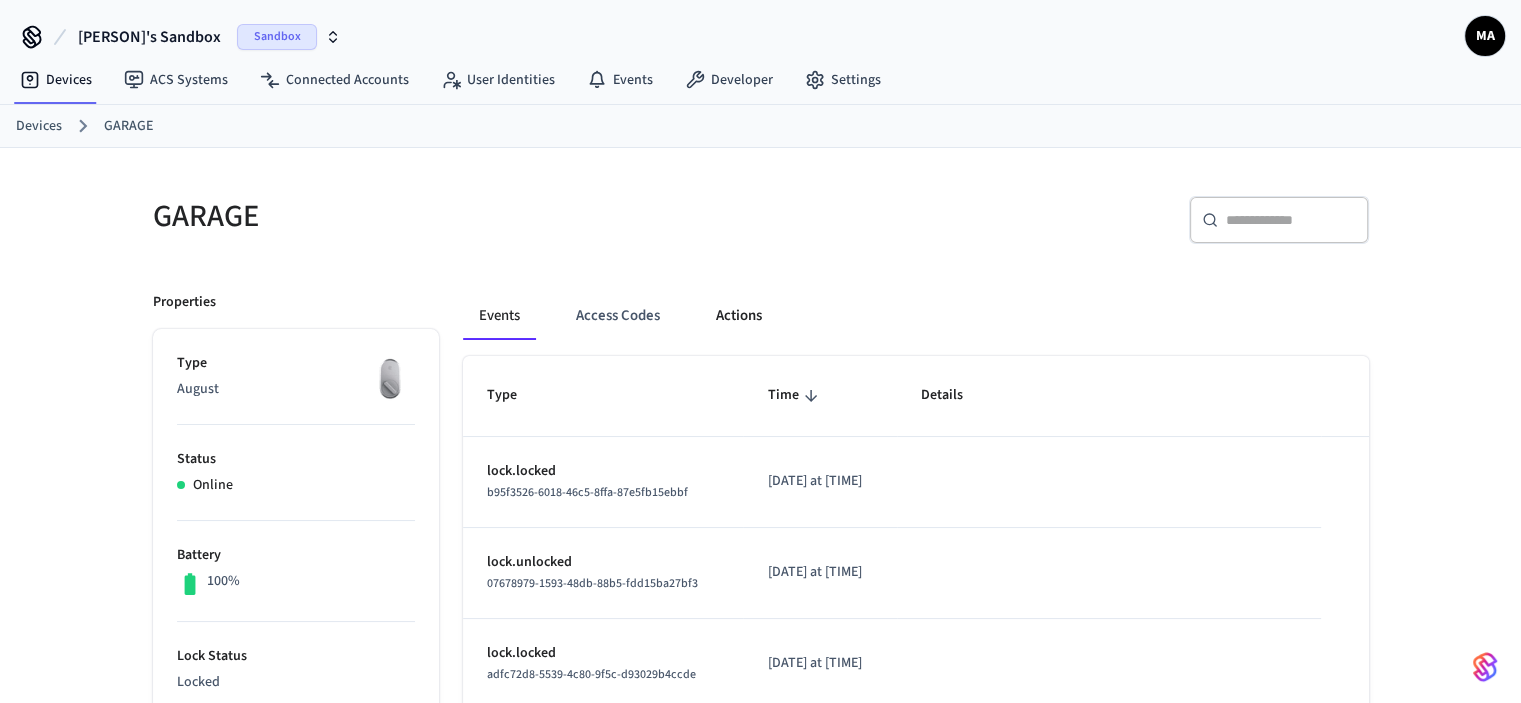 click on "Actions" at bounding box center (739, 316) 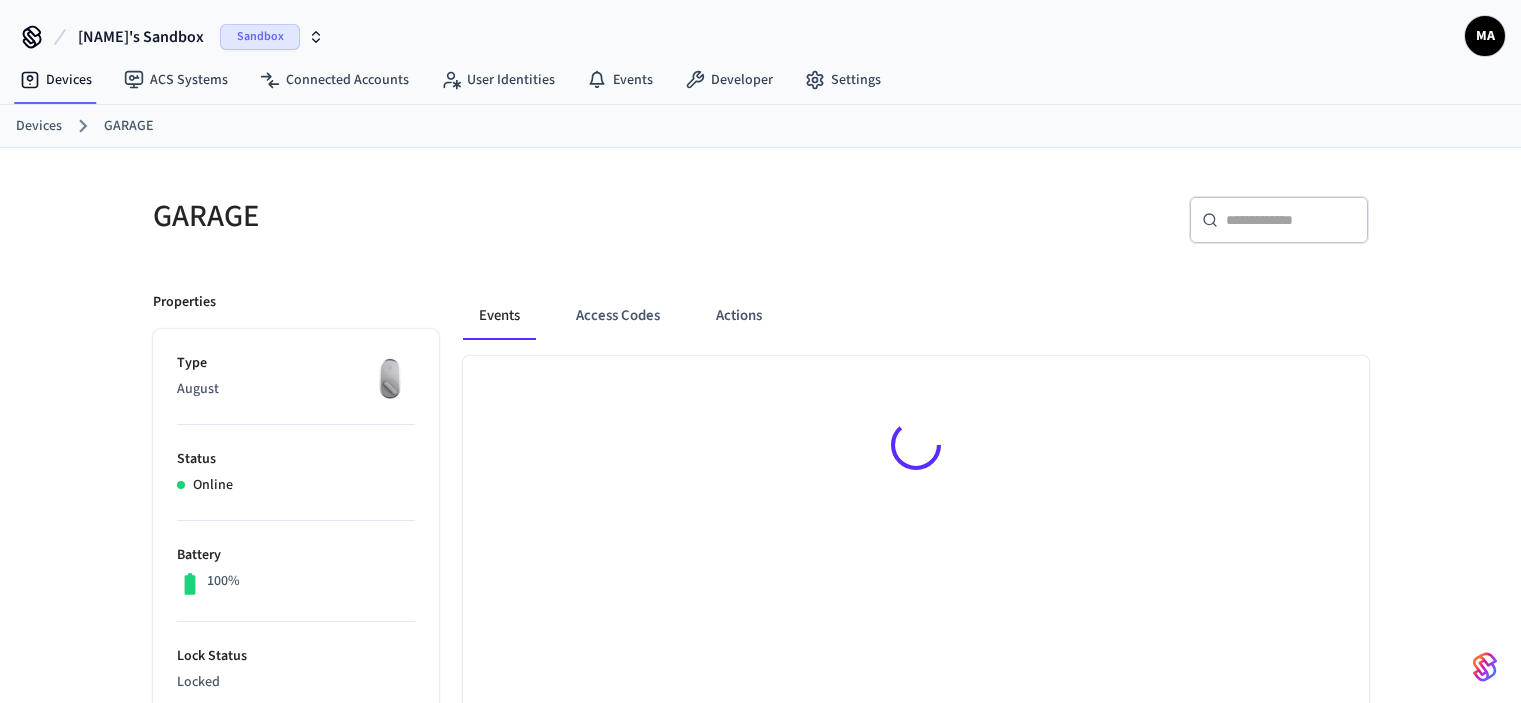 scroll, scrollTop: 0, scrollLeft: 0, axis: both 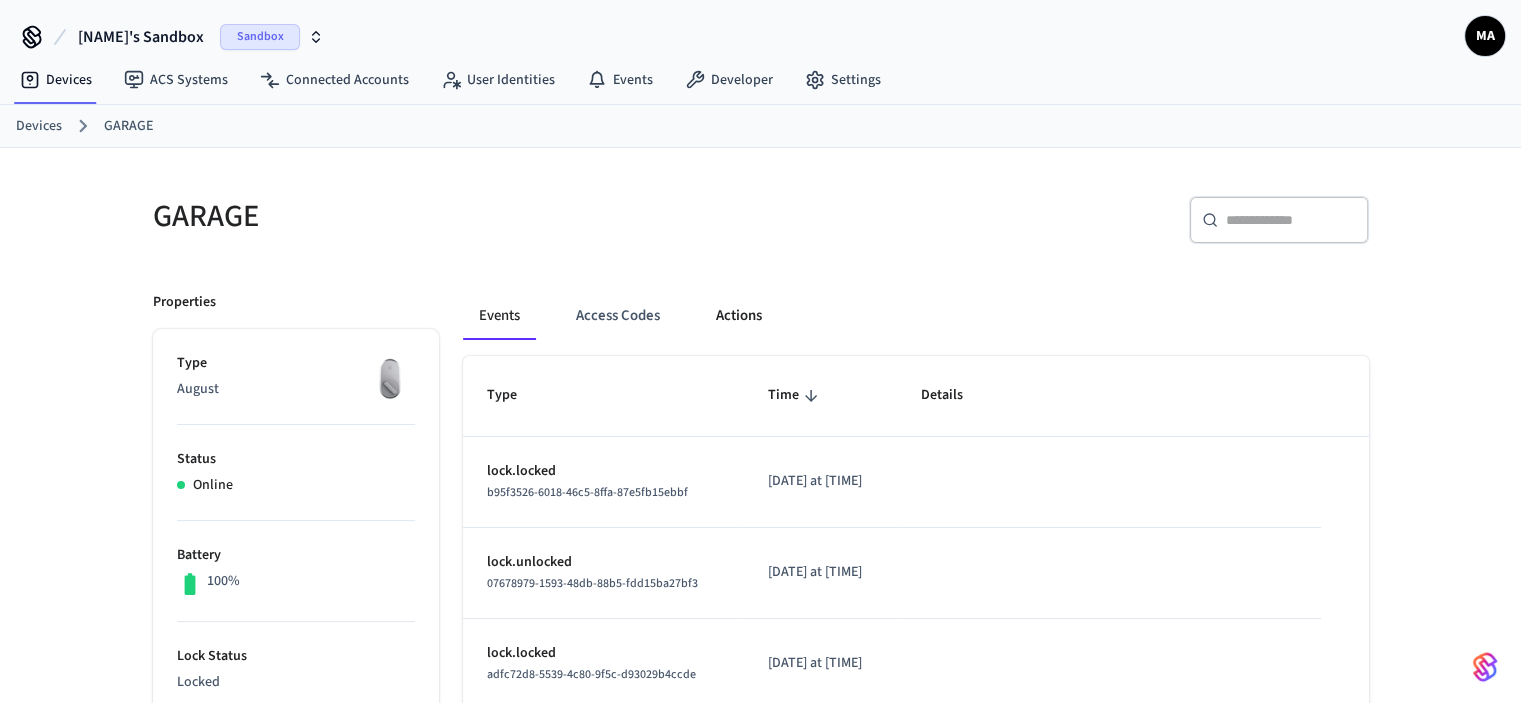 click on "Actions" at bounding box center [739, 316] 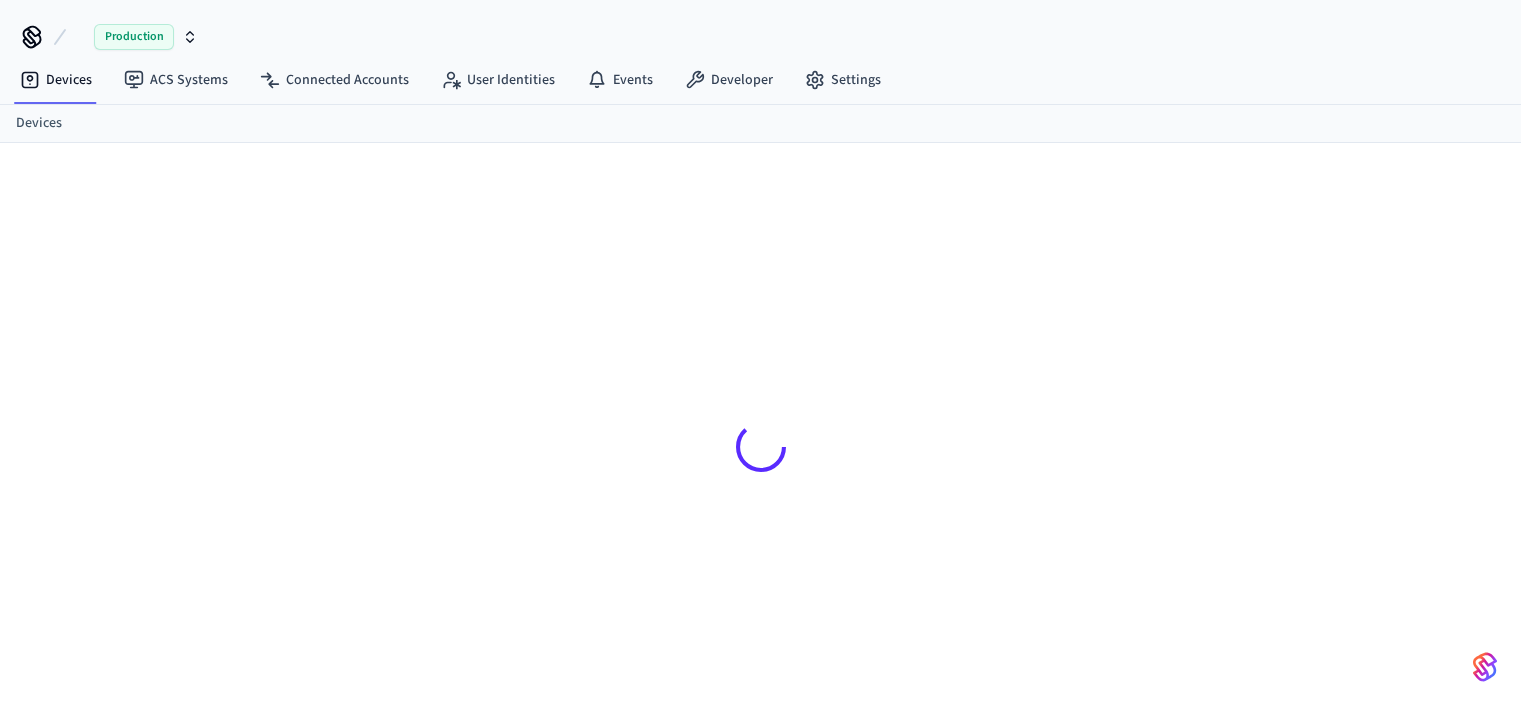 scroll, scrollTop: 0, scrollLeft: 0, axis: both 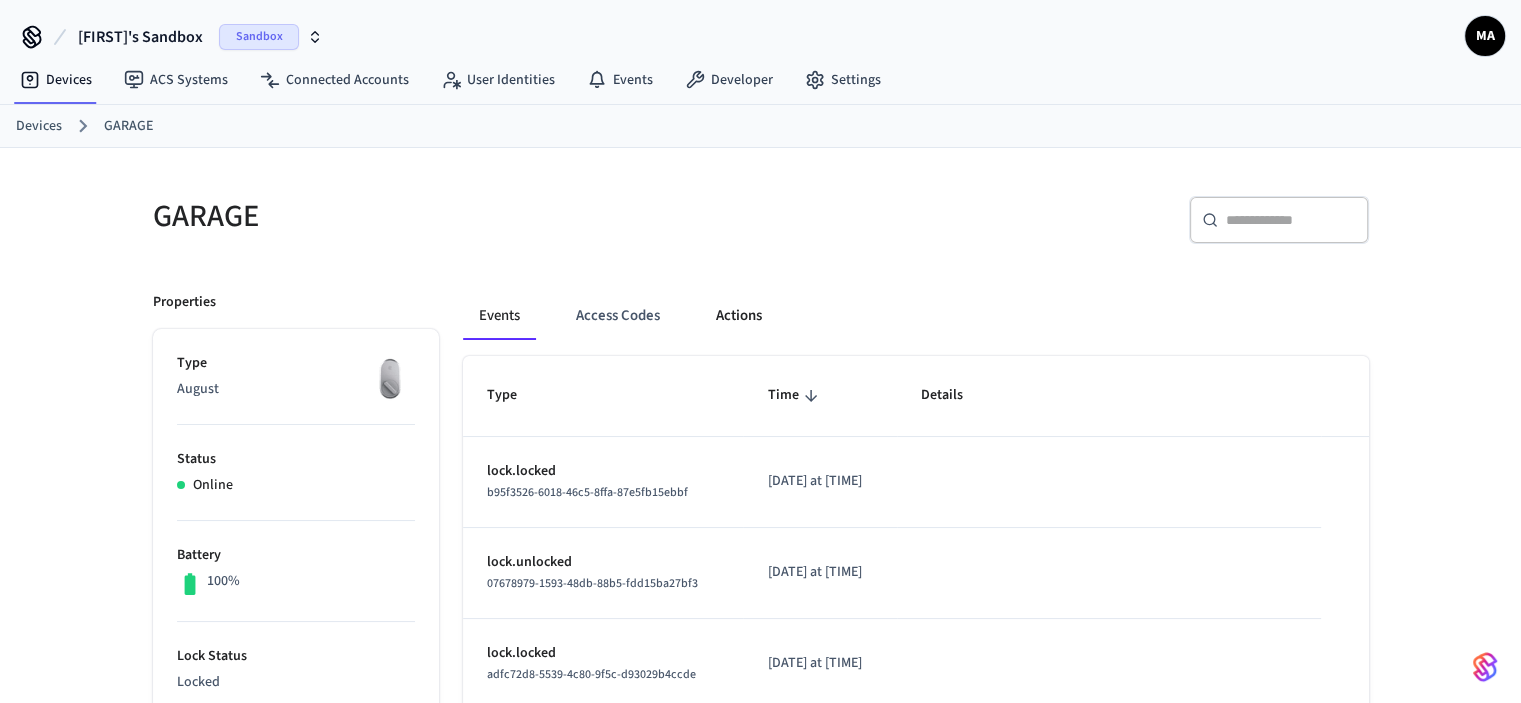 click on "Actions" at bounding box center [739, 316] 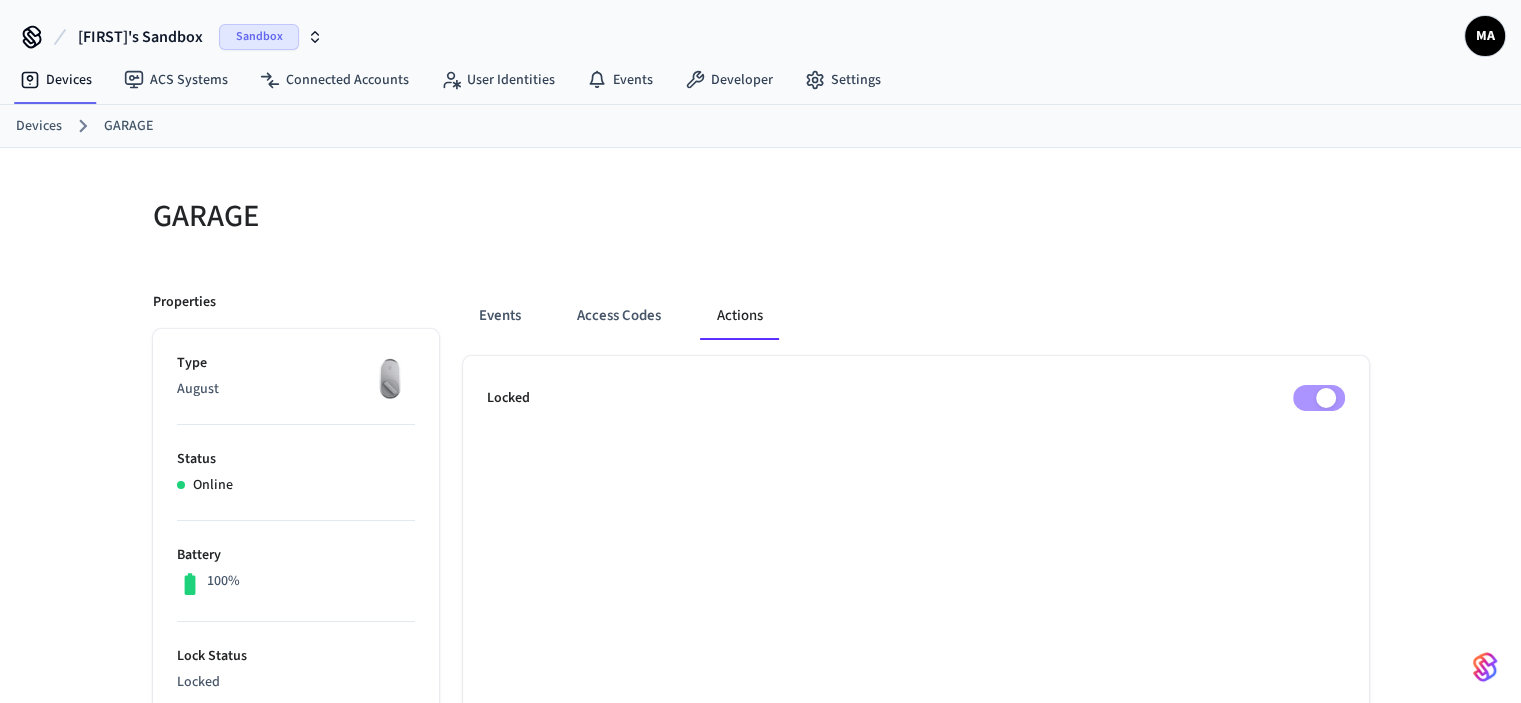 click on "August" at bounding box center (296, 389) 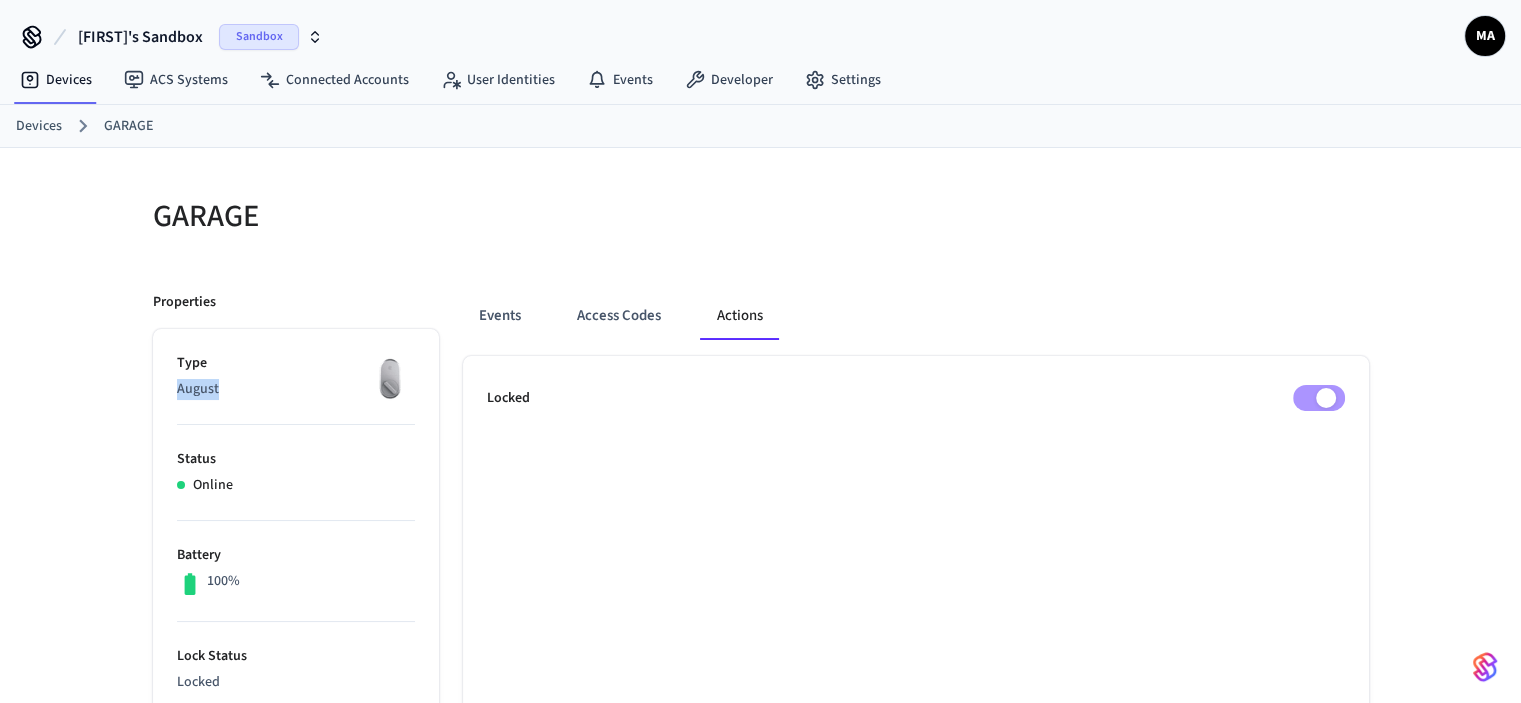 click on "August" at bounding box center [296, 389] 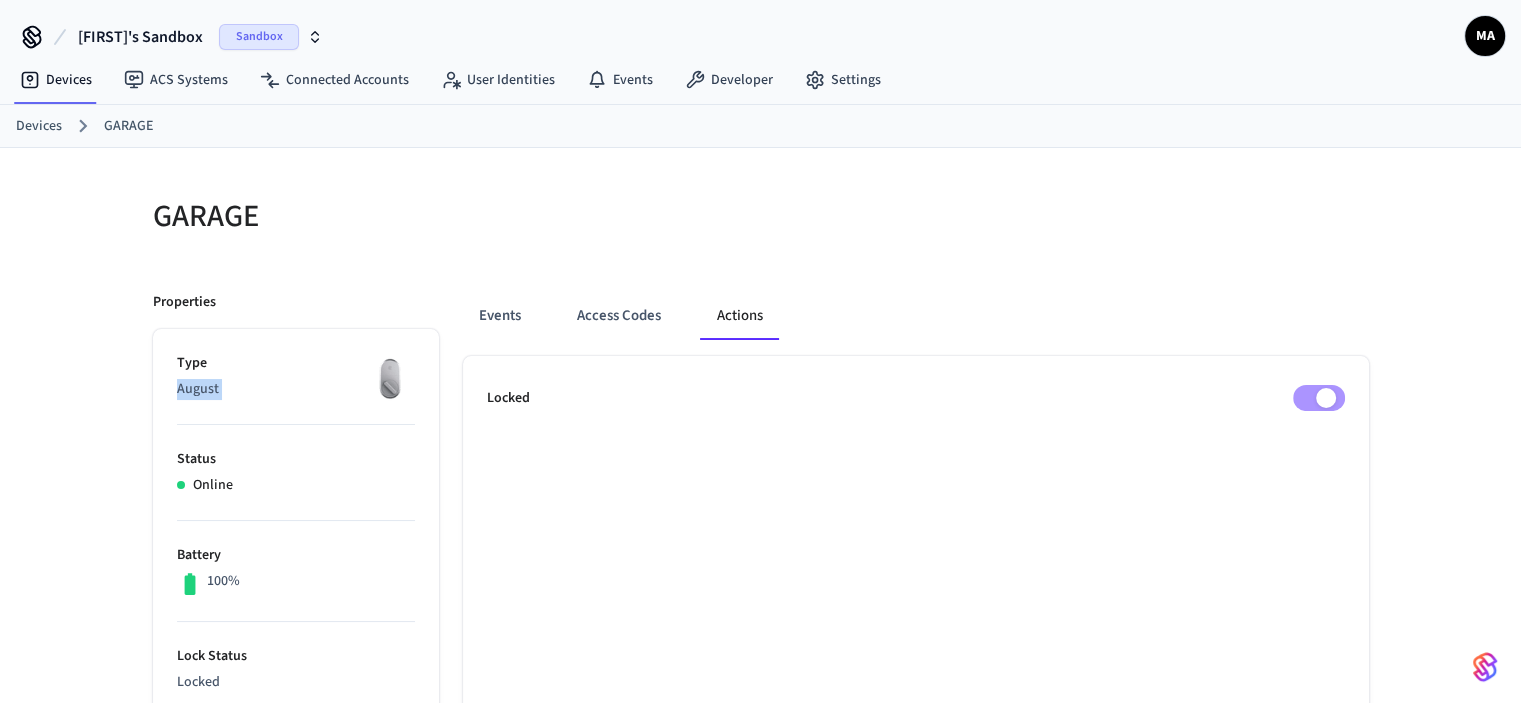 click on "August" at bounding box center (296, 389) 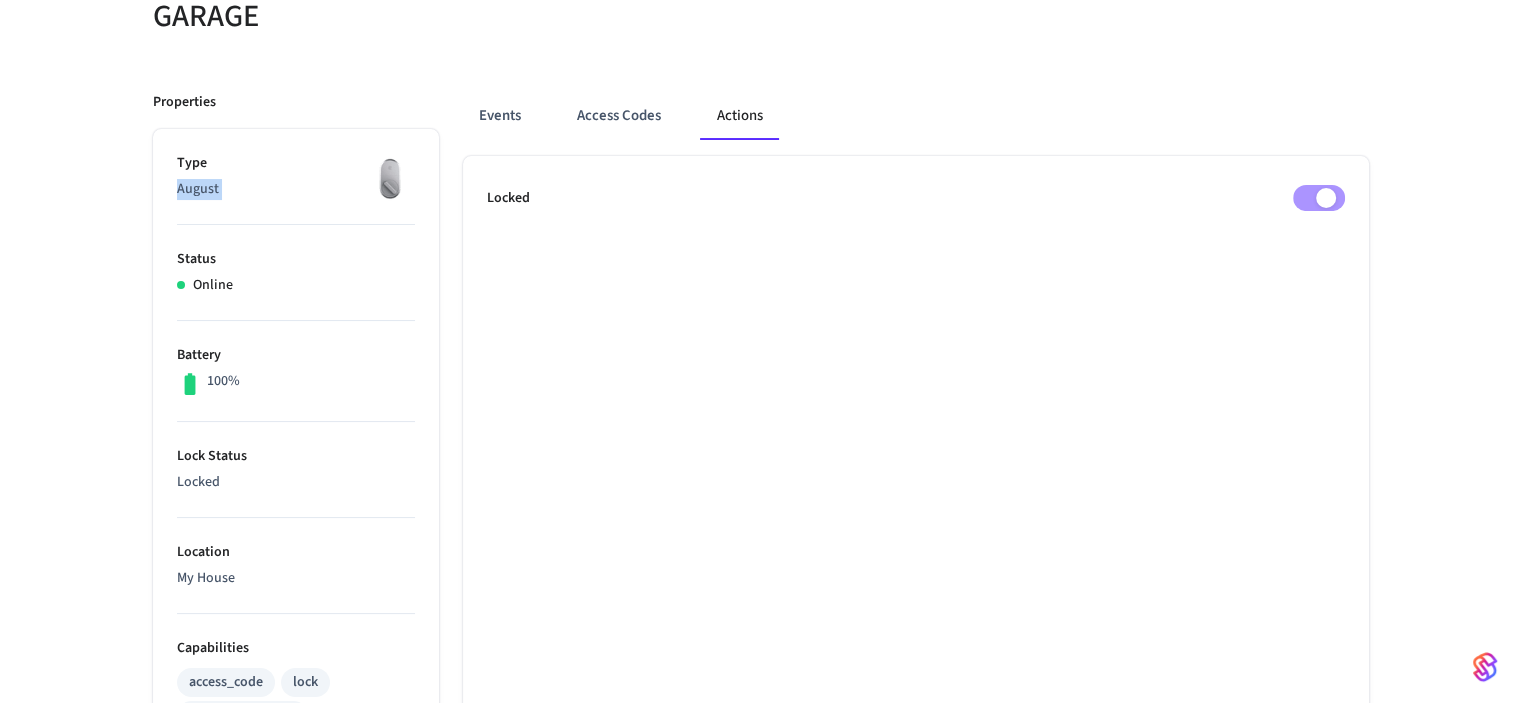 scroll, scrollTop: 0, scrollLeft: 0, axis: both 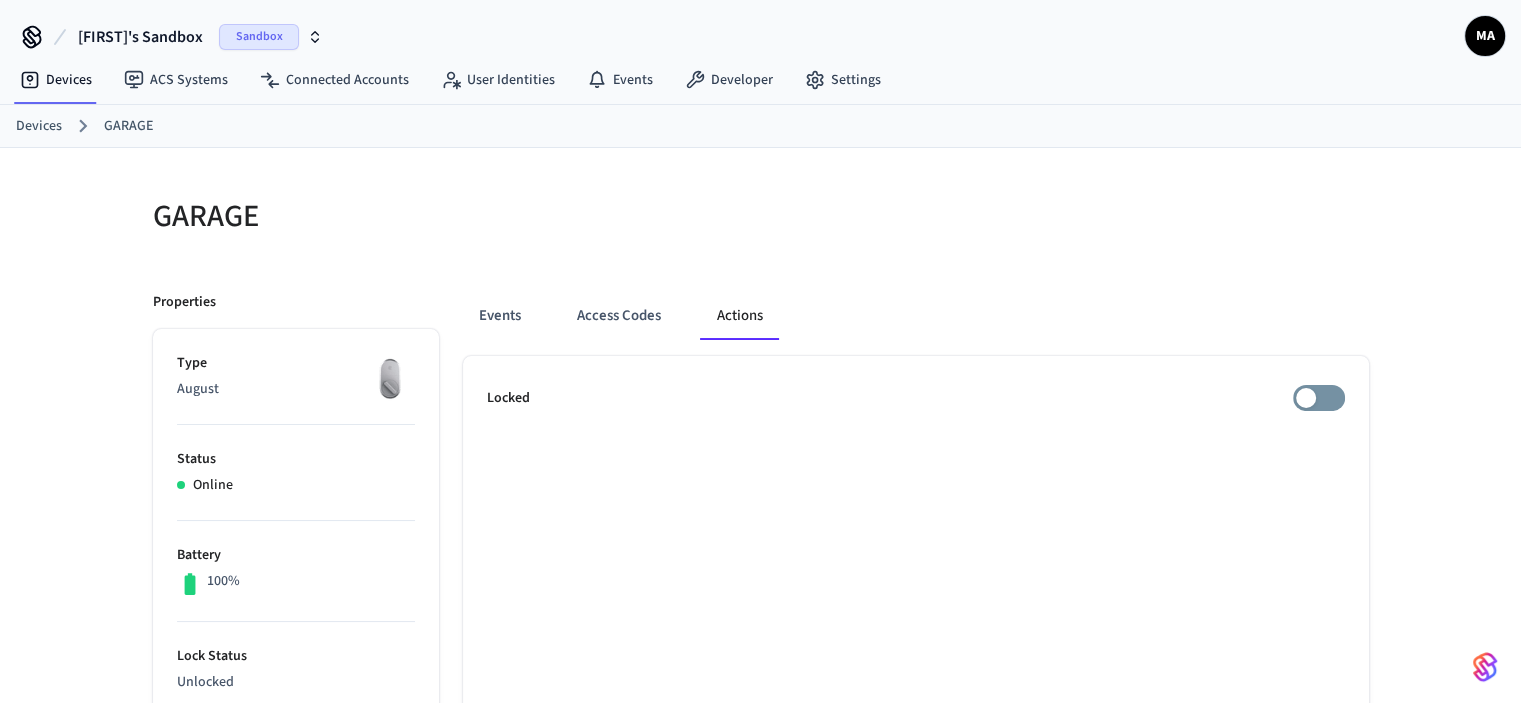 click on "Locked" at bounding box center (916, 925) 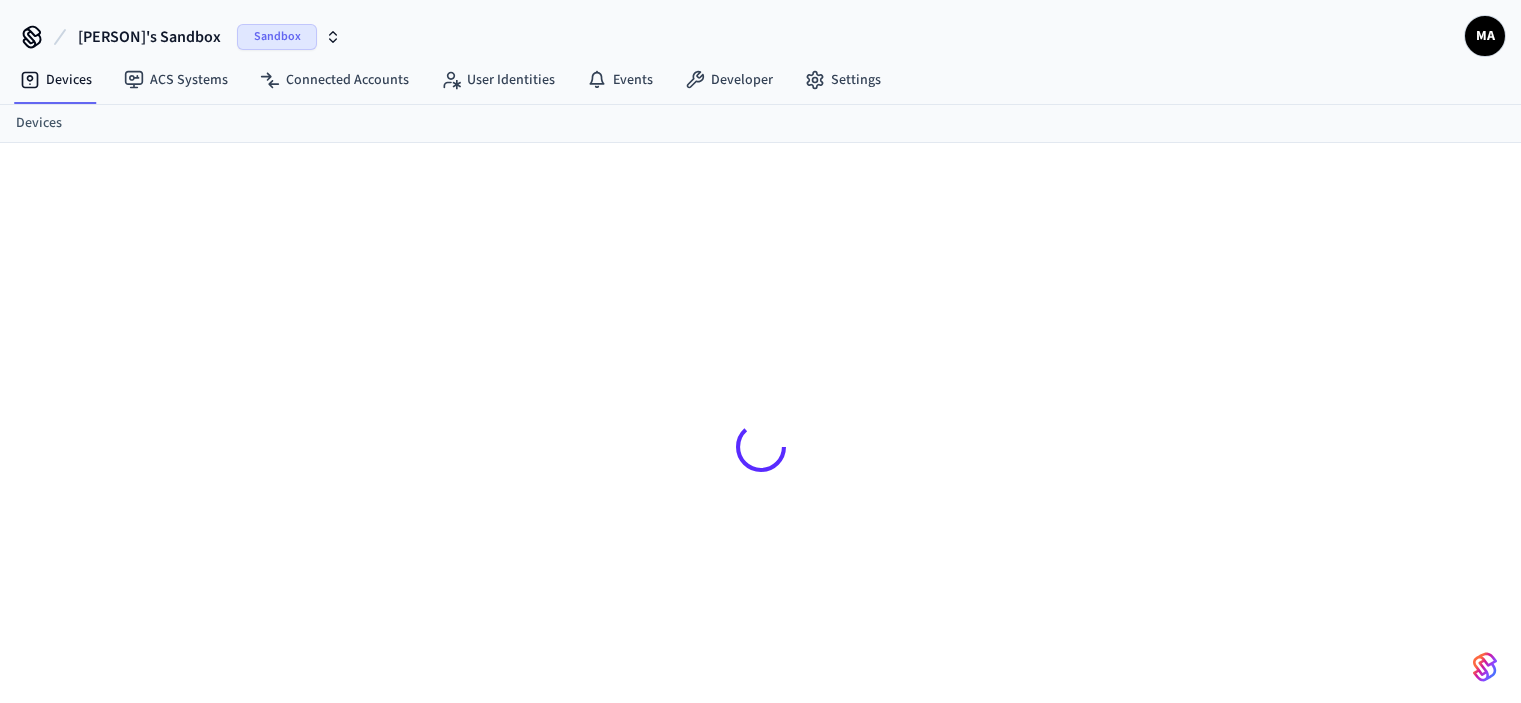 scroll, scrollTop: 0, scrollLeft: 0, axis: both 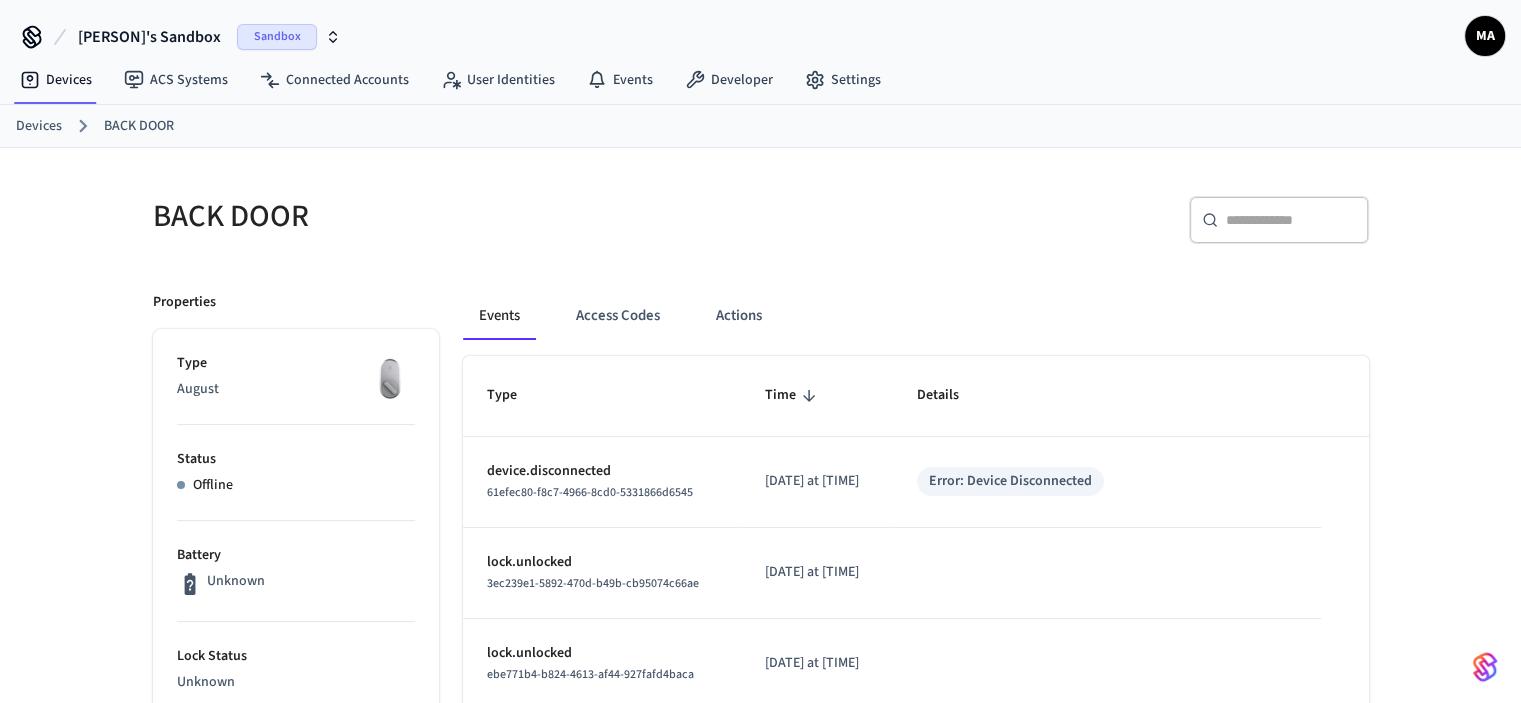 click on "Unknown" at bounding box center (236, 581) 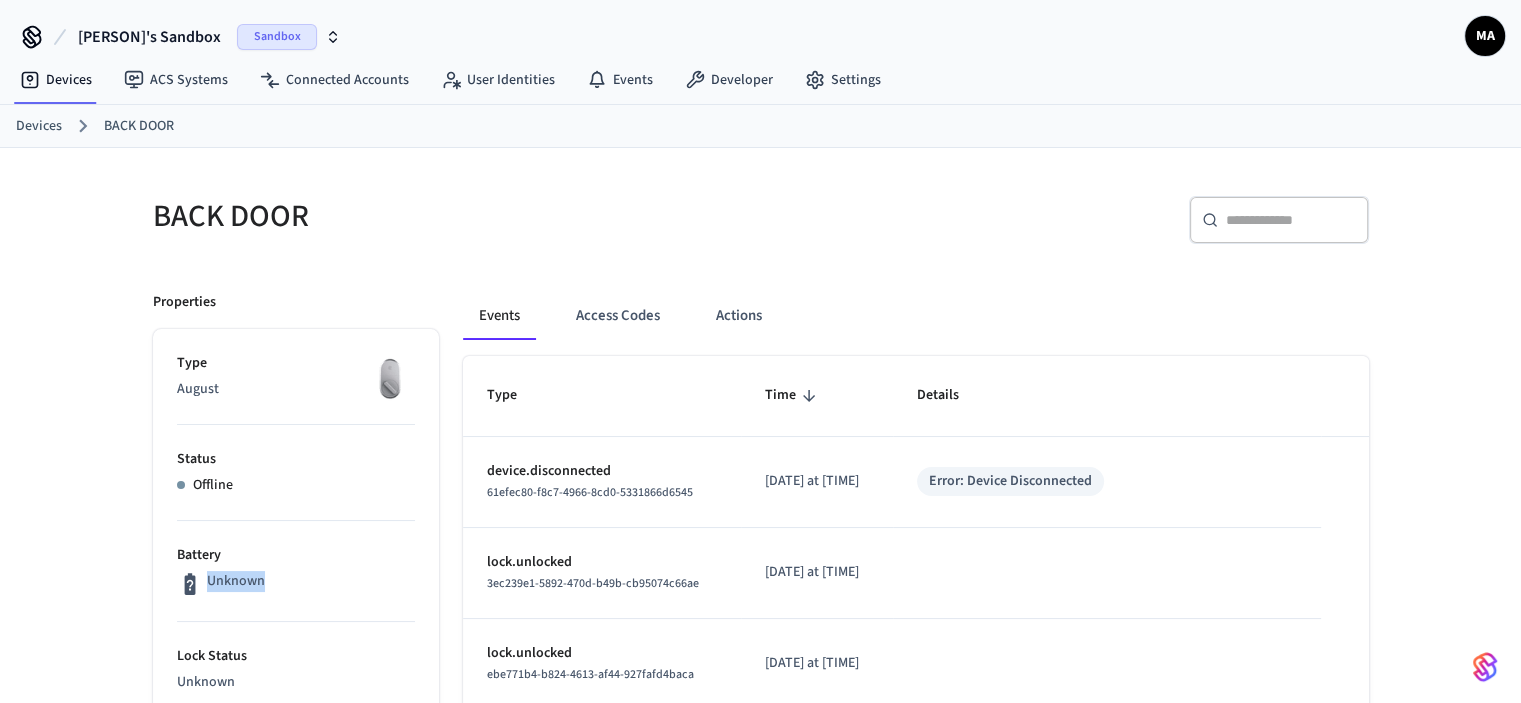 click on "Unknown" at bounding box center (236, 581) 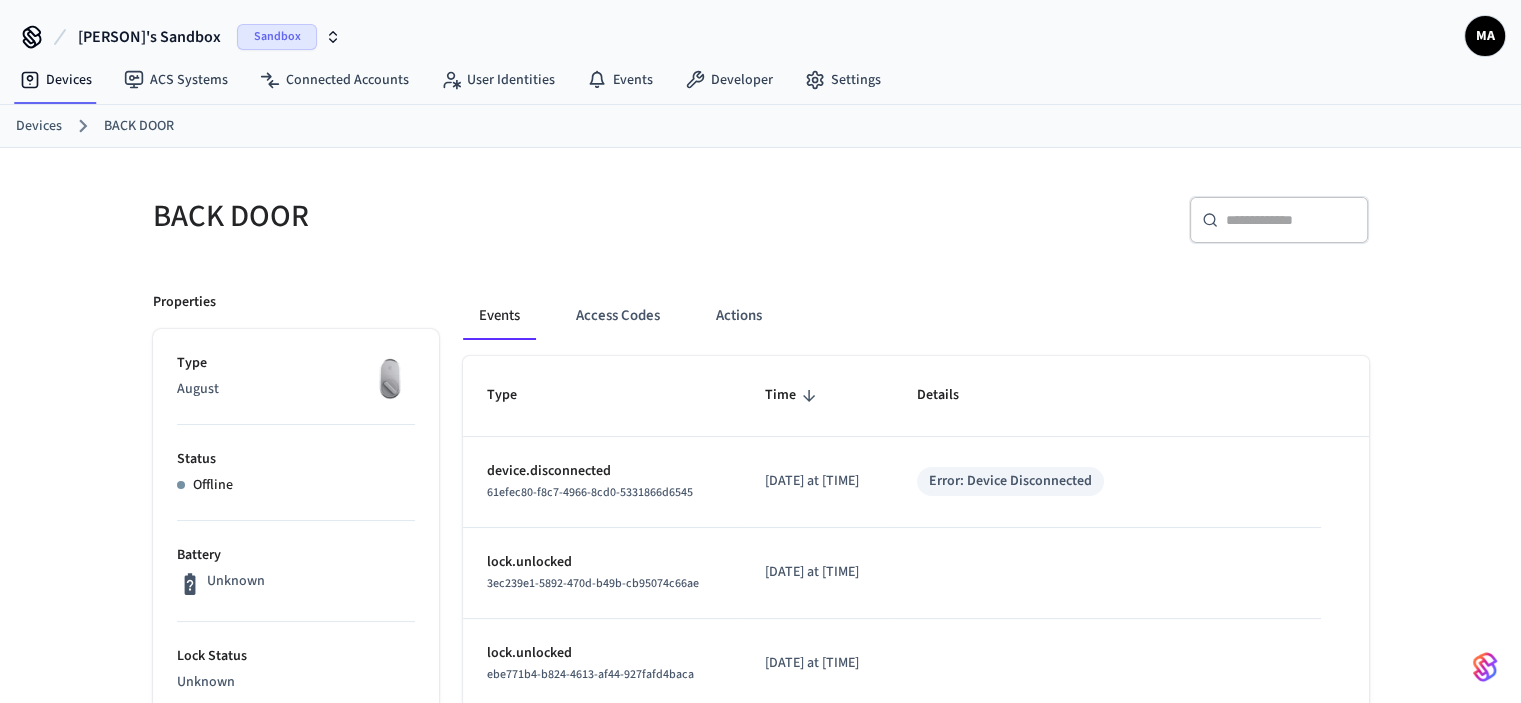 click on "​ ​" at bounding box center [1071, 228] 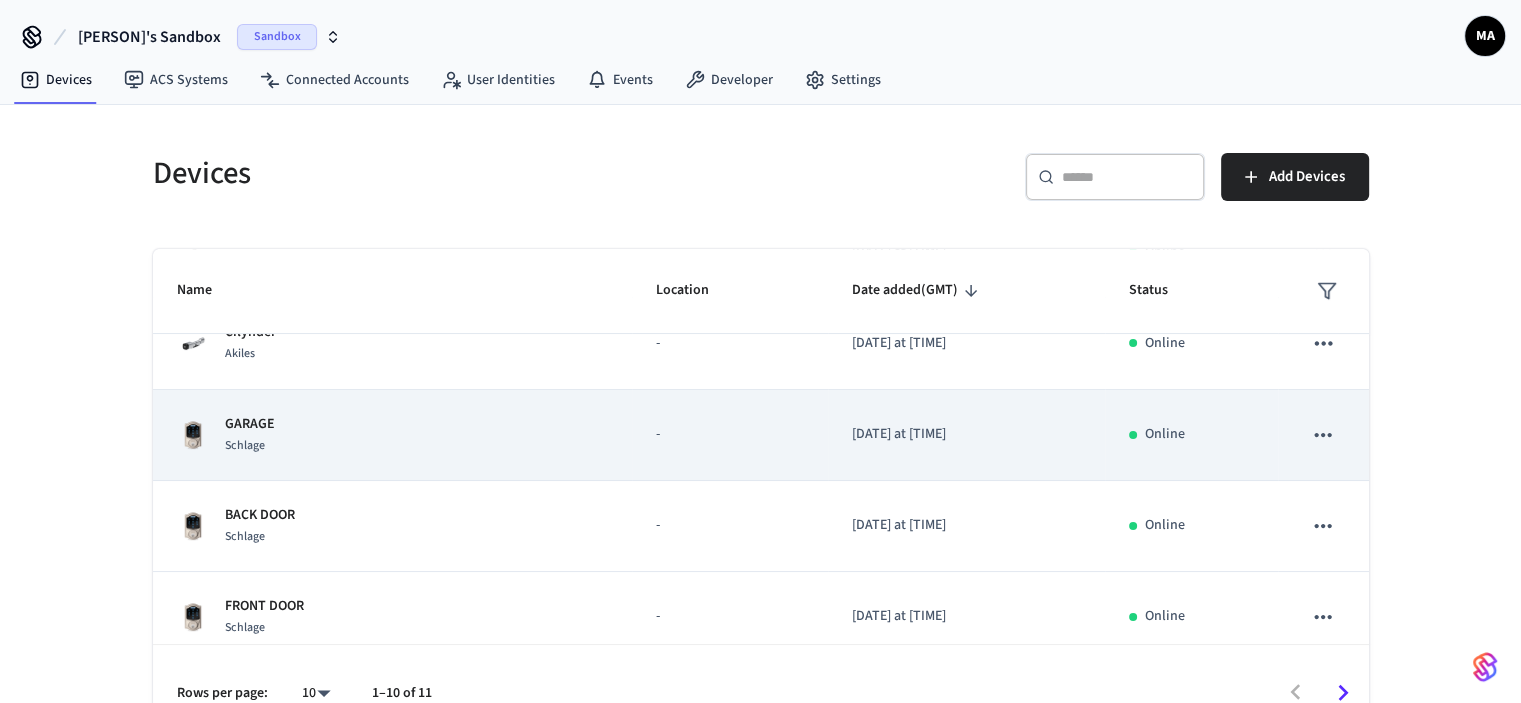 scroll, scrollTop: 598, scrollLeft: 0, axis: vertical 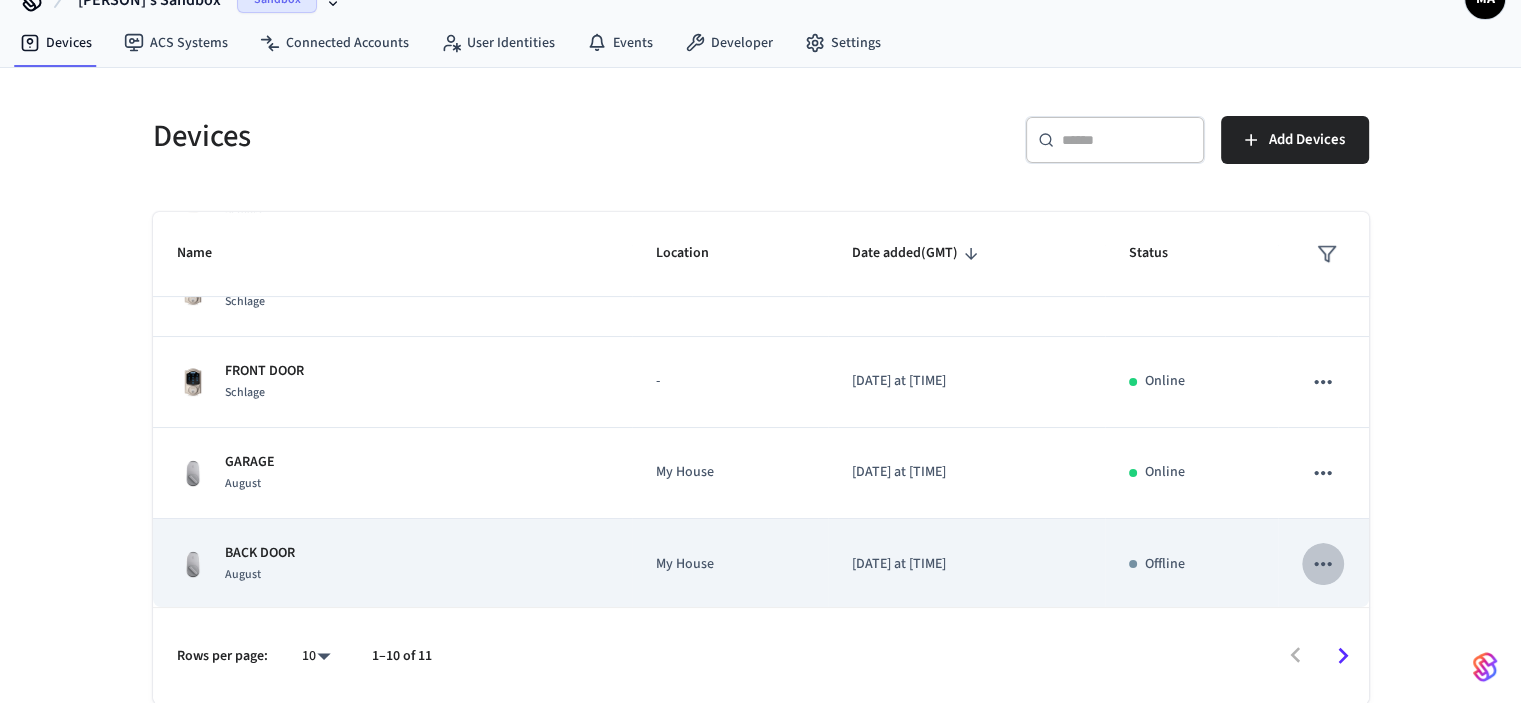 click 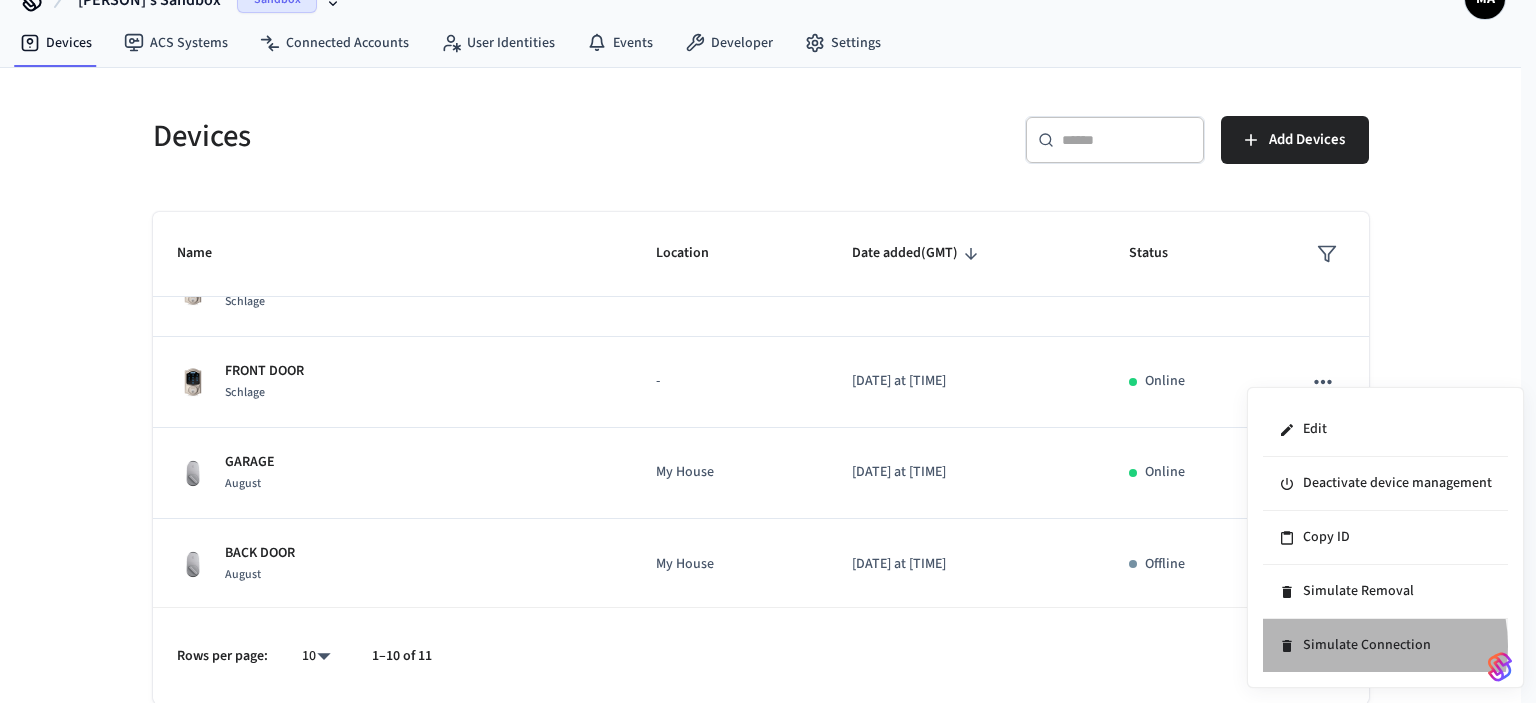 click on "Simulate Connection" at bounding box center (1385, 645) 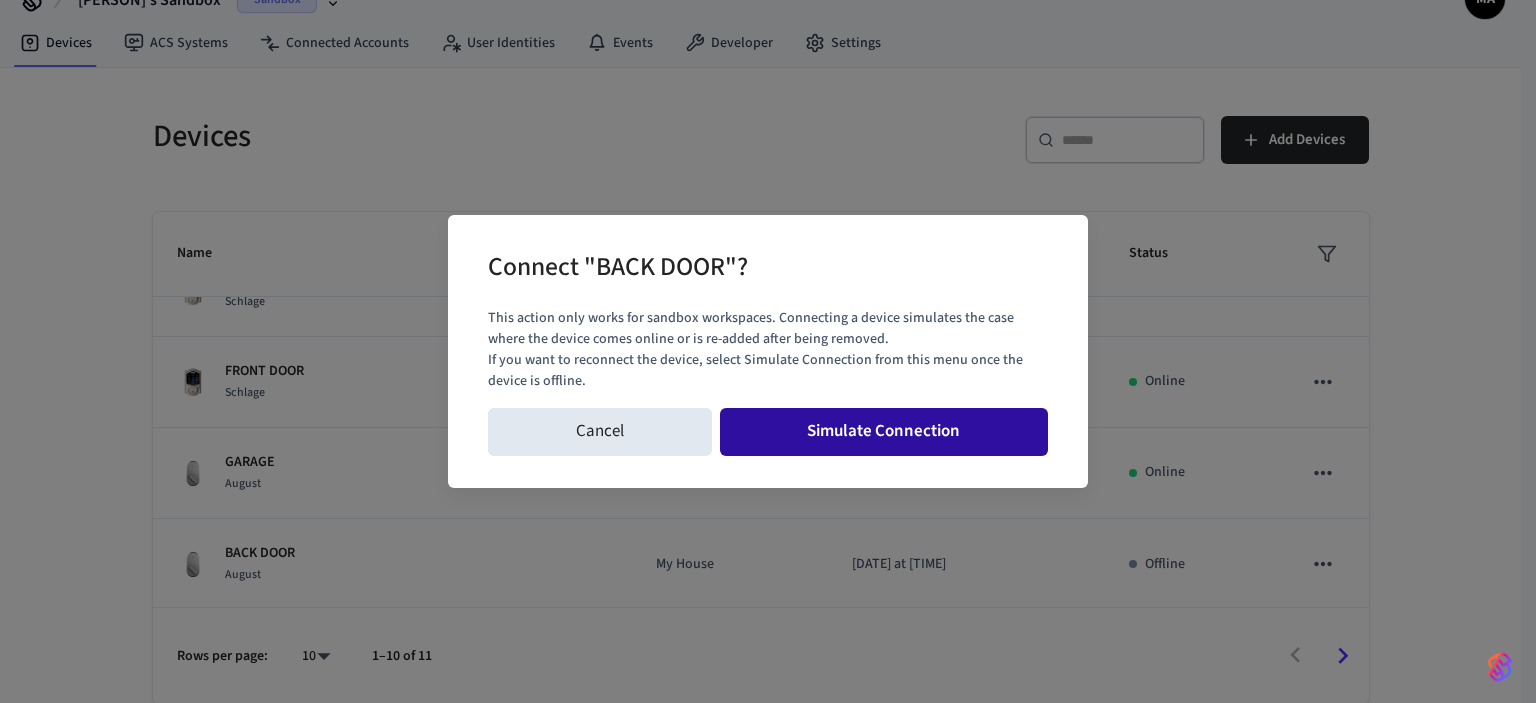 click on "Simulate Connection" at bounding box center [884, 432] 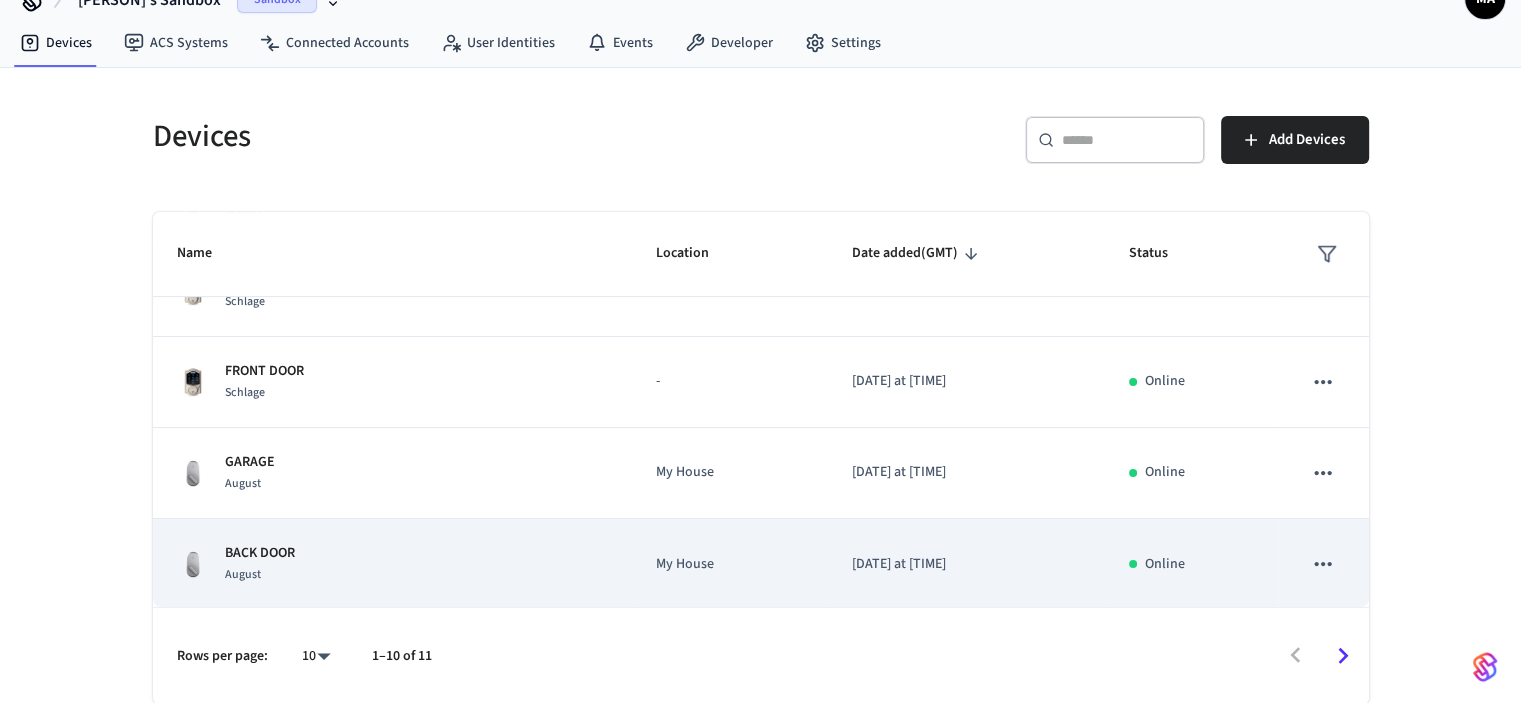 click on "[DATE] at [TIME]" at bounding box center [966, 564] 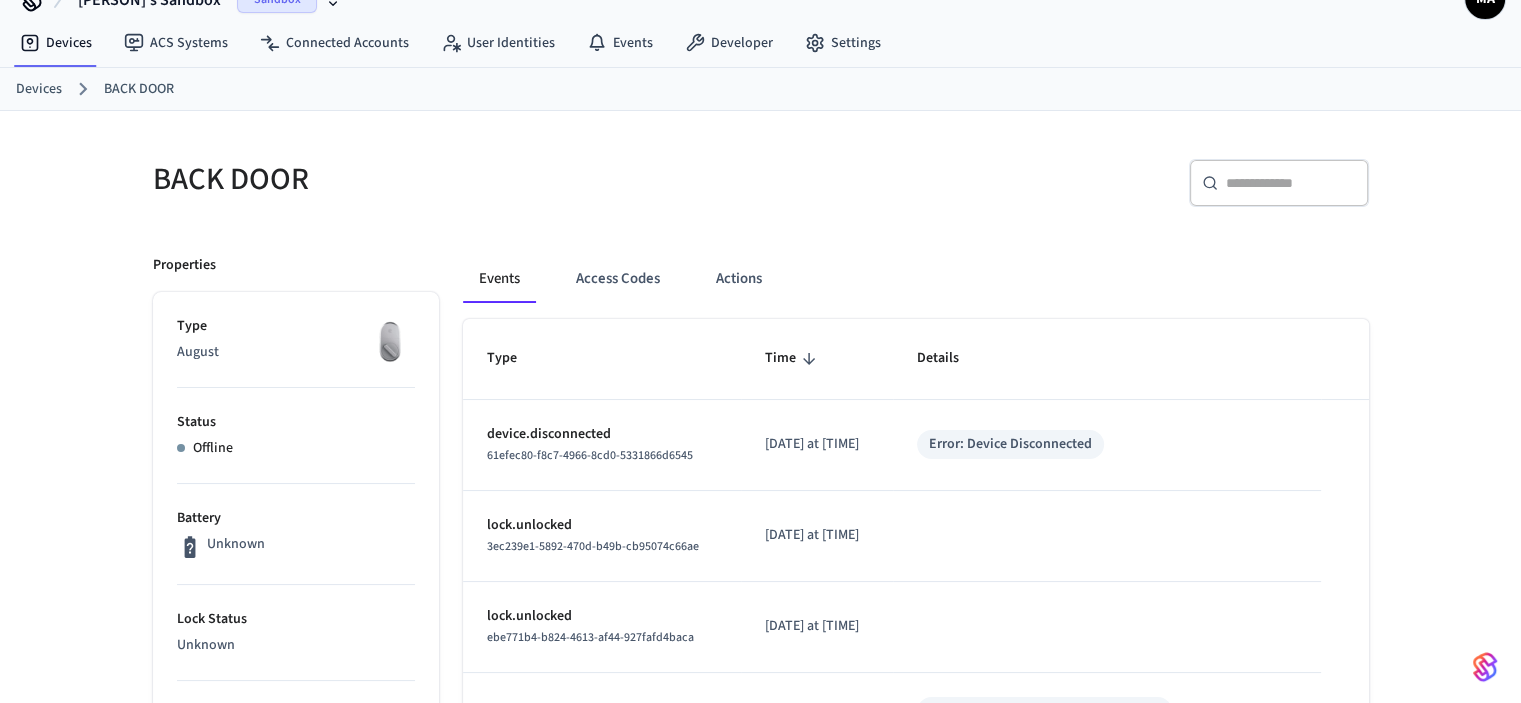 scroll, scrollTop: 0, scrollLeft: 0, axis: both 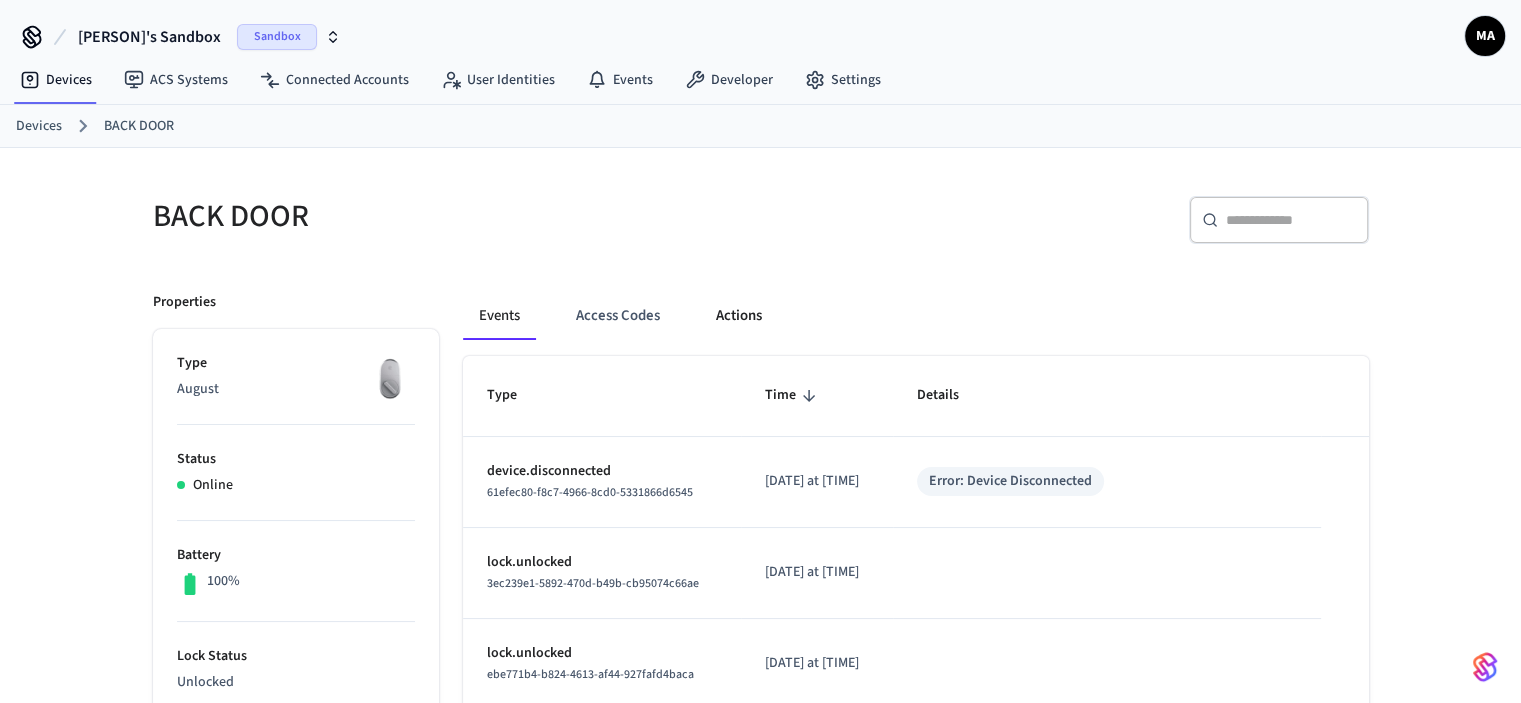 click on "Actions" at bounding box center (739, 316) 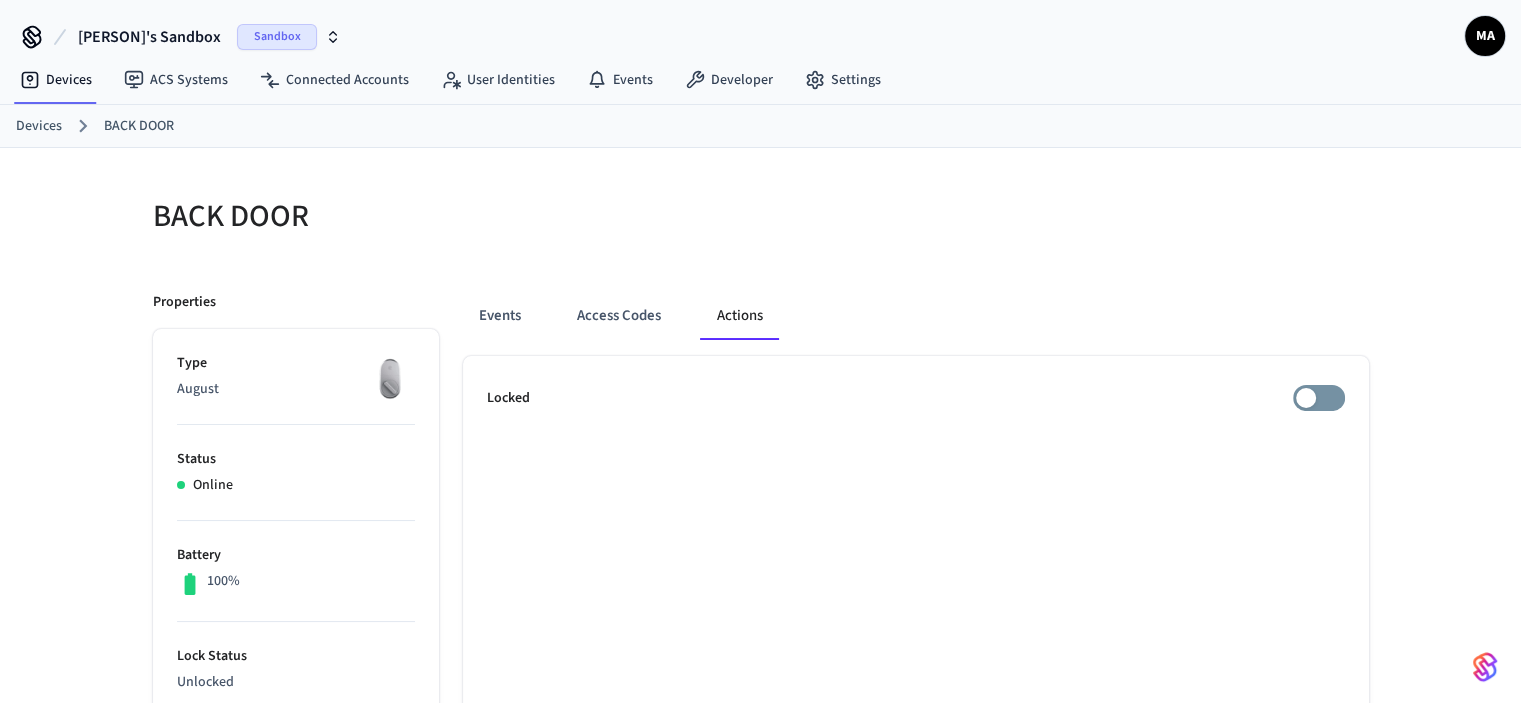 scroll, scrollTop: 100, scrollLeft: 0, axis: vertical 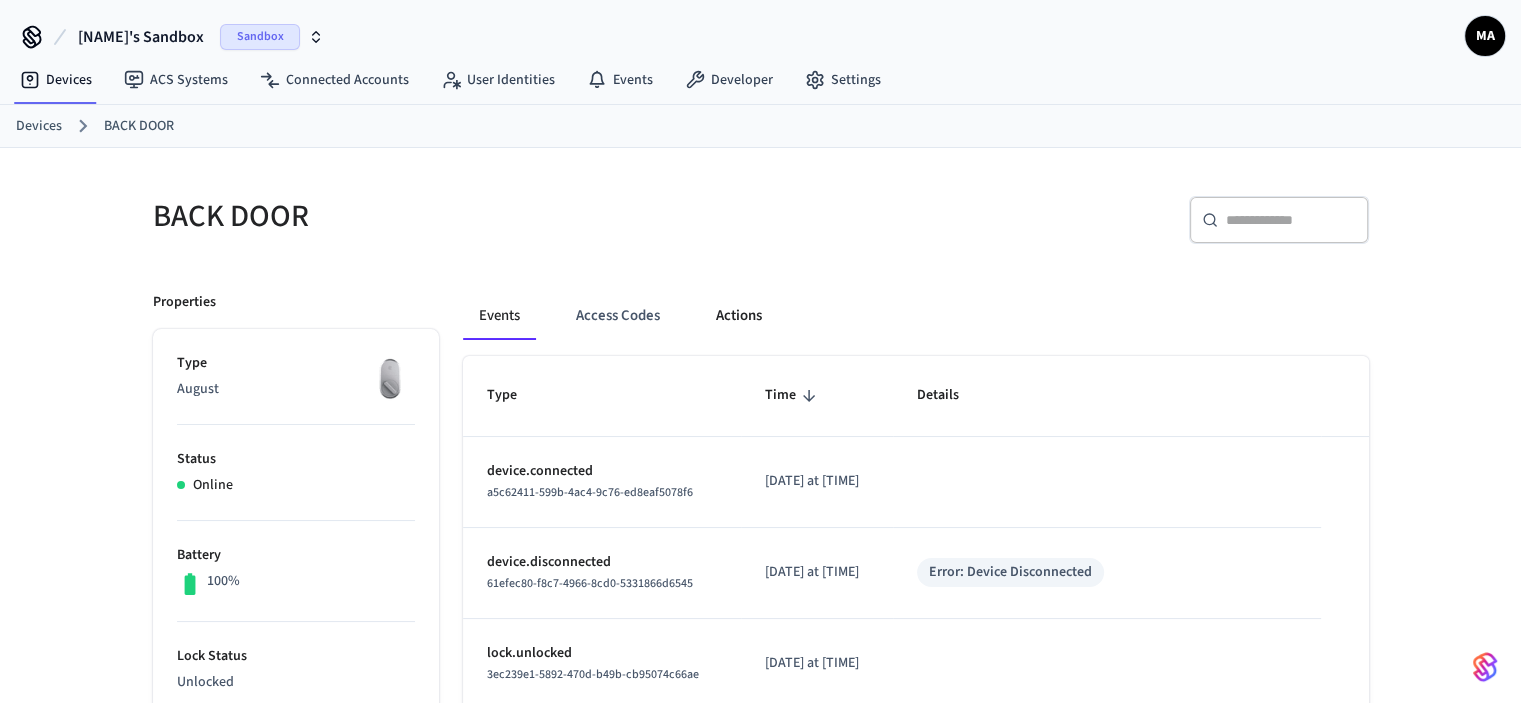 click on "Actions" at bounding box center [739, 316] 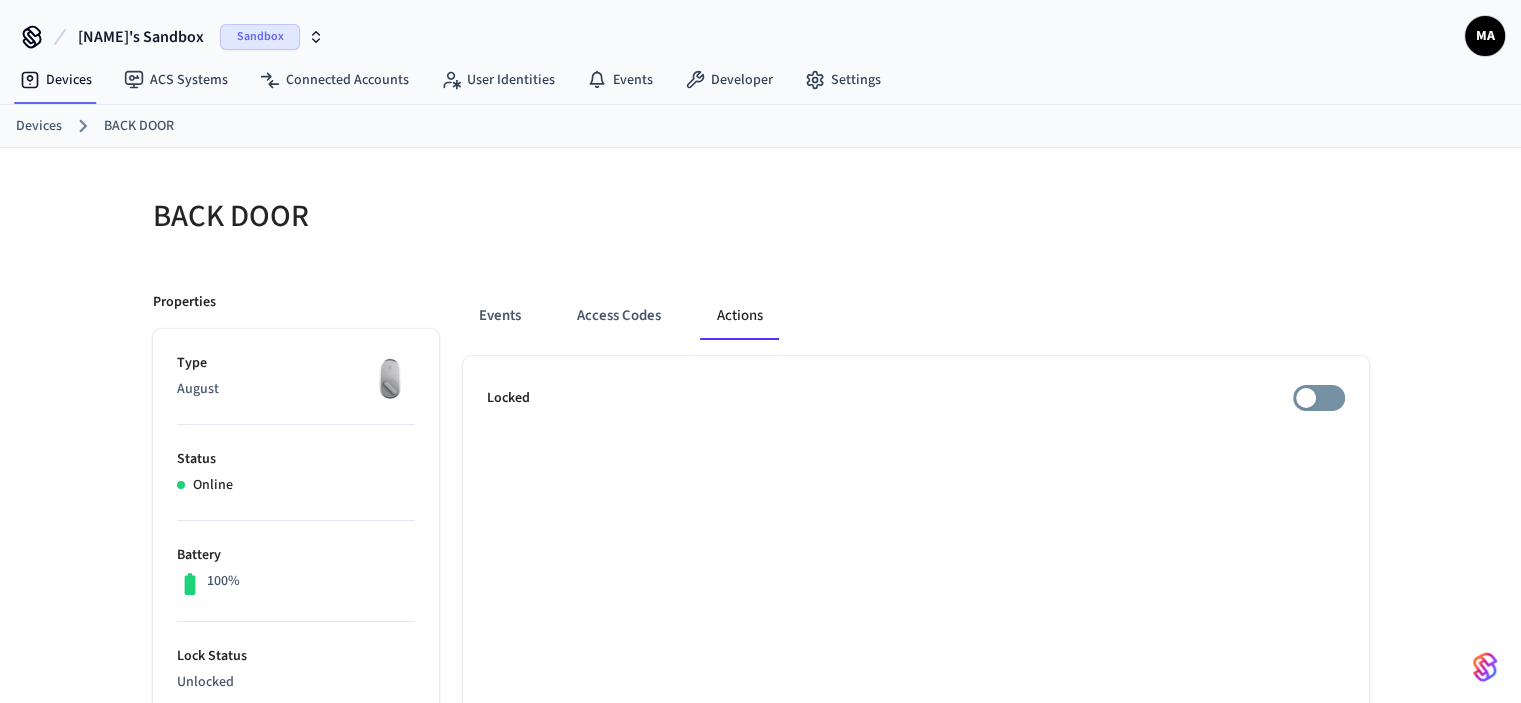 scroll, scrollTop: 100, scrollLeft: 0, axis: vertical 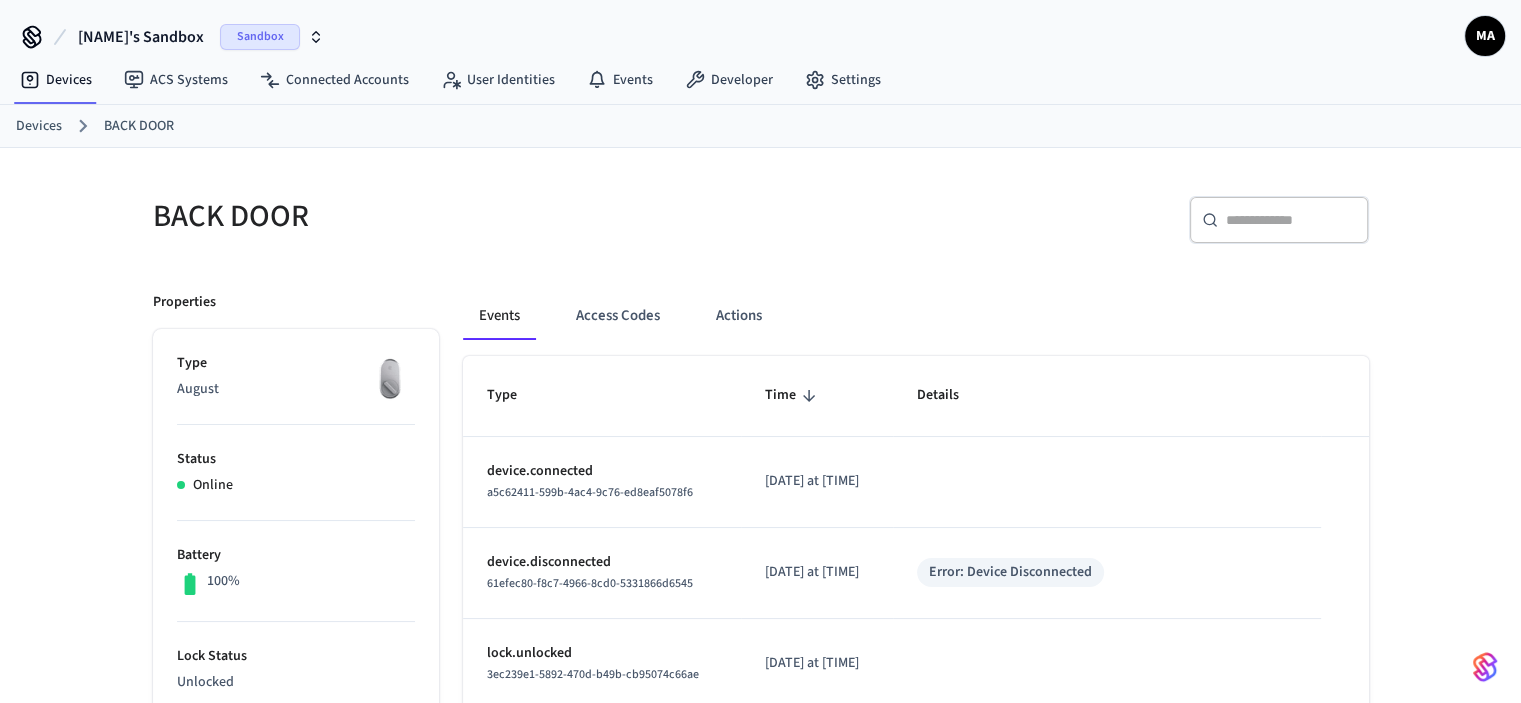 click on "Events Access Codes Actions" at bounding box center (916, 324) 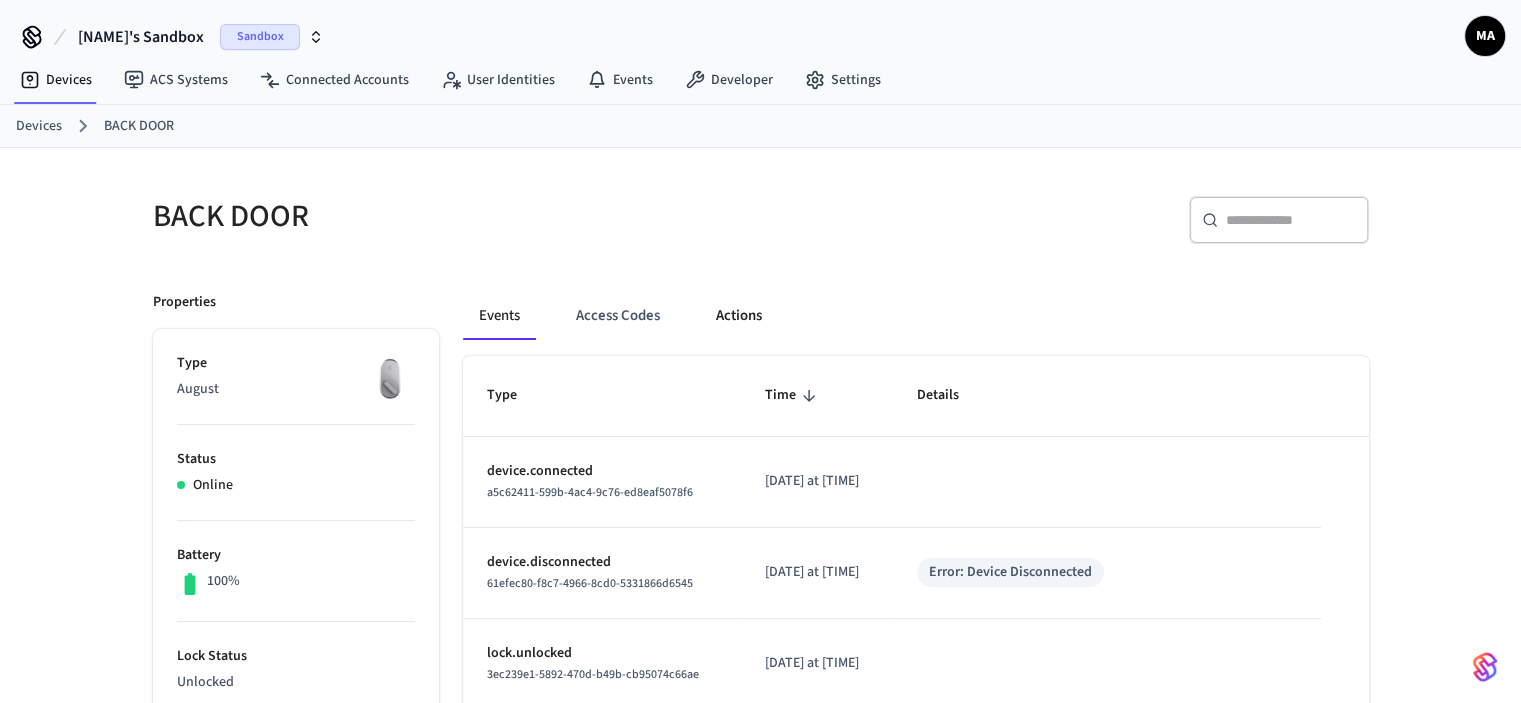 click on "Actions" at bounding box center (739, 316) 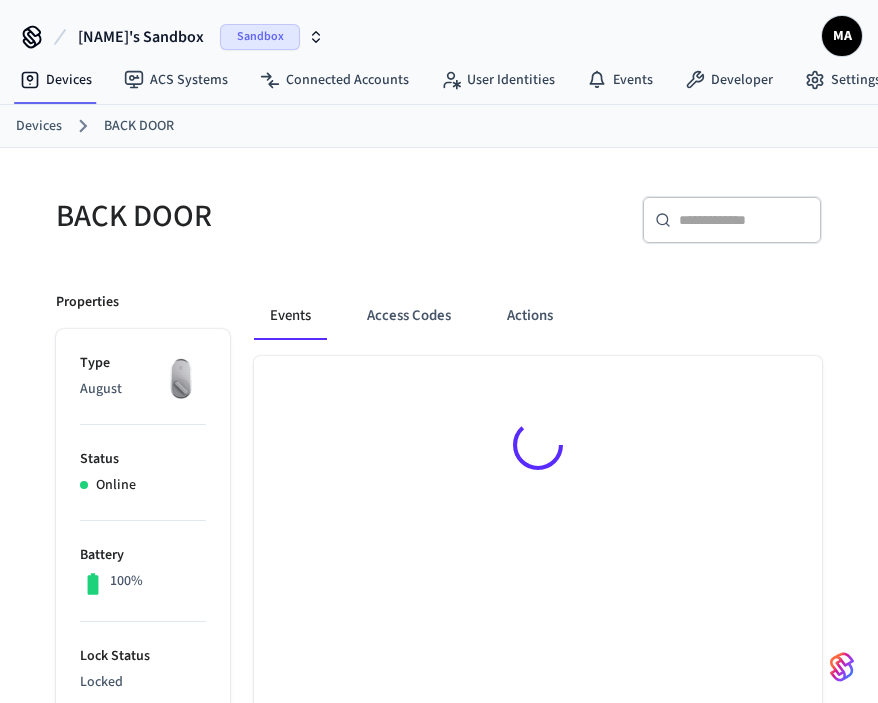 scroll, scrollTop: 0, scrollLeft: 0, axis: both 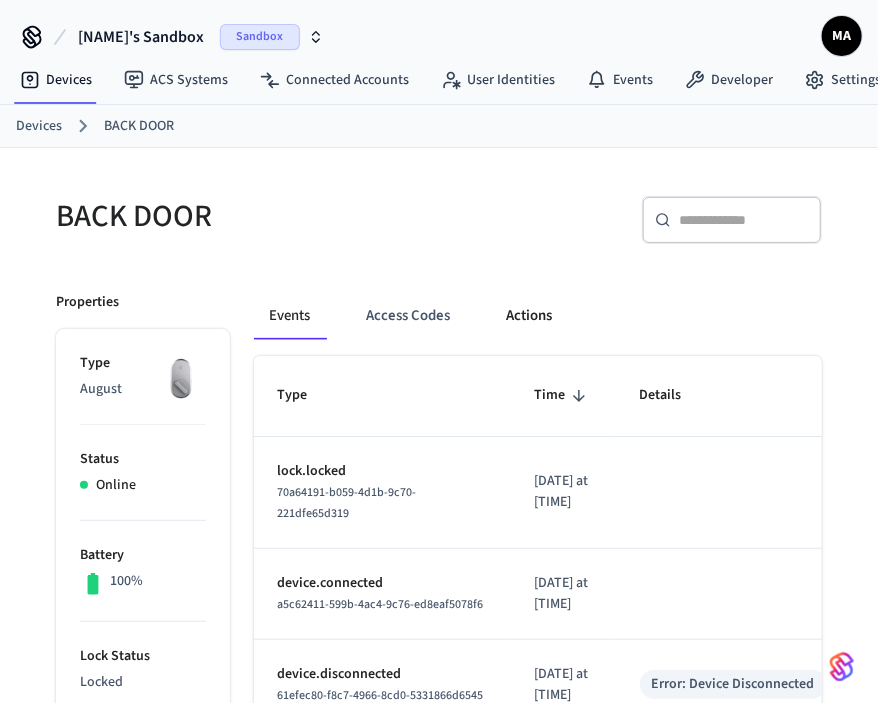 click on "Actions" at bounding box center (530, 316) 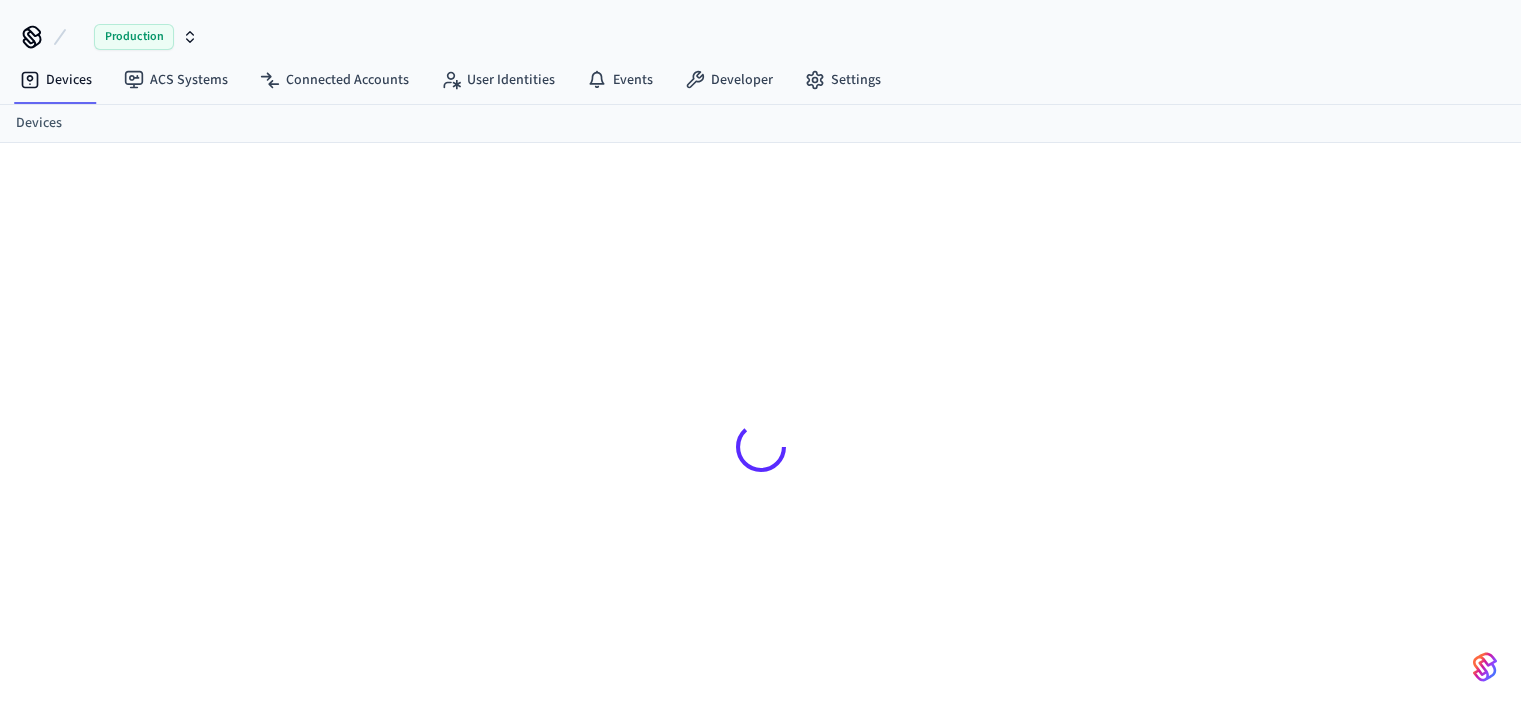 scroll, scrollTop: 0, scrollLeft: 0, axis: both 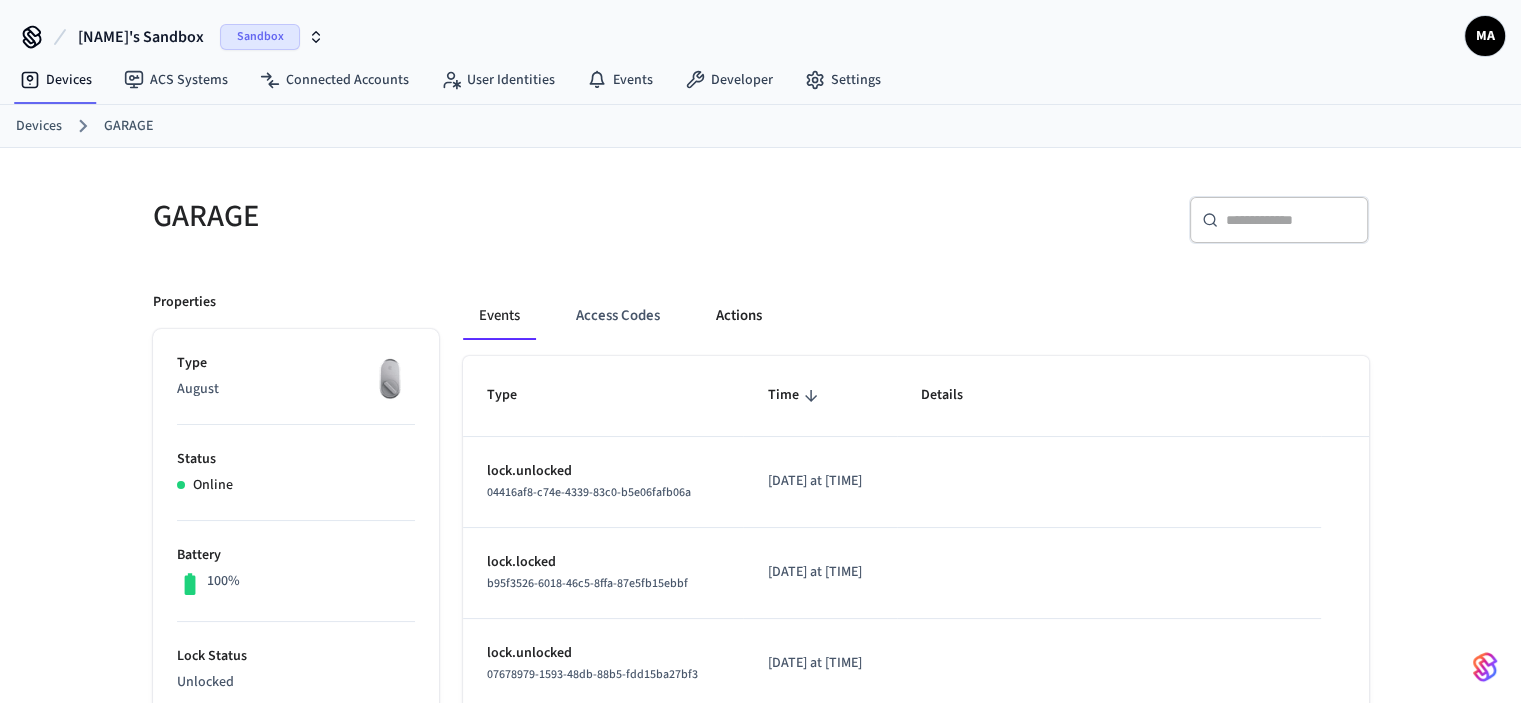 click on "Actions" at bounding box center [739, 316] 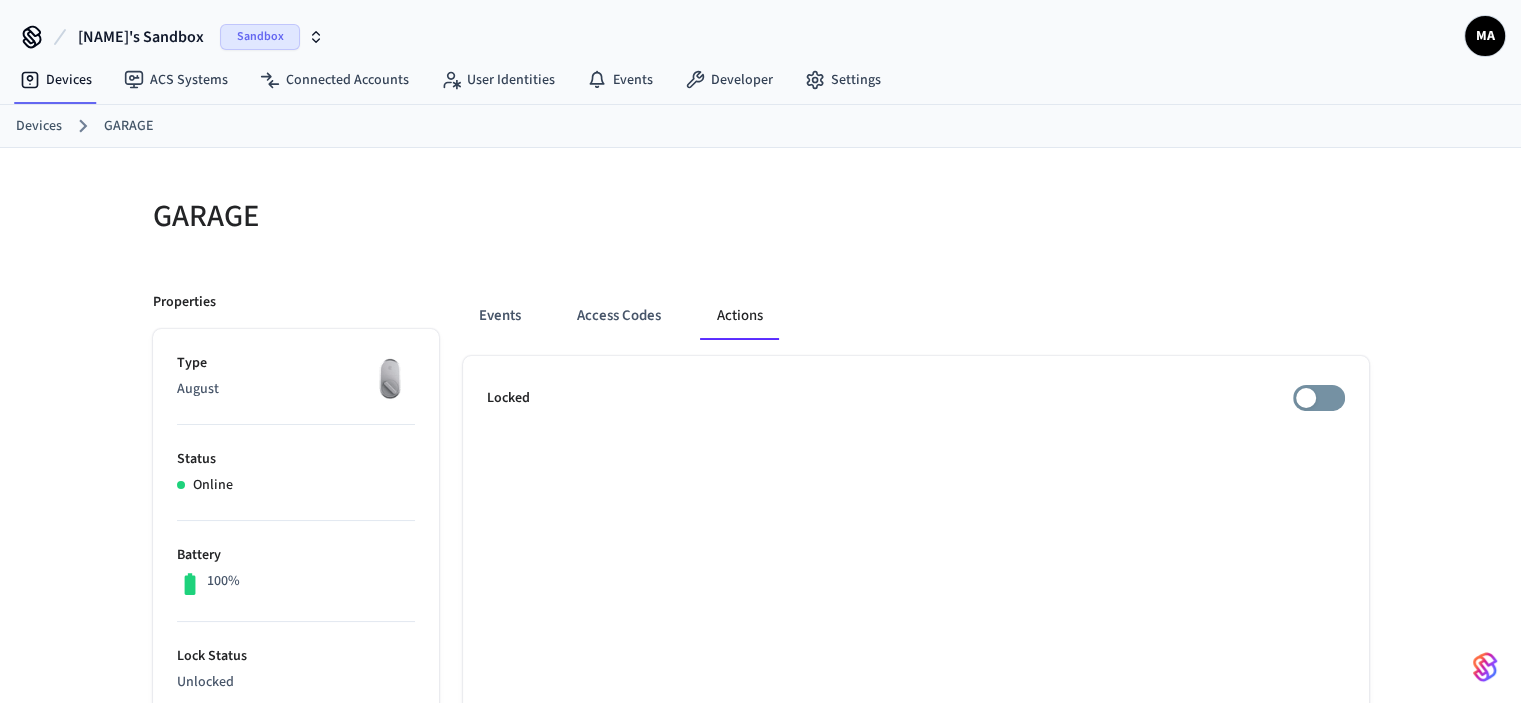 click on "Locked" at bounding box center (508, 398) 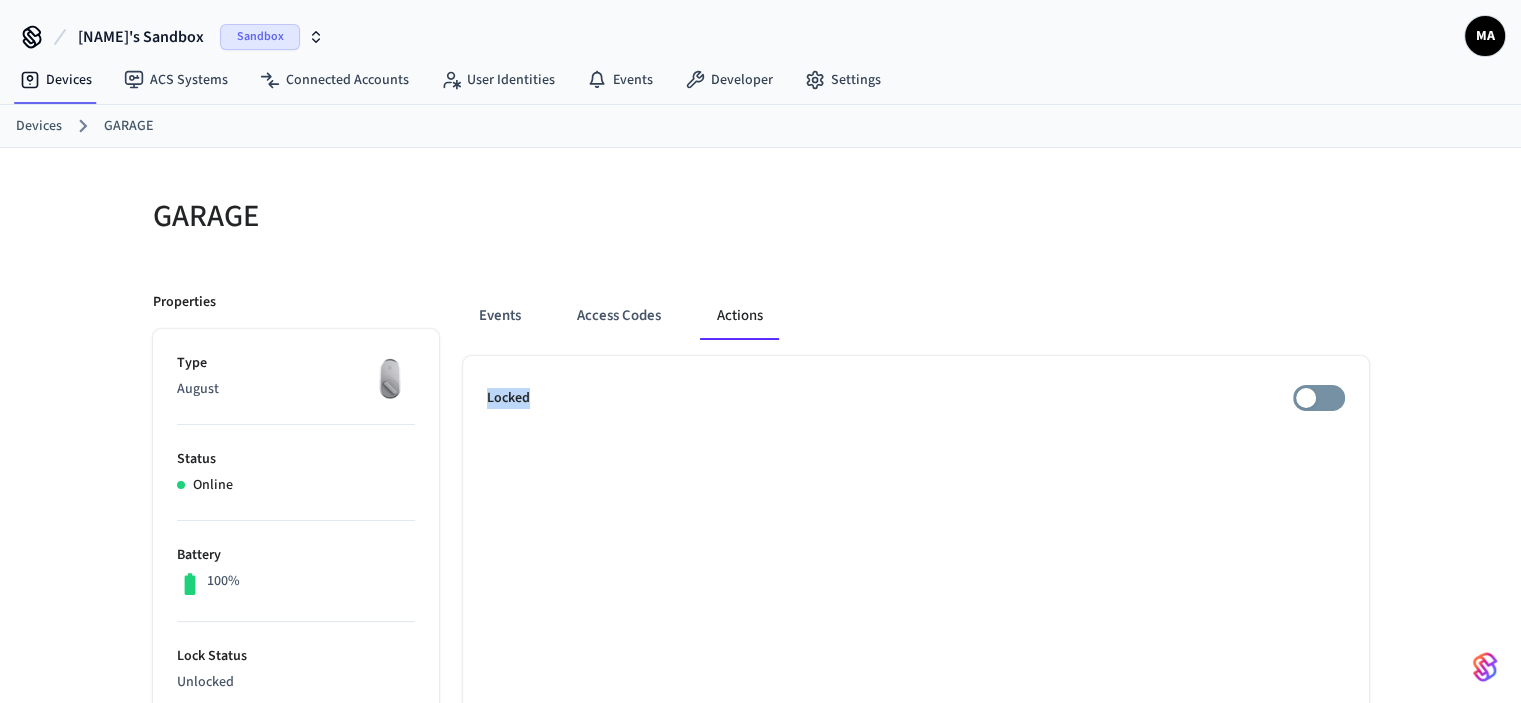 click on "Locked" at bounding box center (508, 398) 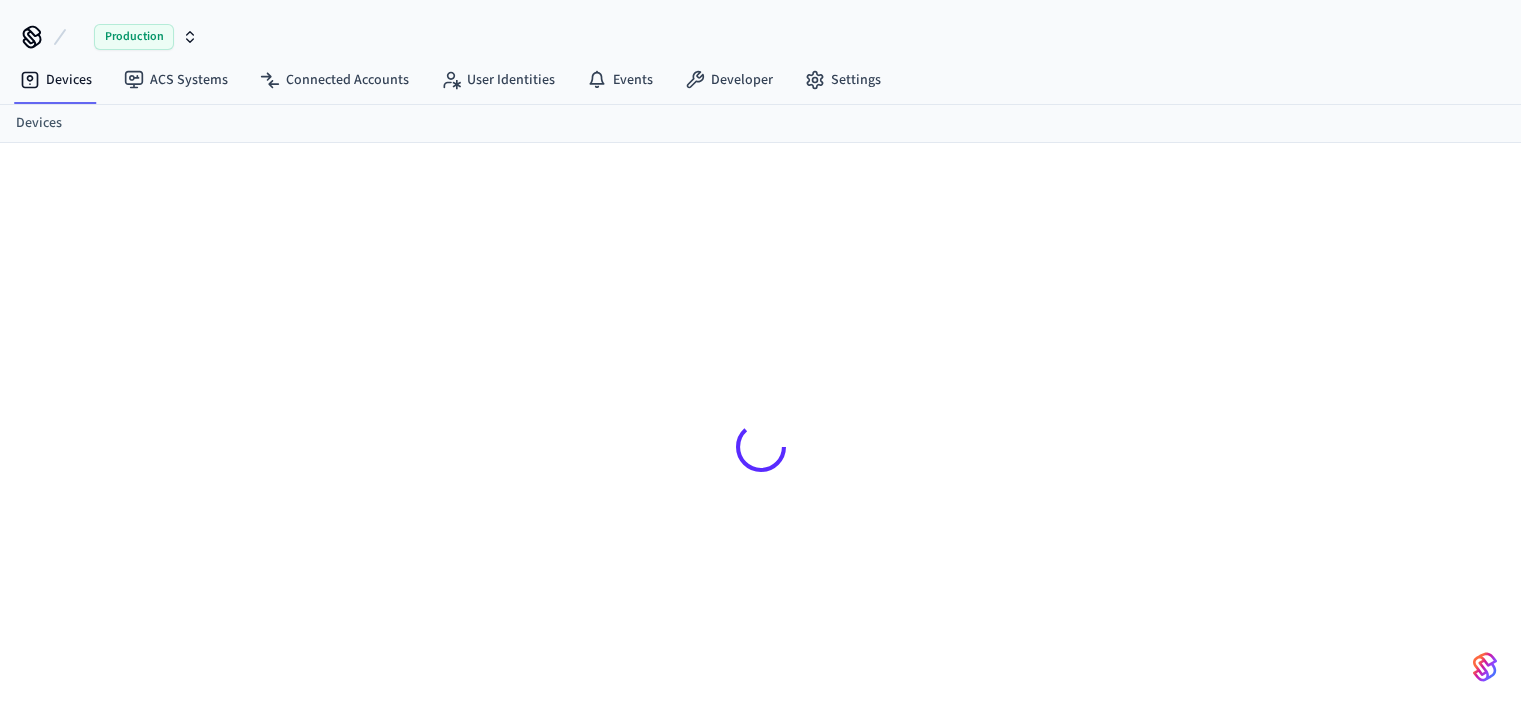 scroll, scrollTop: 0, scrollLeft: 0, axis: both 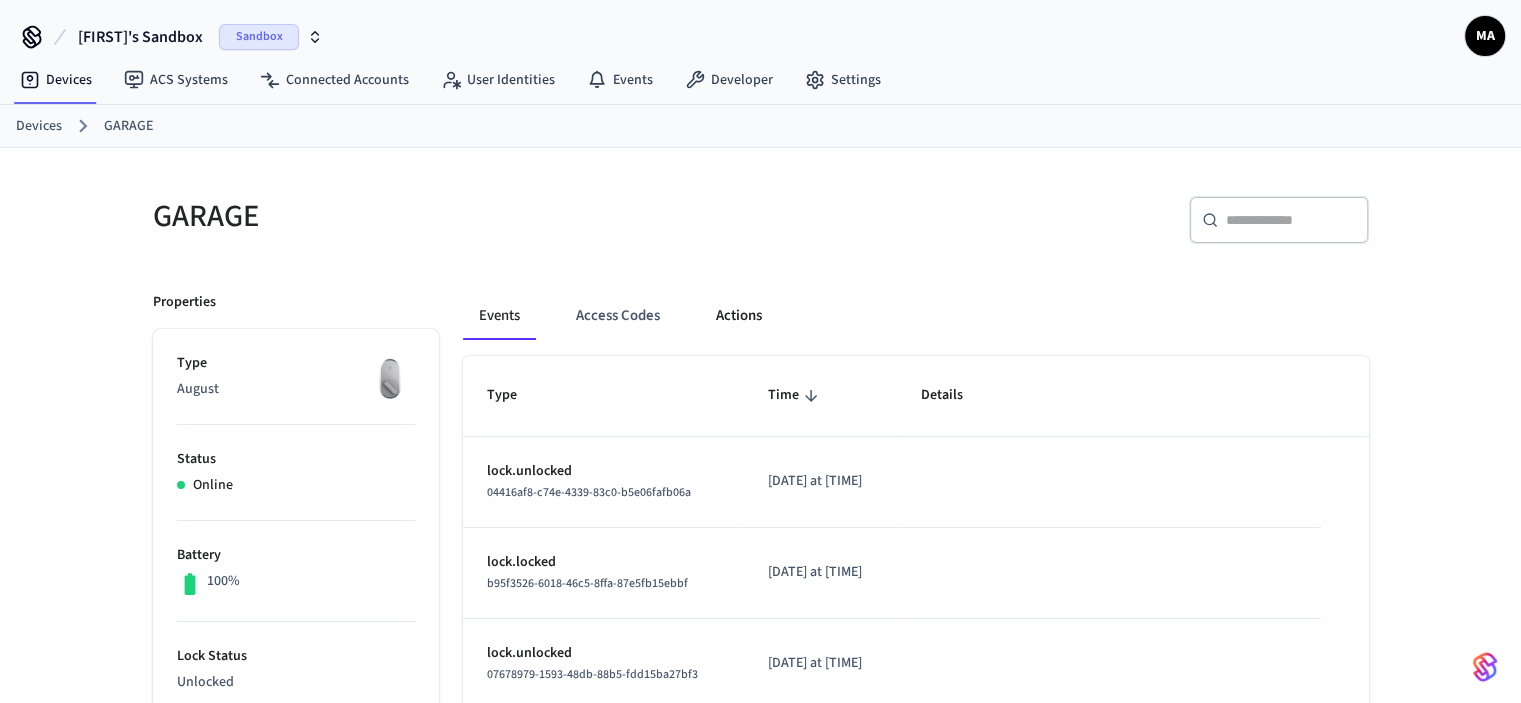 click on "Actions" at bounding box center [739, 316] 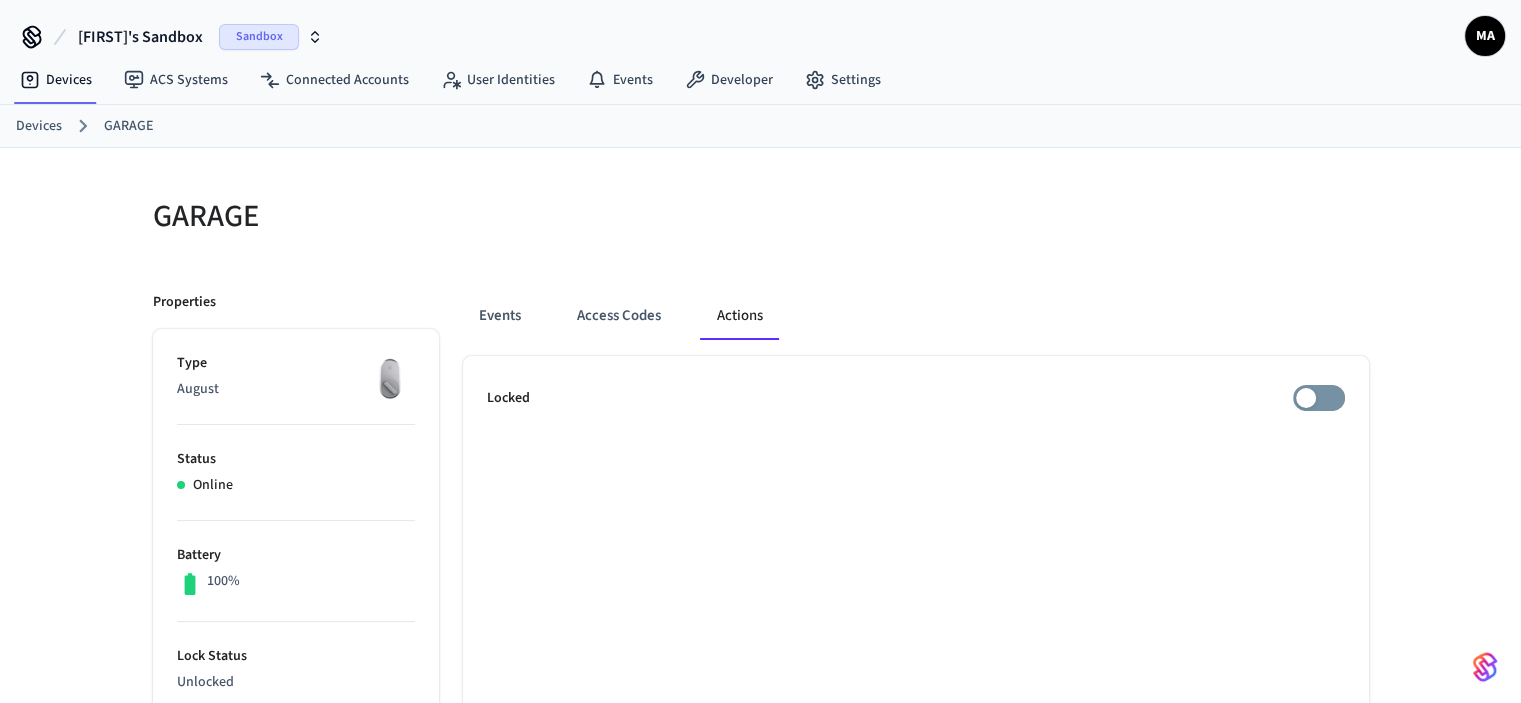 click on "Lock Status" at bounding box center [296, 656] 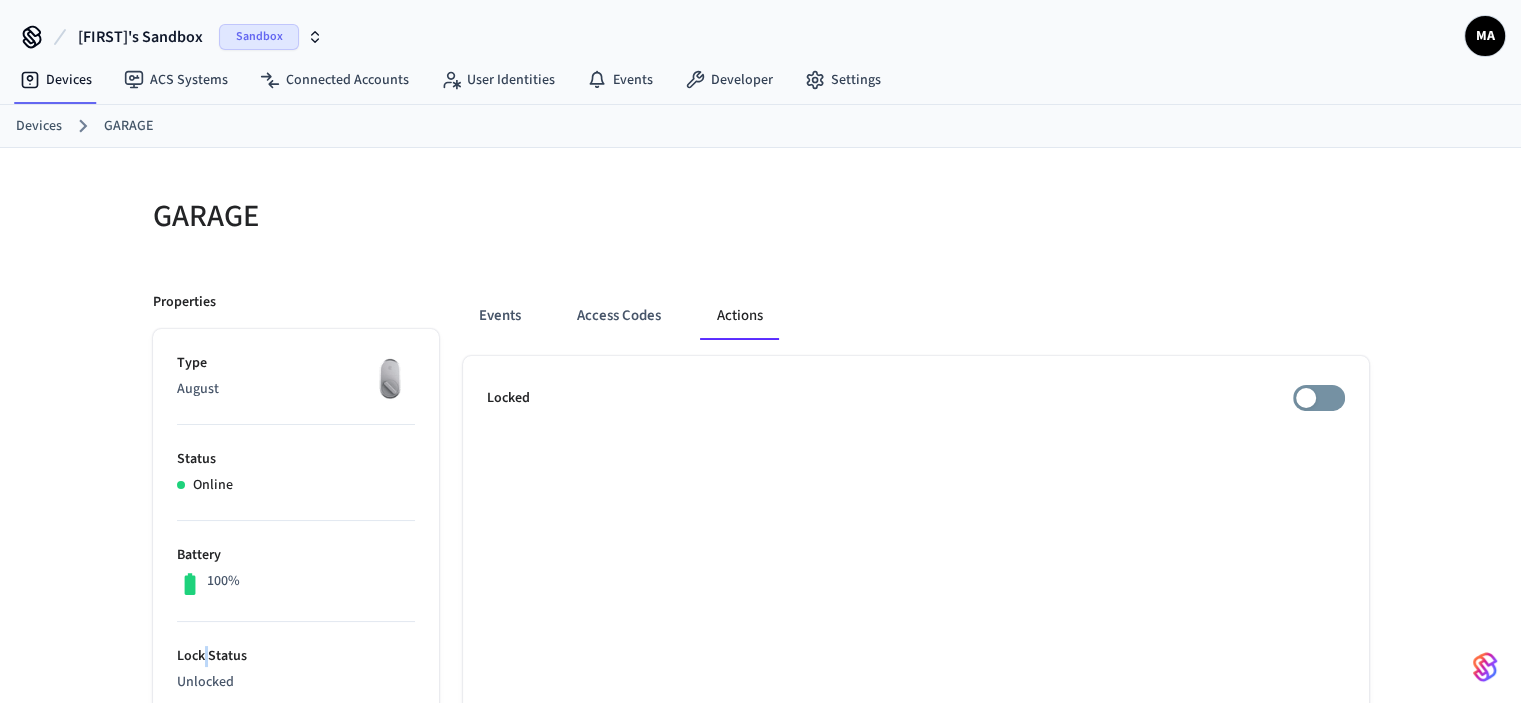 click on "Lock Status" at bounding box center (296, 656) 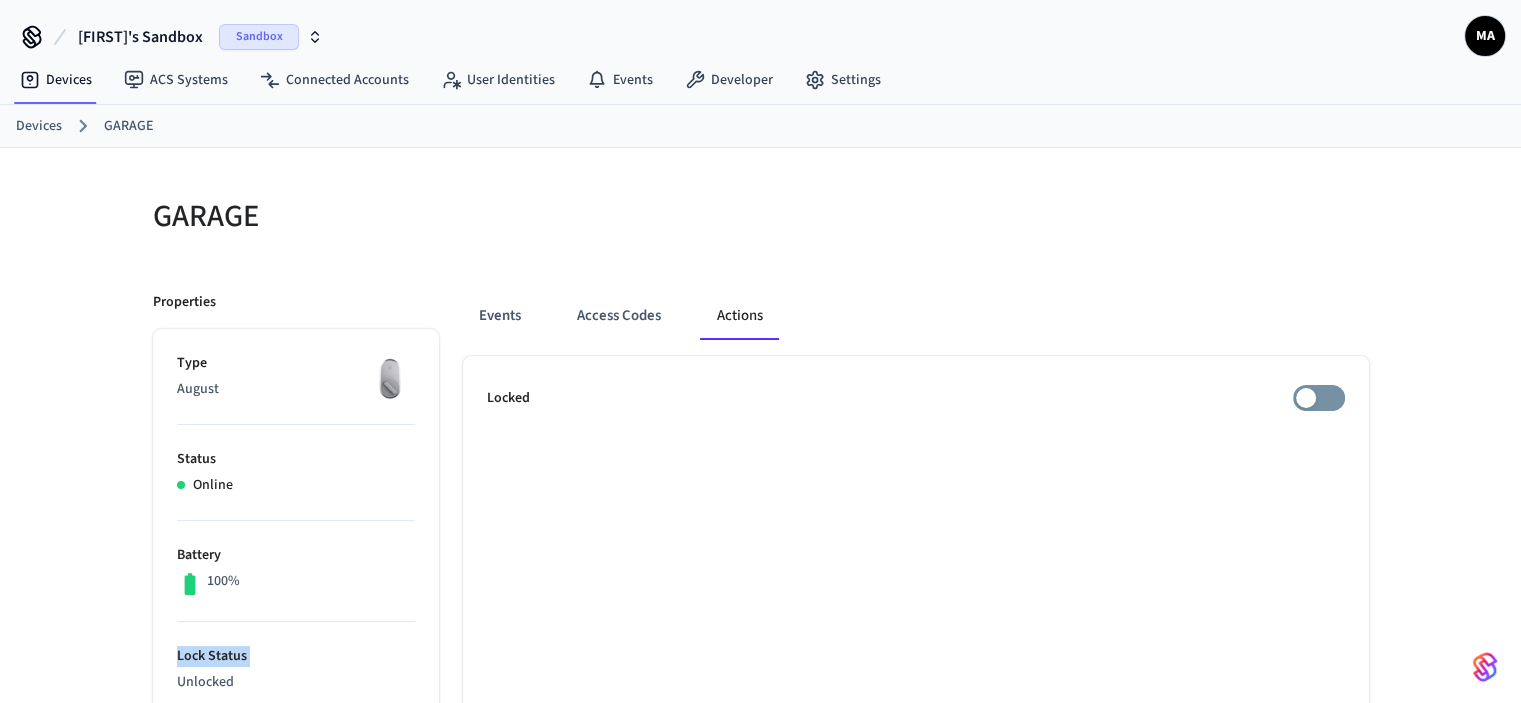 click on "Lock Status" at bounding box center (296, 656) 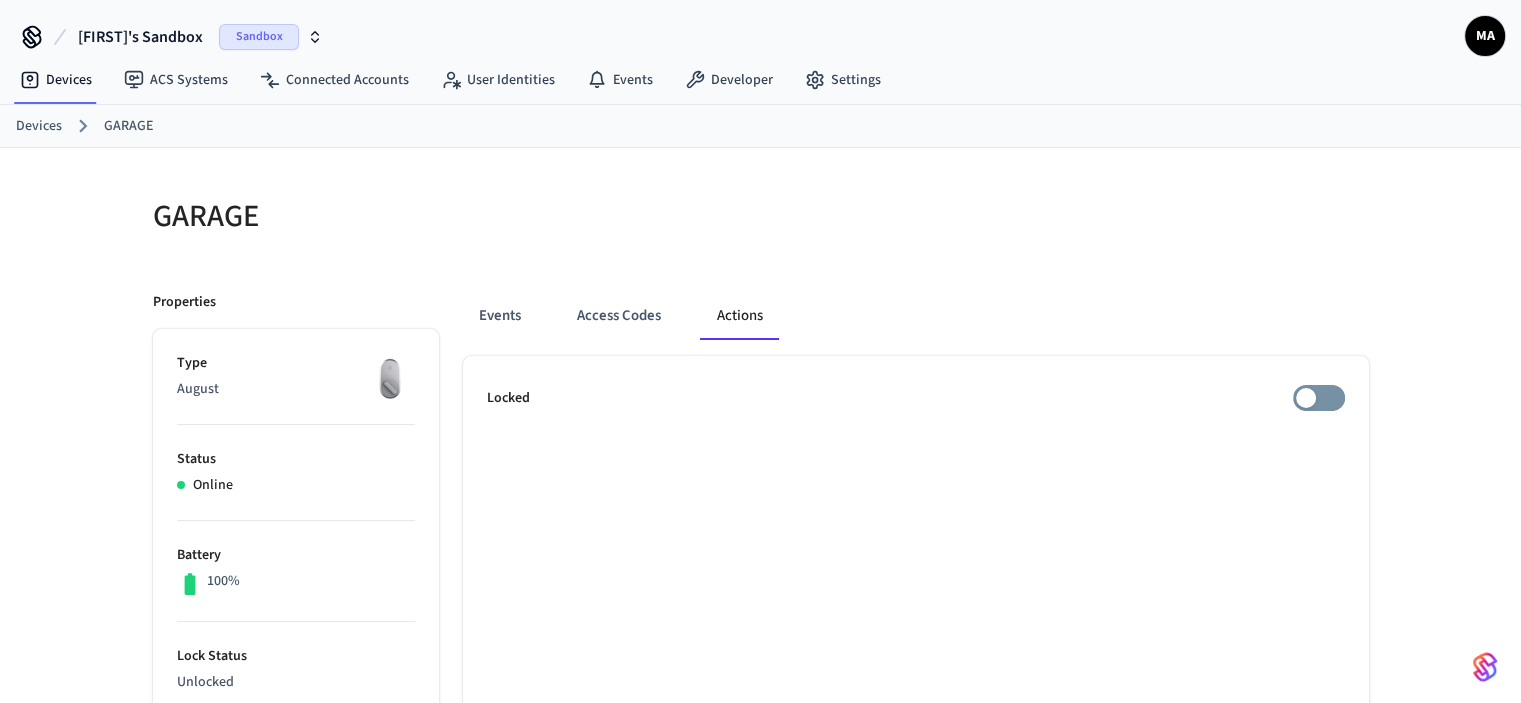 click on "Unlocked" at bounding box center (296, 682) 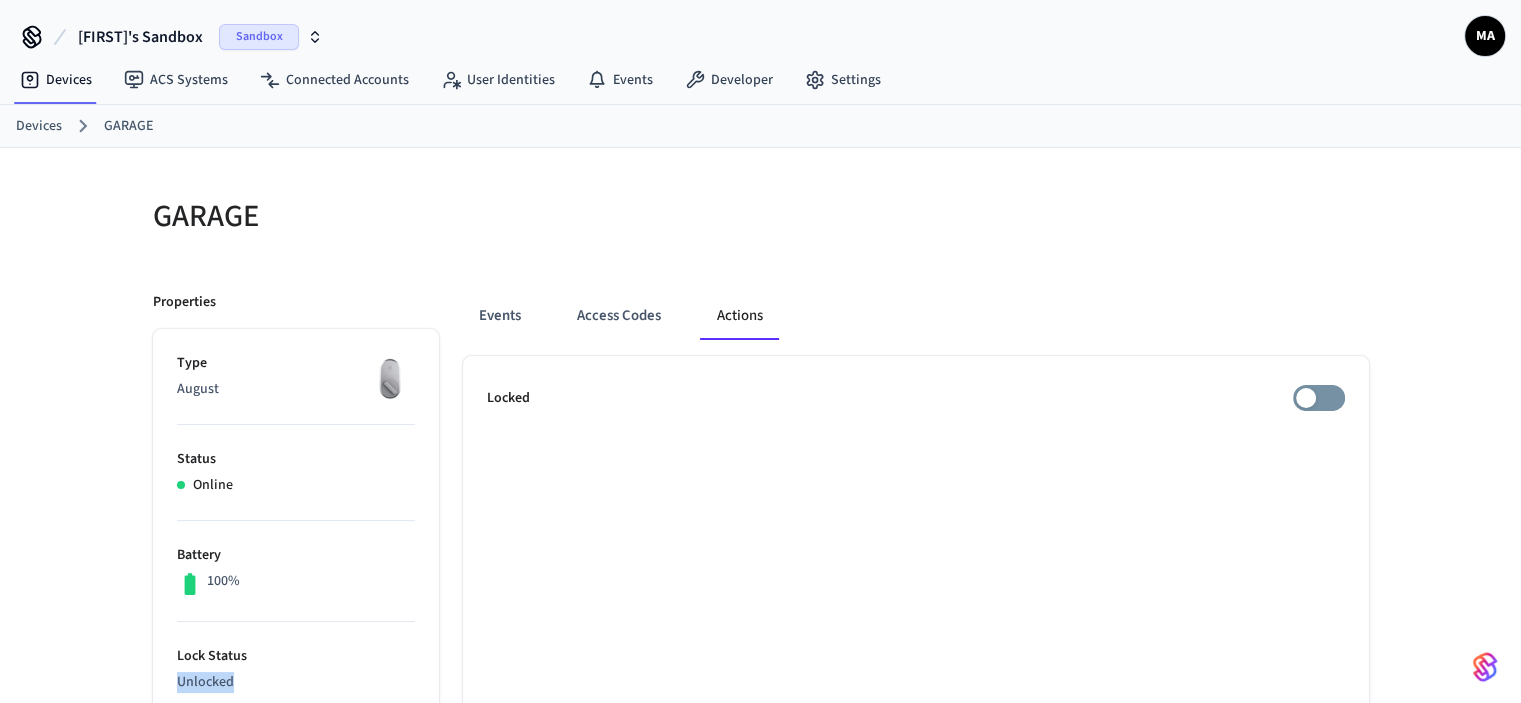 click on "Unlocked" at bounding box center [296, 682] 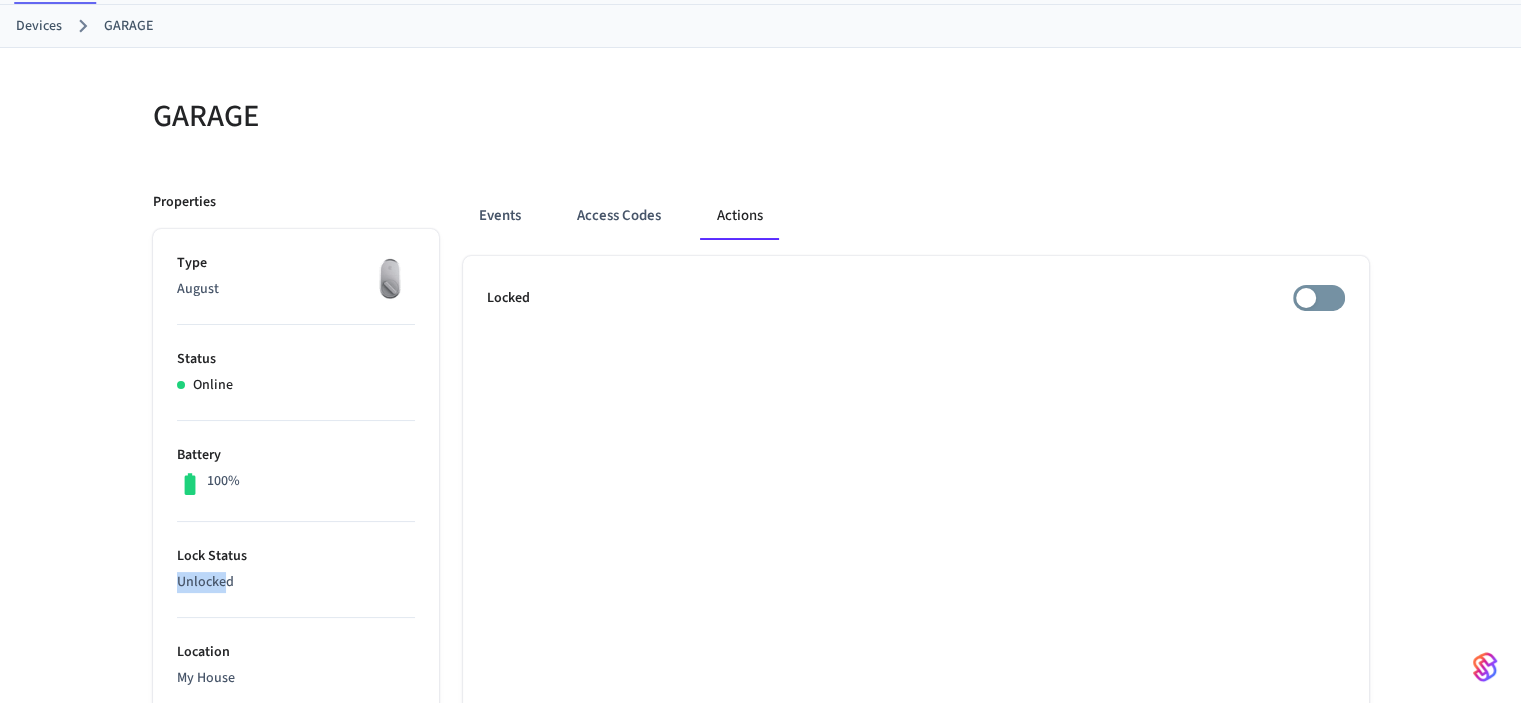 drag, startPoint x: 260, startPoint y: 547, endPoint x: 223, endPoint y: 583, distance: 51.62364 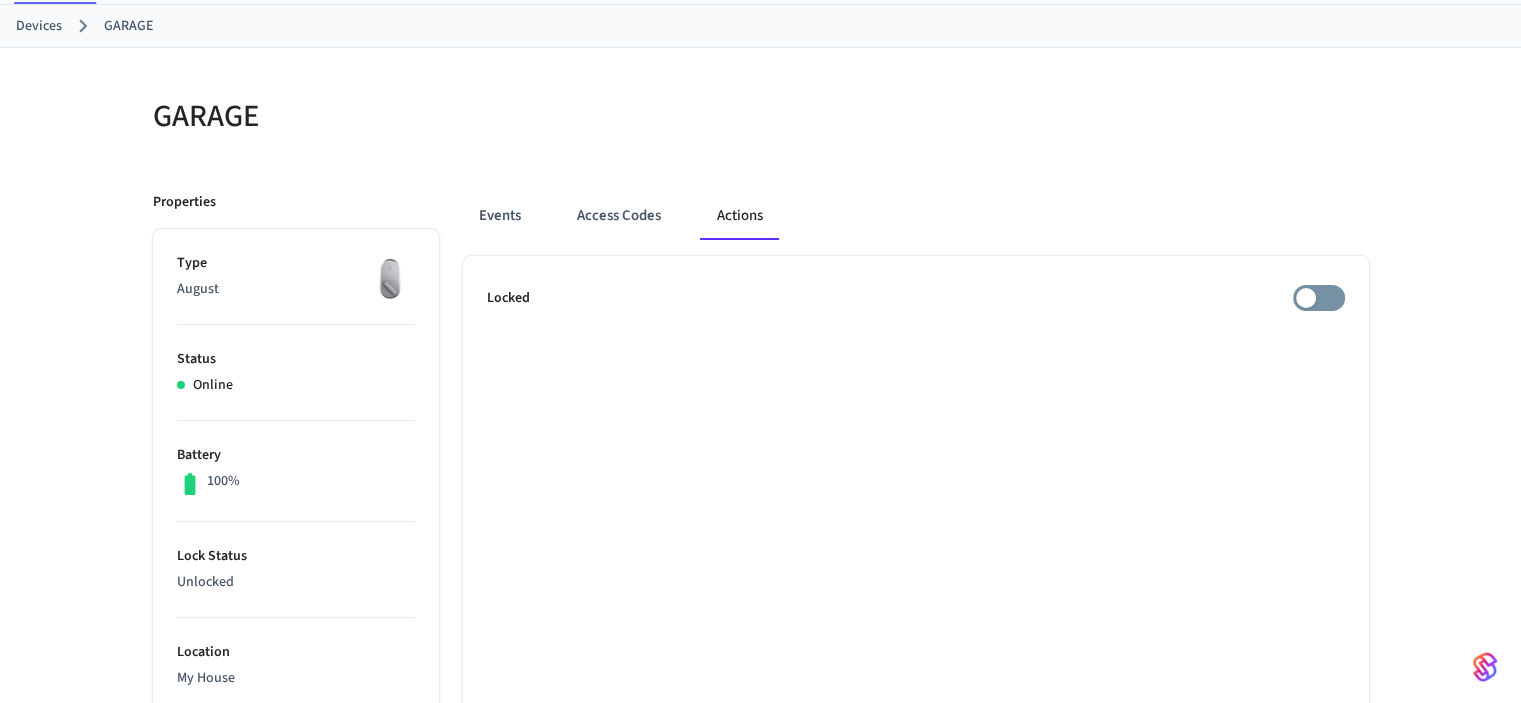 click on "Locked" at bounding box center [508, 298] 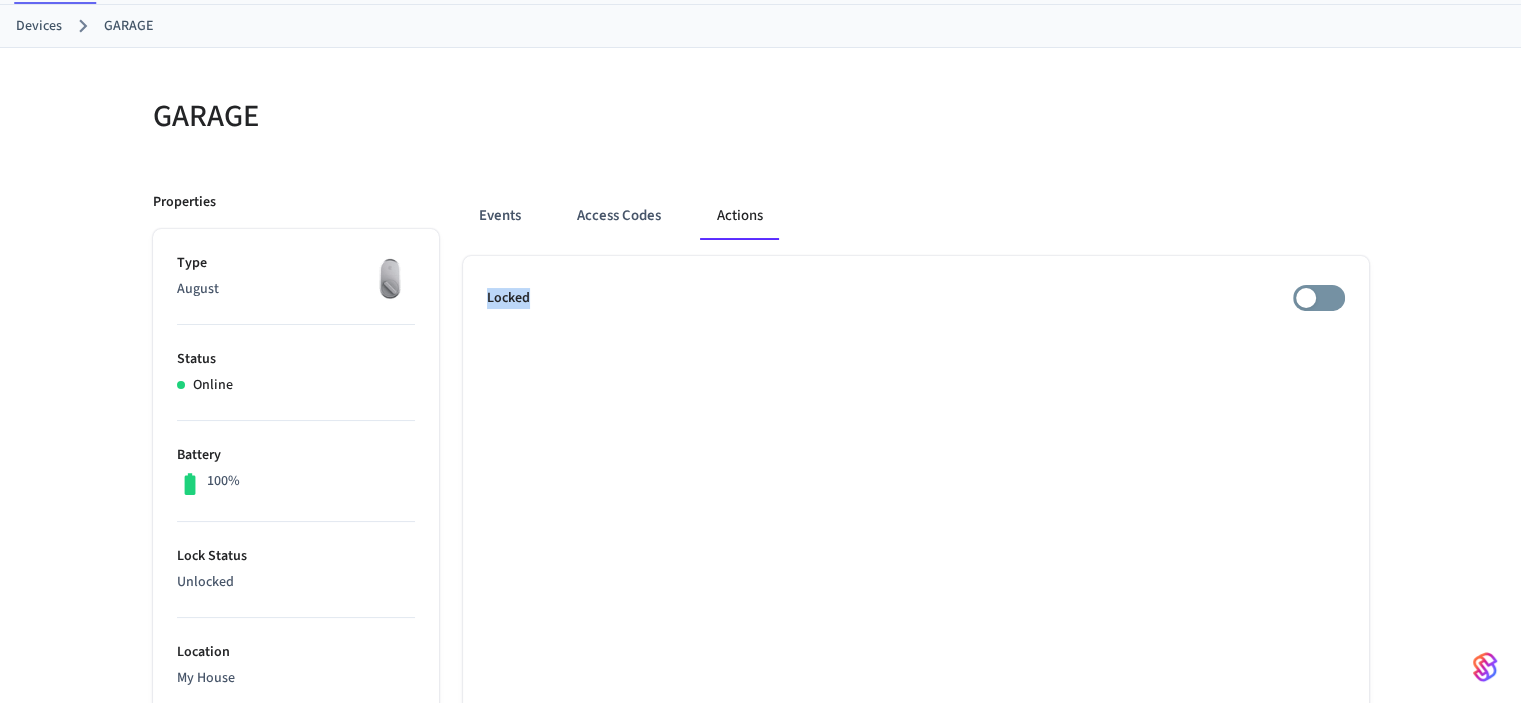click on "Locked" at bounding box center (508, 298) 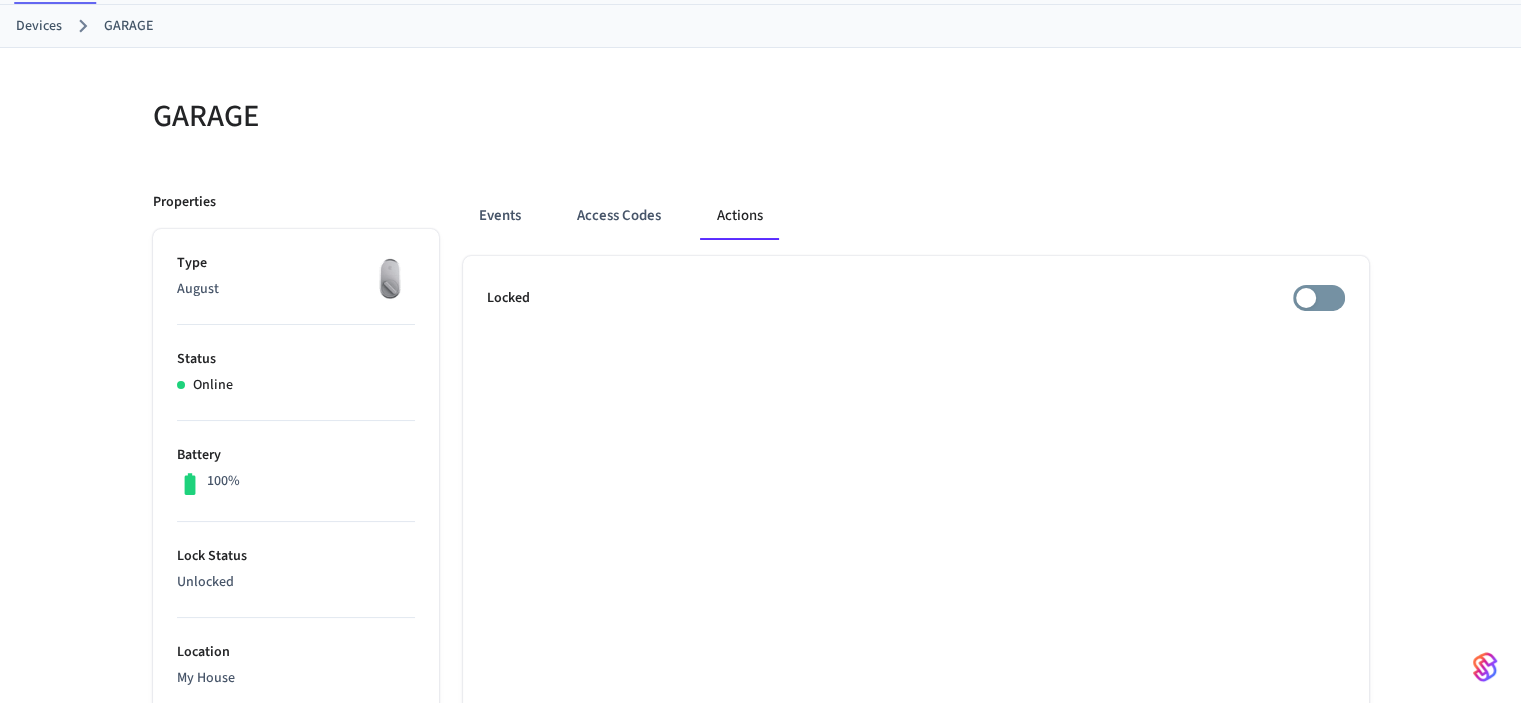 click on "Locked" at bounding box center (508, 298) 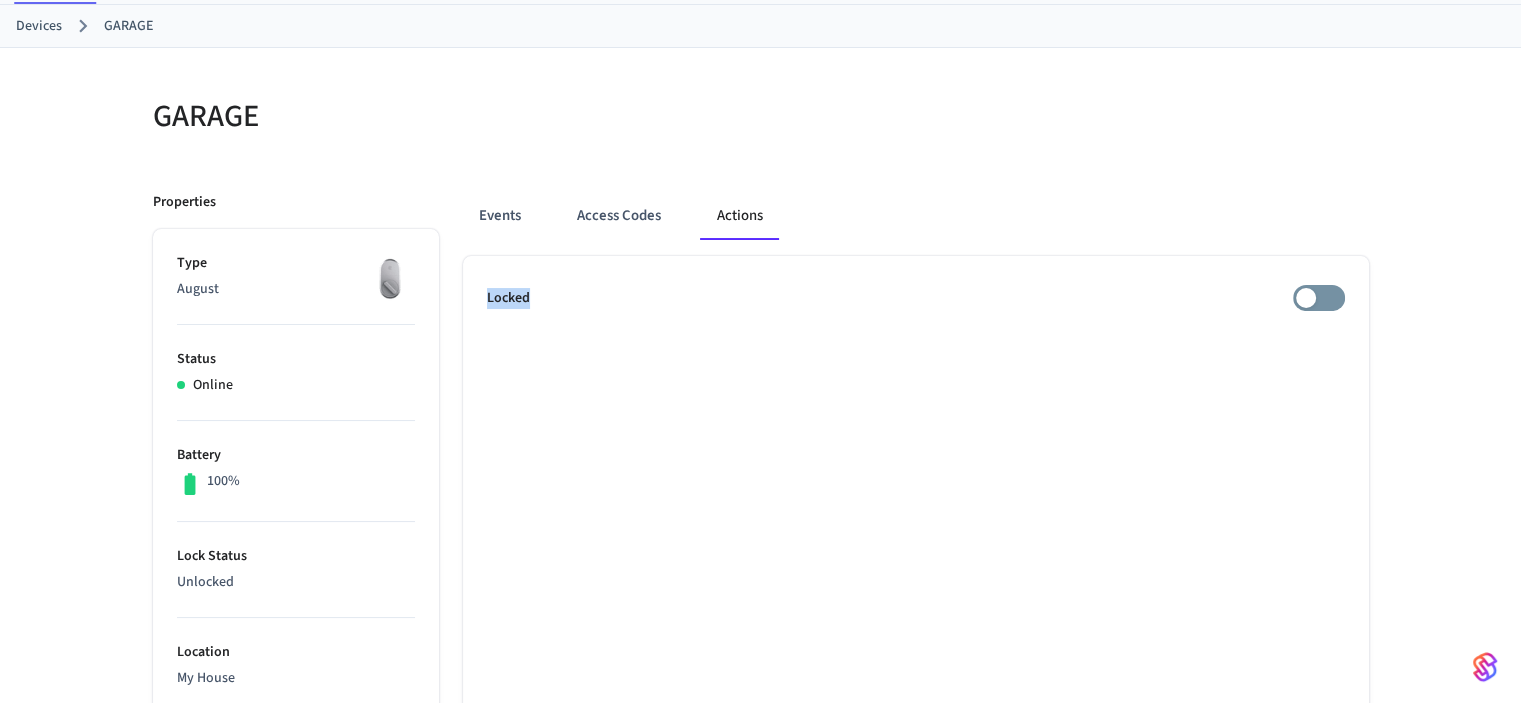 click on "Locked" at bounding box center [508, 298] 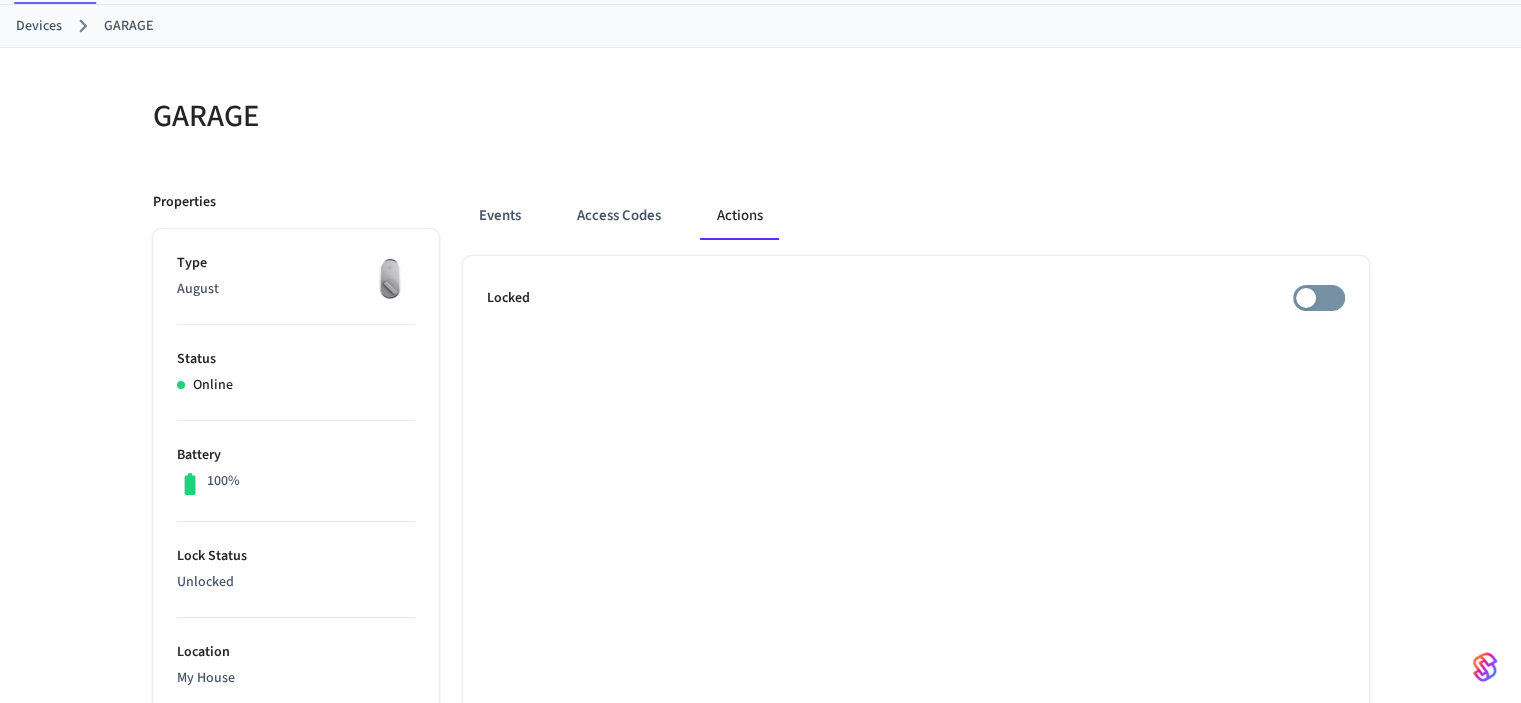 click on "Unlocked" at bounding box center (296, 582) 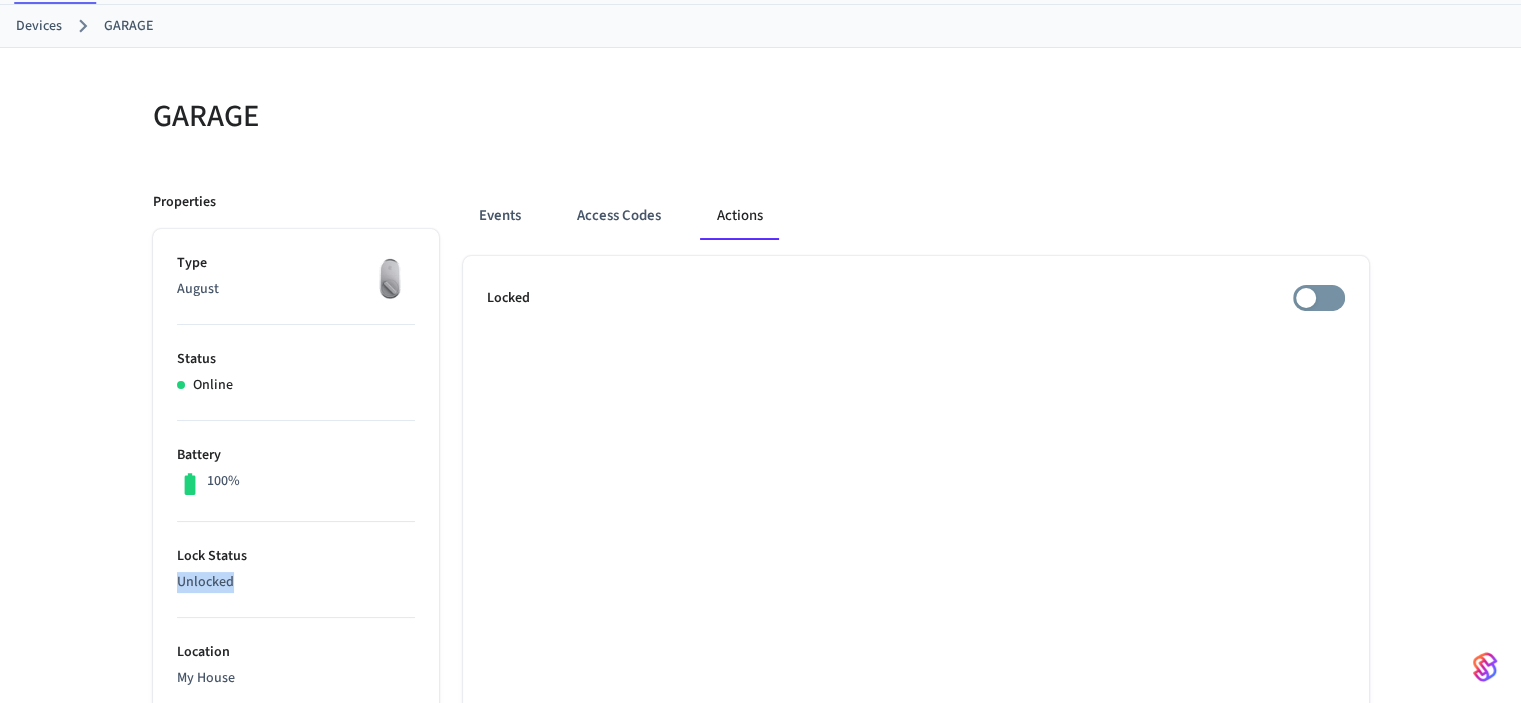 click on "Unlocked" at bounding box center (296, 582) 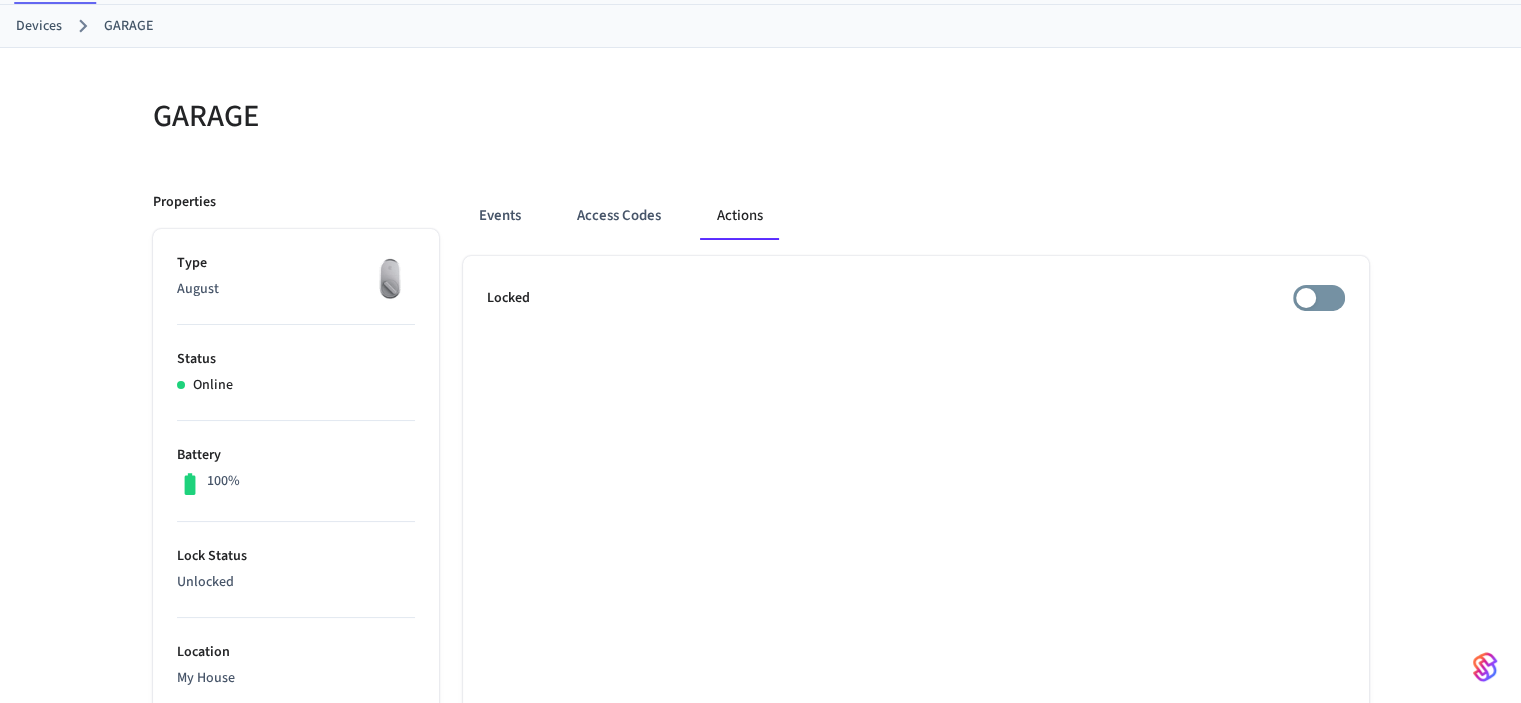 click on "Locked" at bounding box center (916, 825) 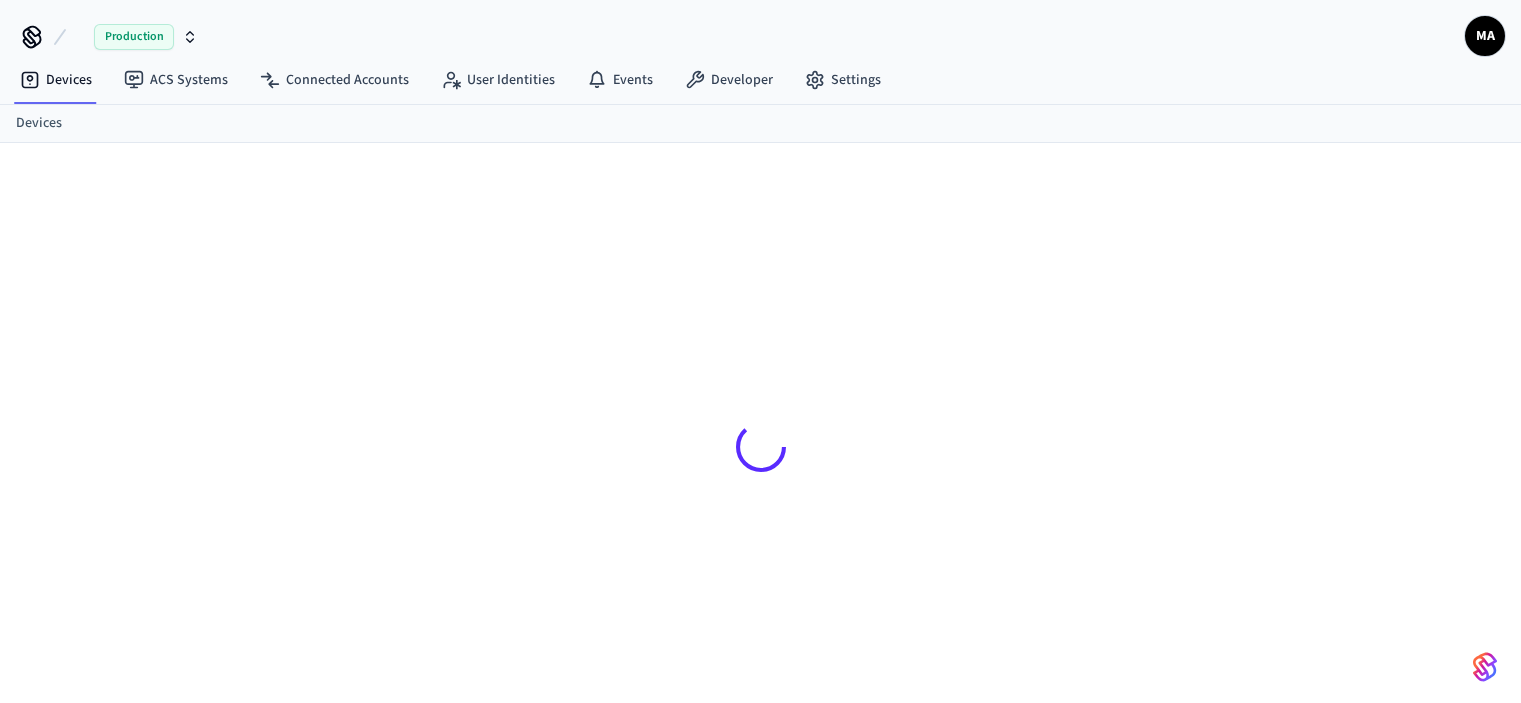 scroll, scrollTop: 0, scrollLeft: 0, axis: both 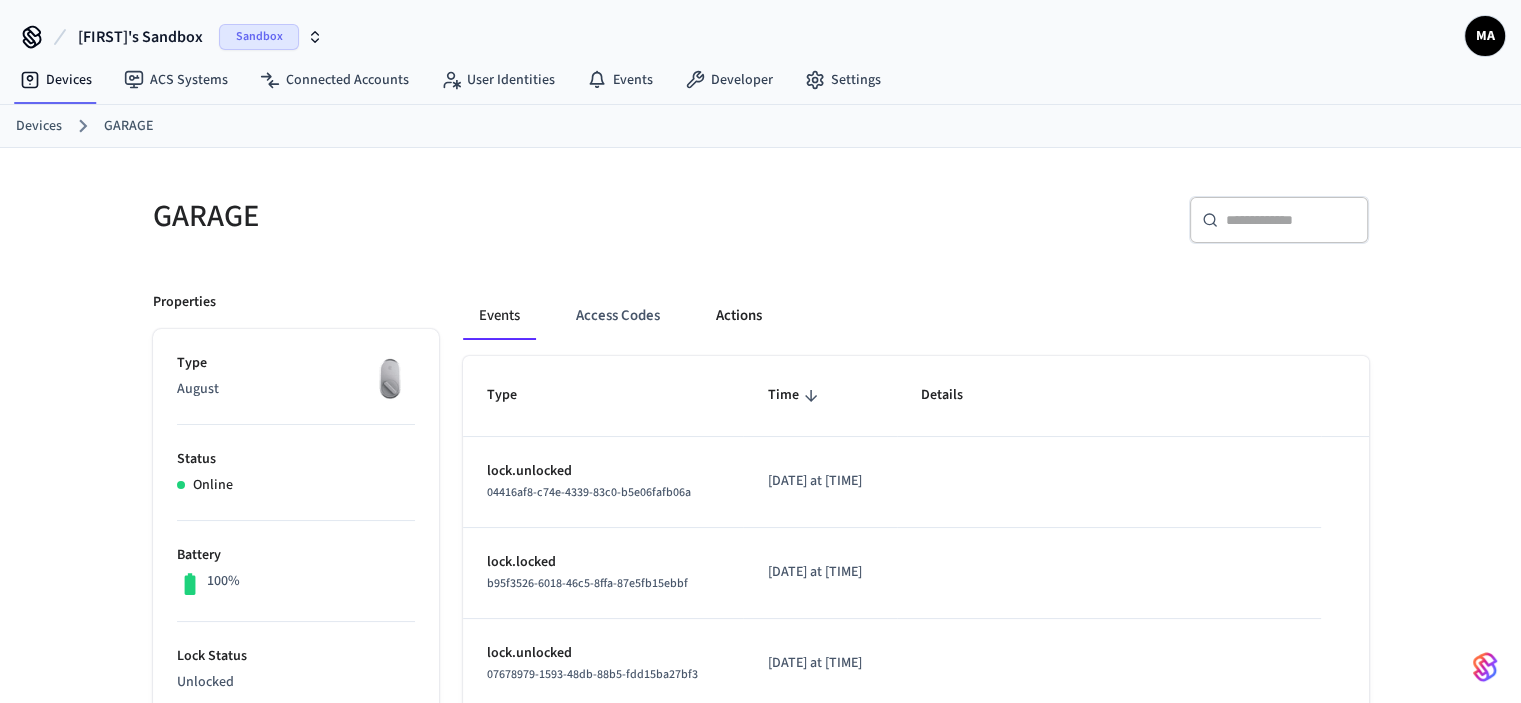 click on "Actions" at bounding box center (739, 316) 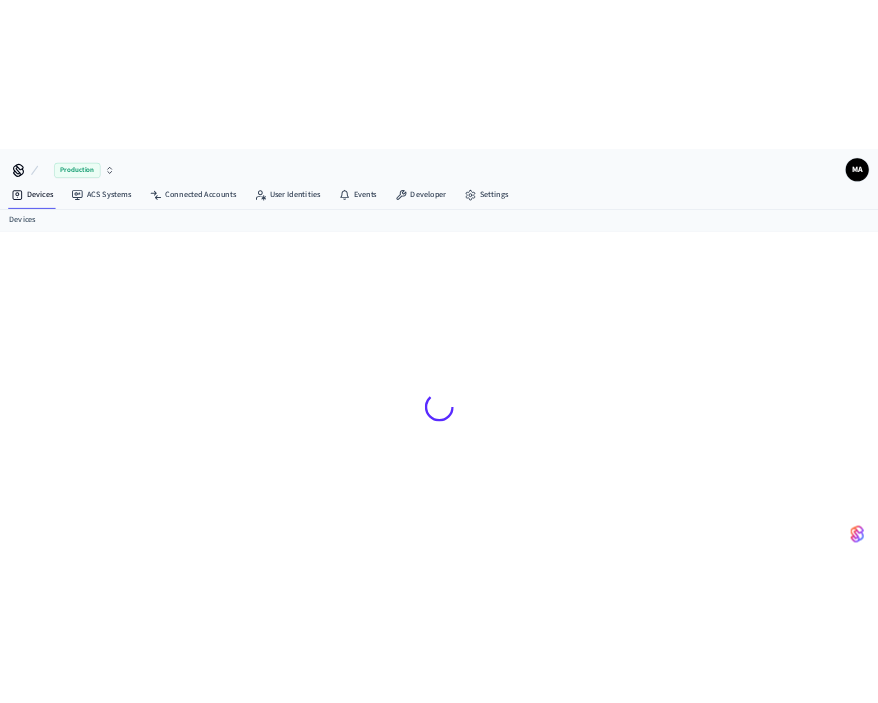 scroll, scrollTop: 0, scrollLeft: 0, axis: both 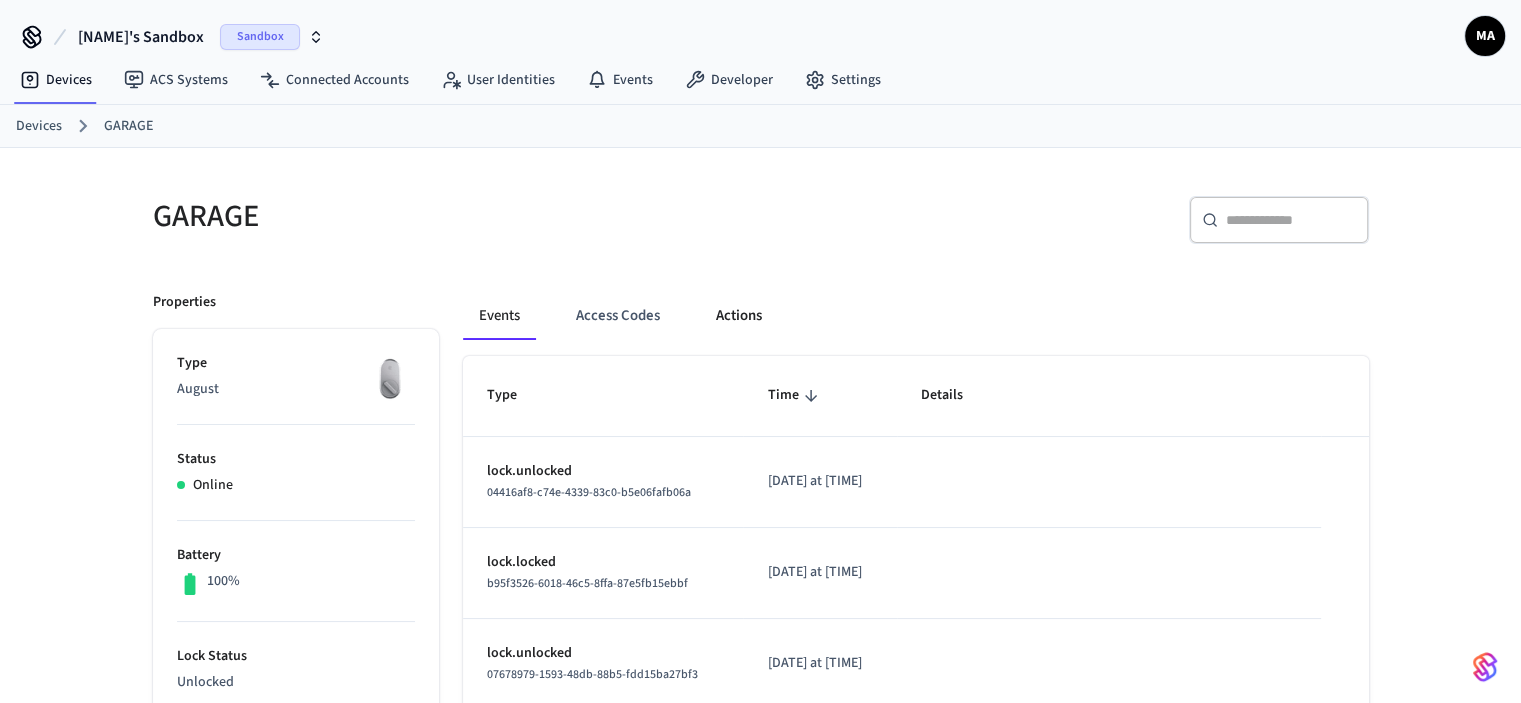 click on "Actions" at bounding box center (739, 316) 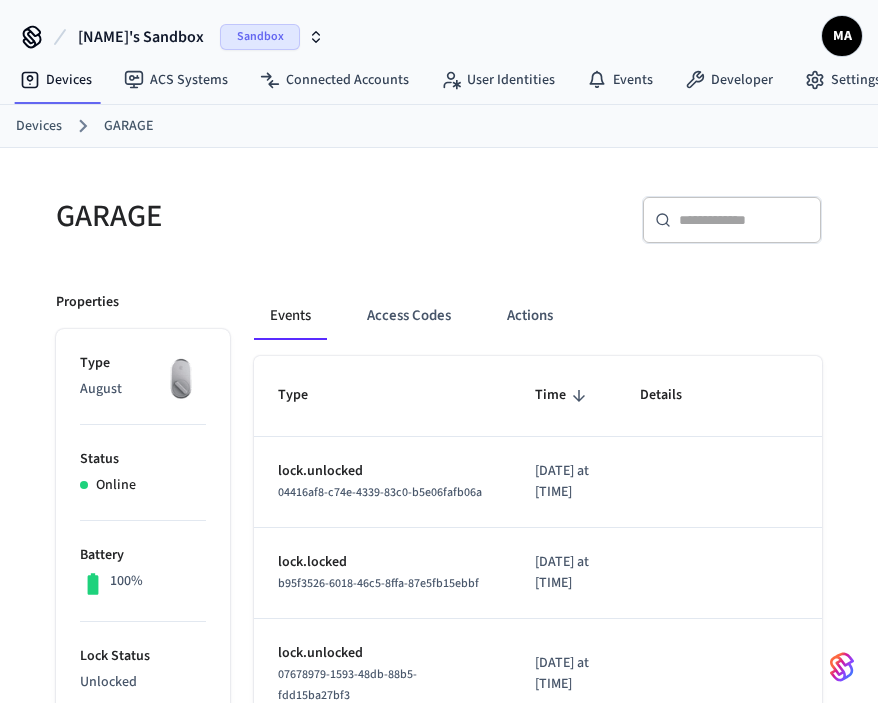 scroll, scrollTop: 0, scrollLeft: 0, axis: both 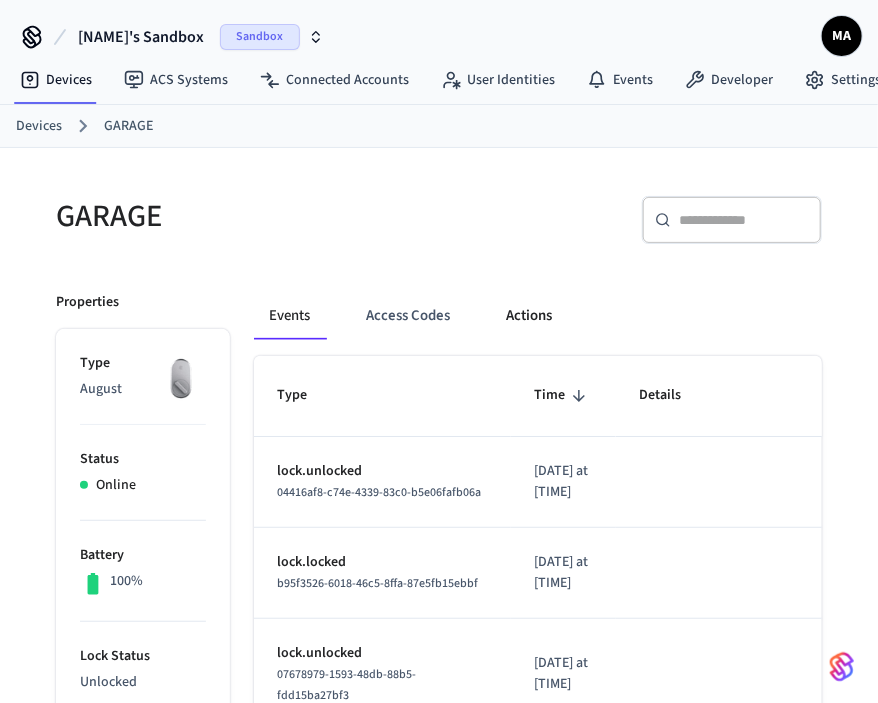 click on "Actions" at bounding box center [530, 316] 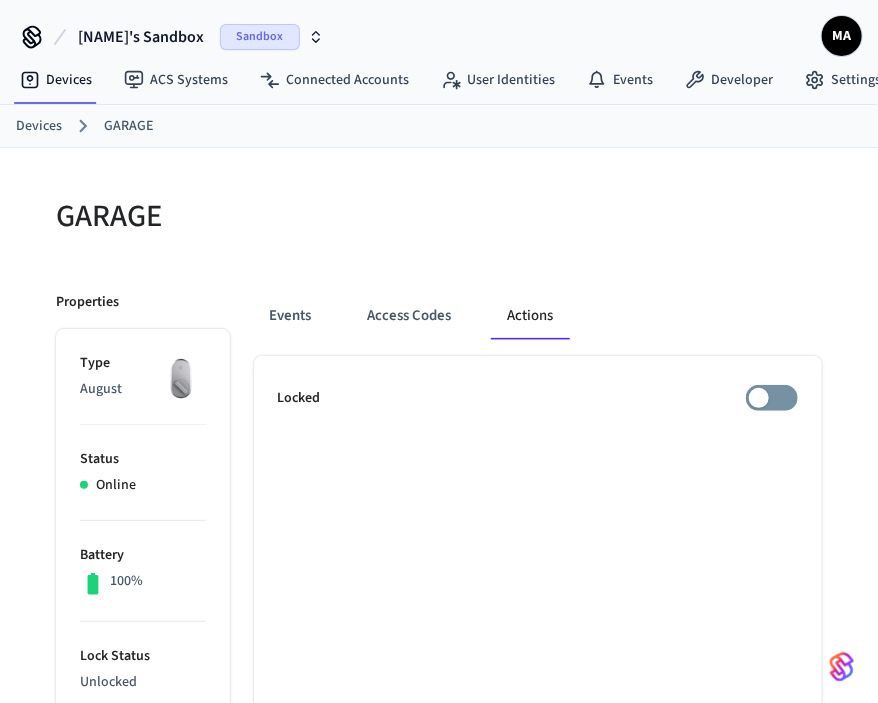 type 